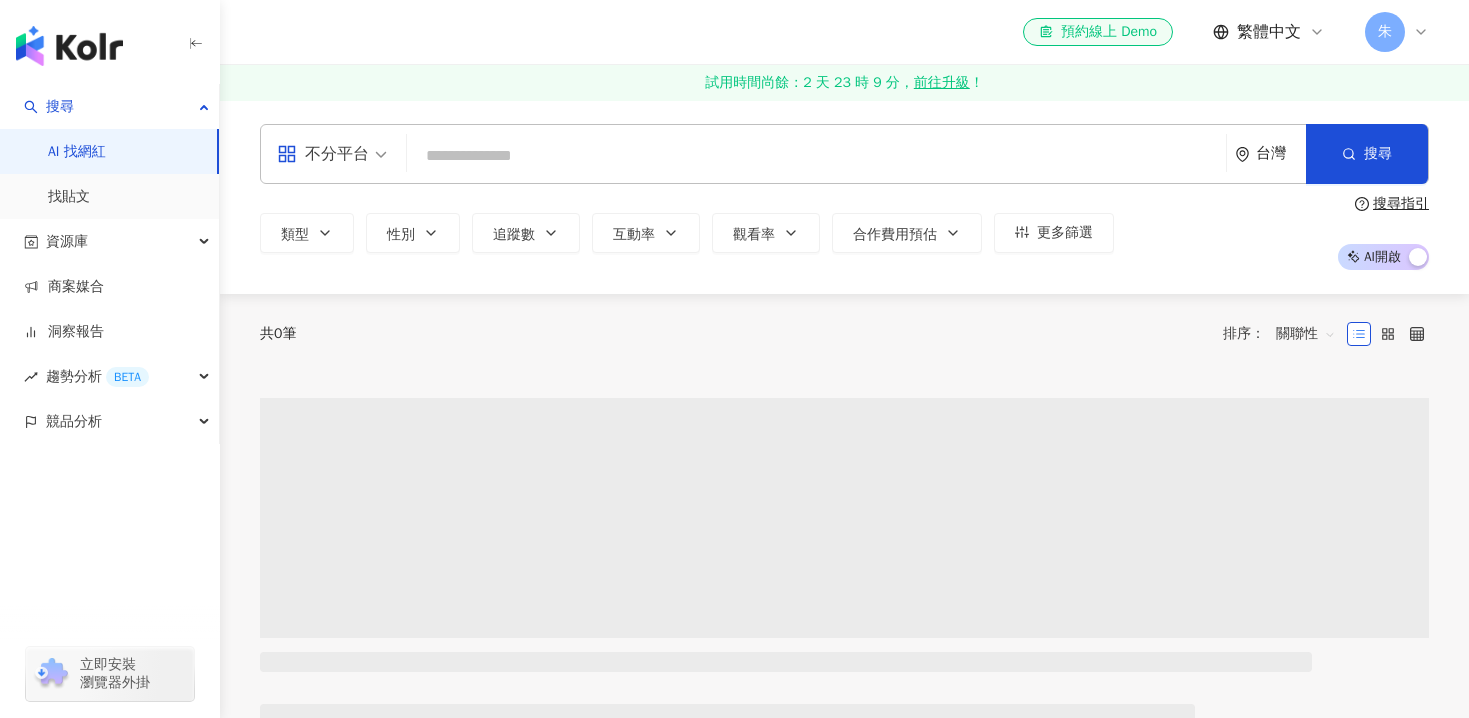 scroll, scrollTop: 0, scrollLeft: 0, axis: both 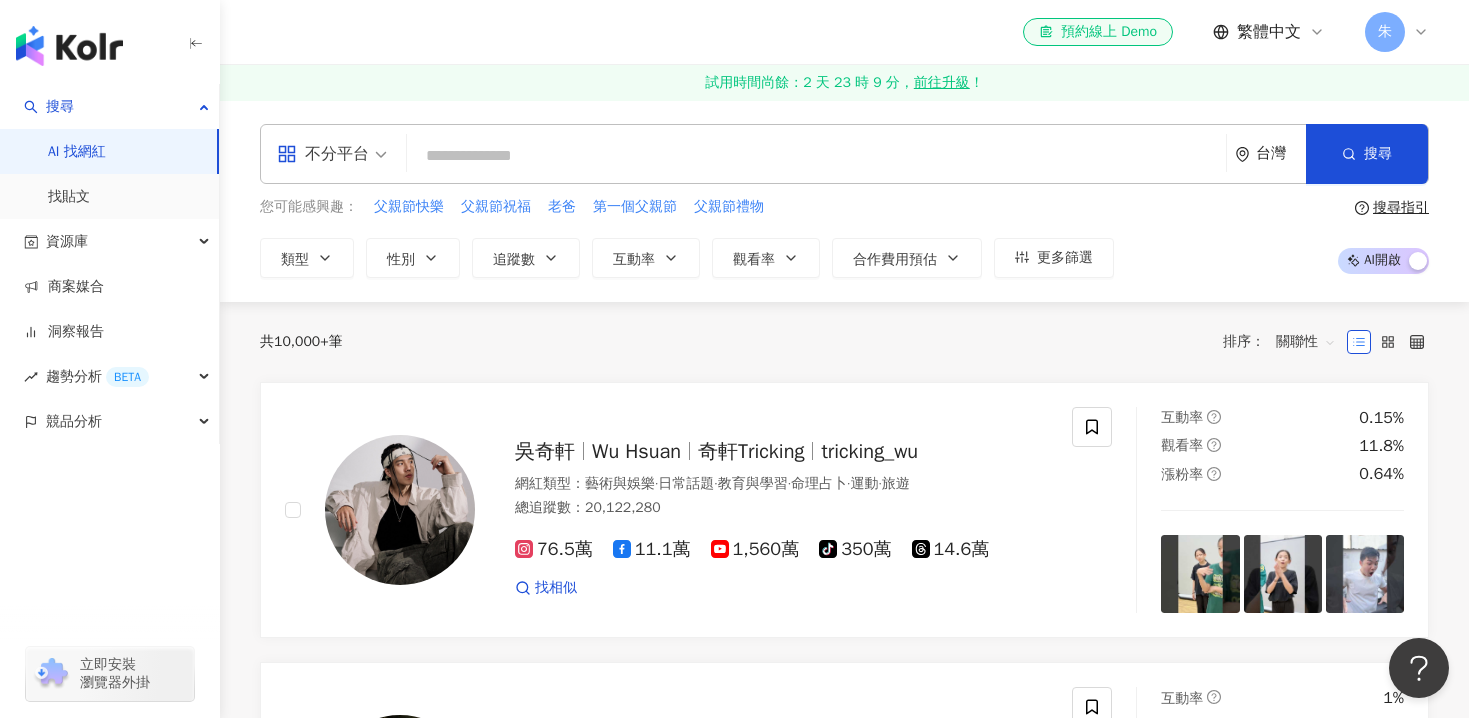 click at bounding box center (816, 156) 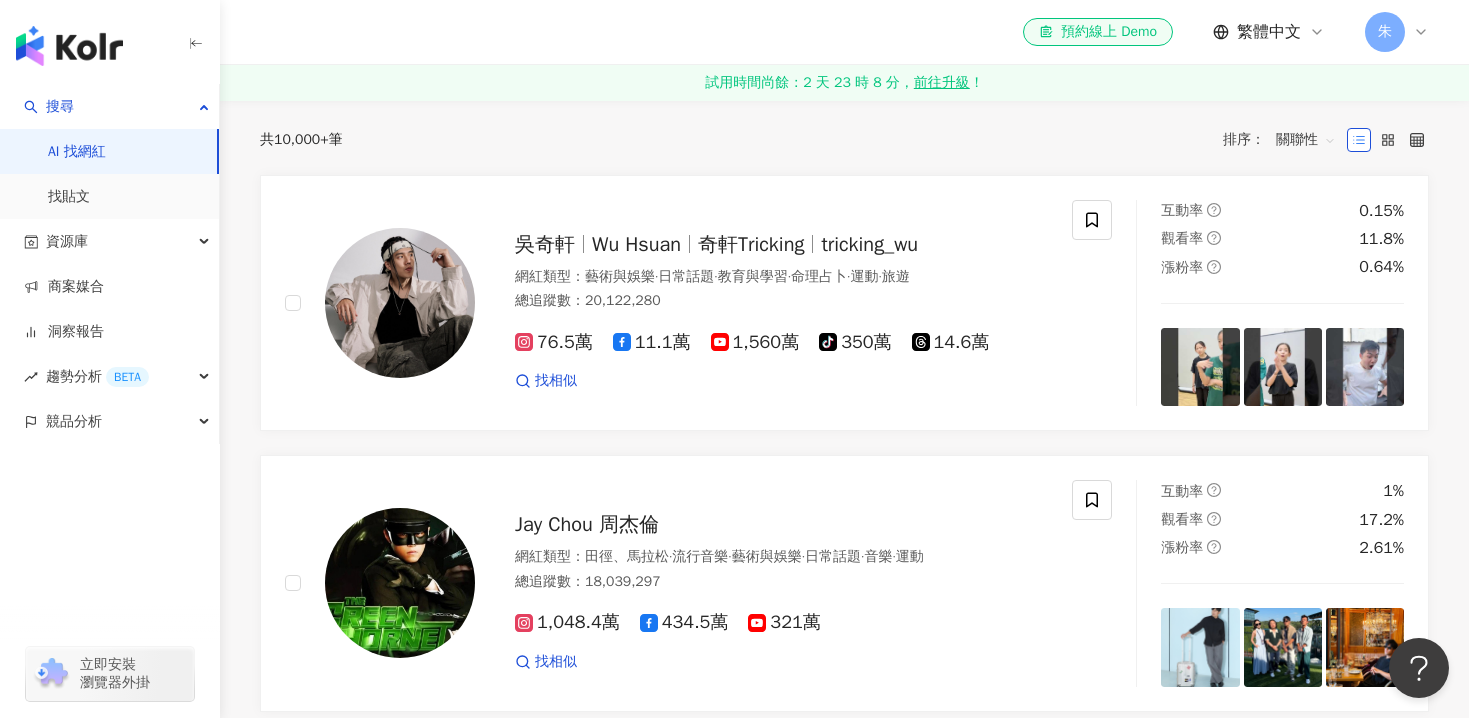 scroll, scrollTop: 492, scrollLeft: 0, axis: vertical 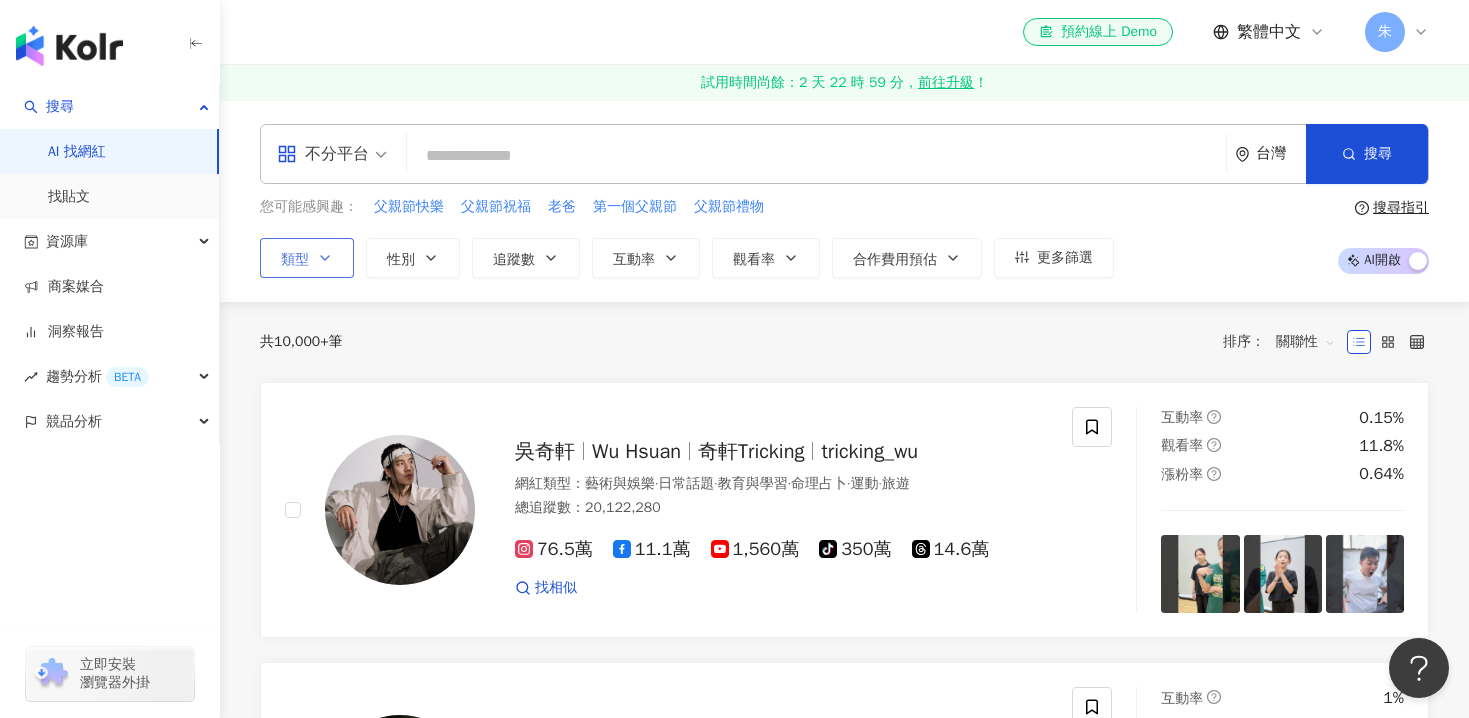 click on "類型" at bounding box center (307, 258) 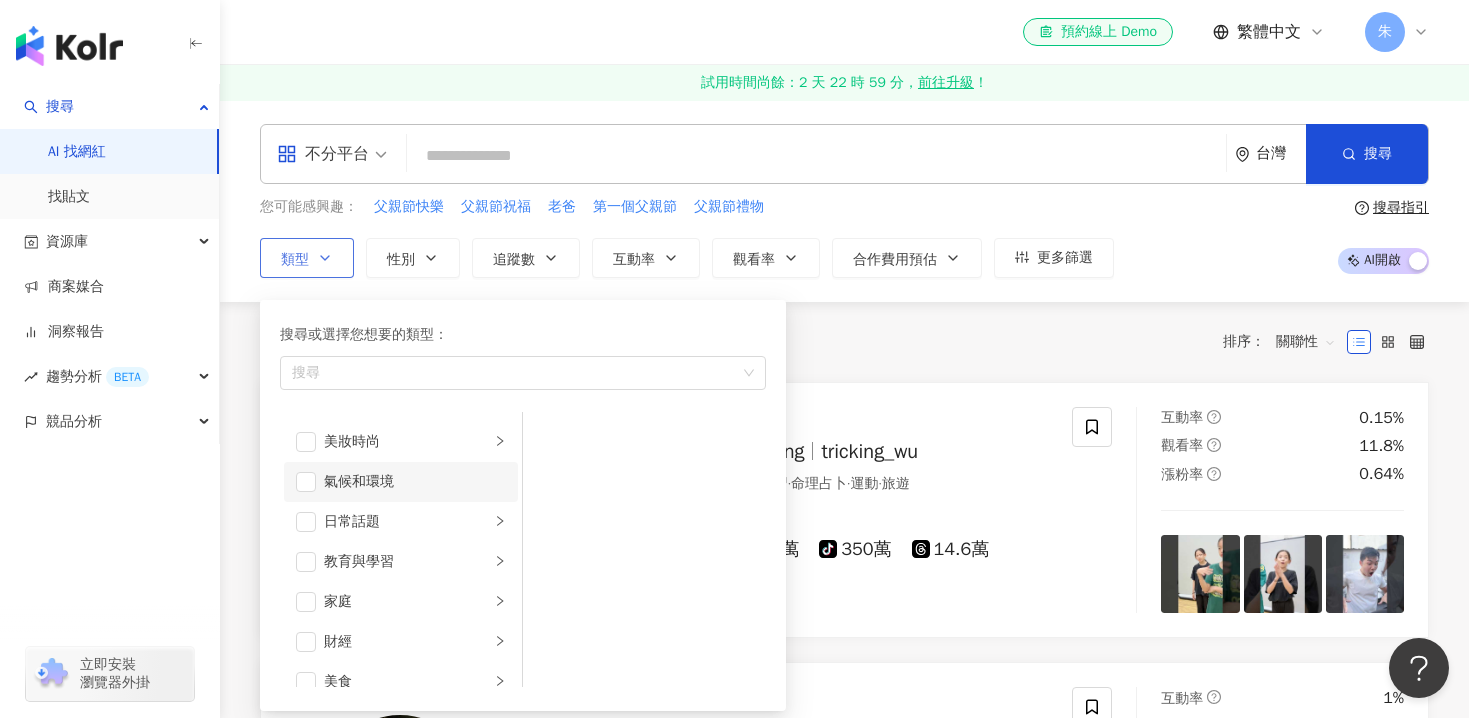 scroll, scrollTop: 58, scrollLeft: 0, axis: vertical 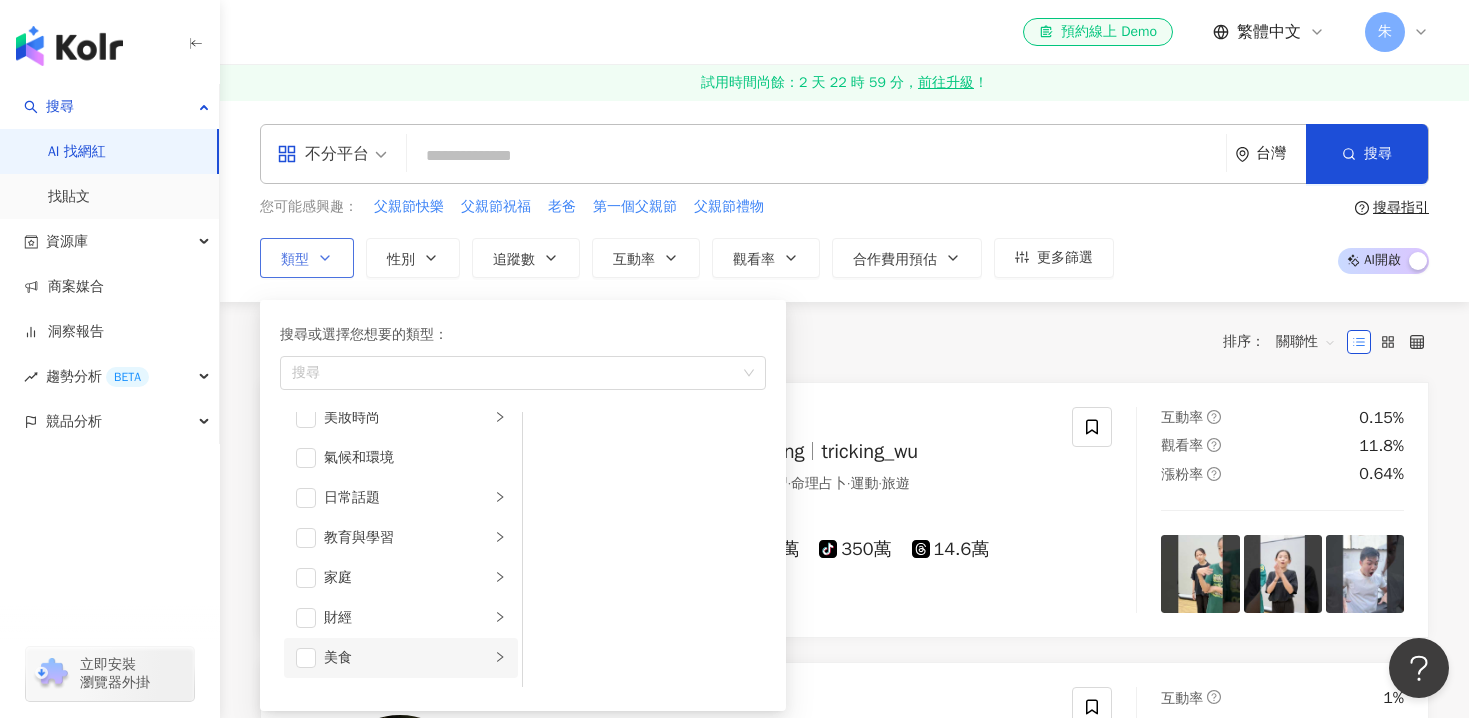 click on "美食" at bounding box center (407, 658) 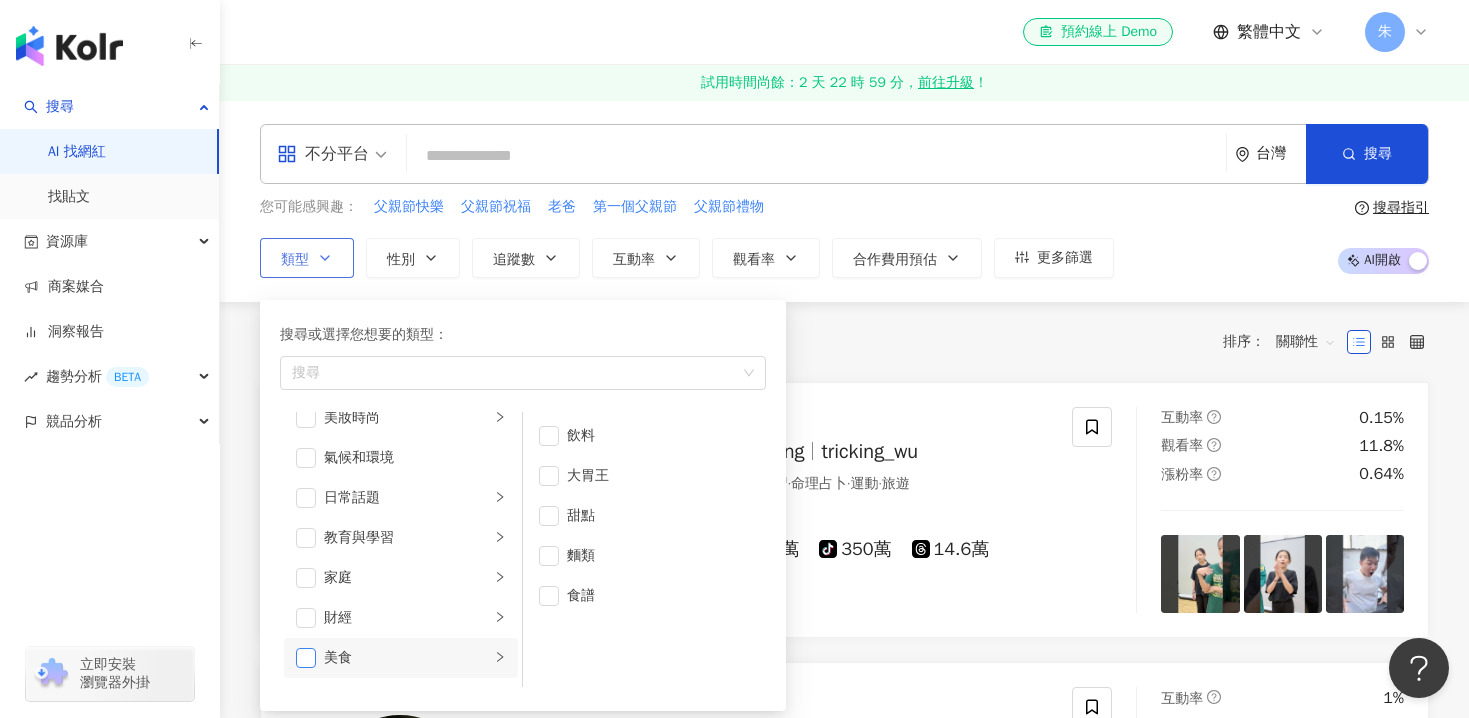 click at bounding box center (306, 658) 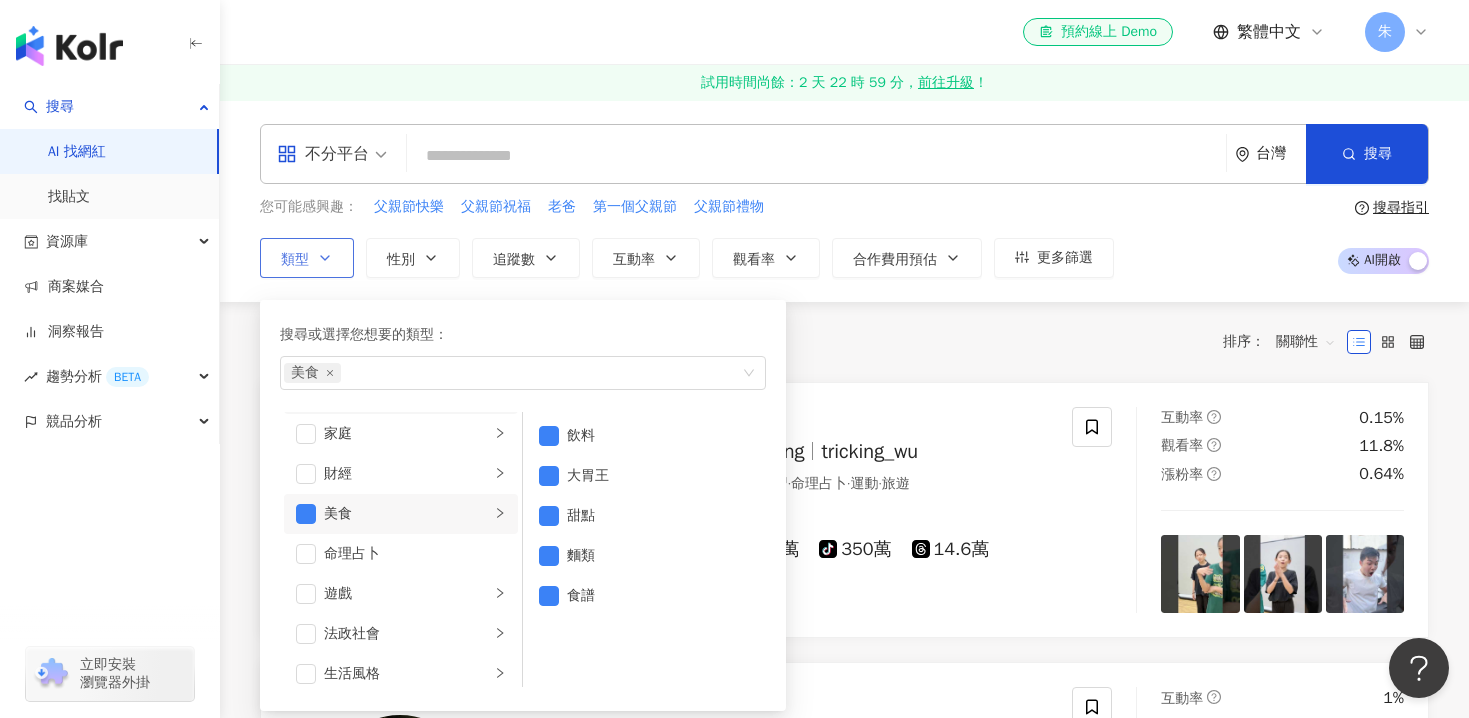 scroll, scrollTop: 217, scrollLeft: 0, axis: vertical 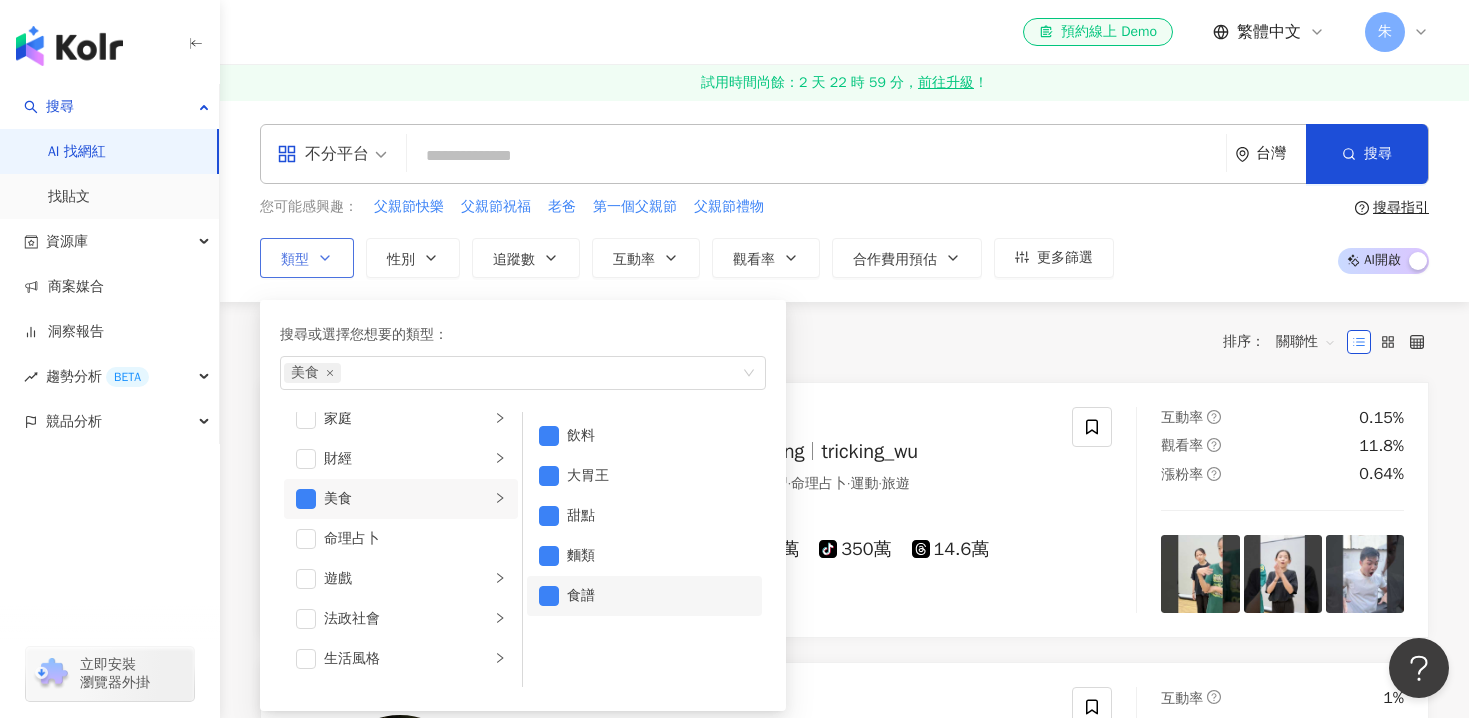 click on "食譜" at bounding box center [644, 596] 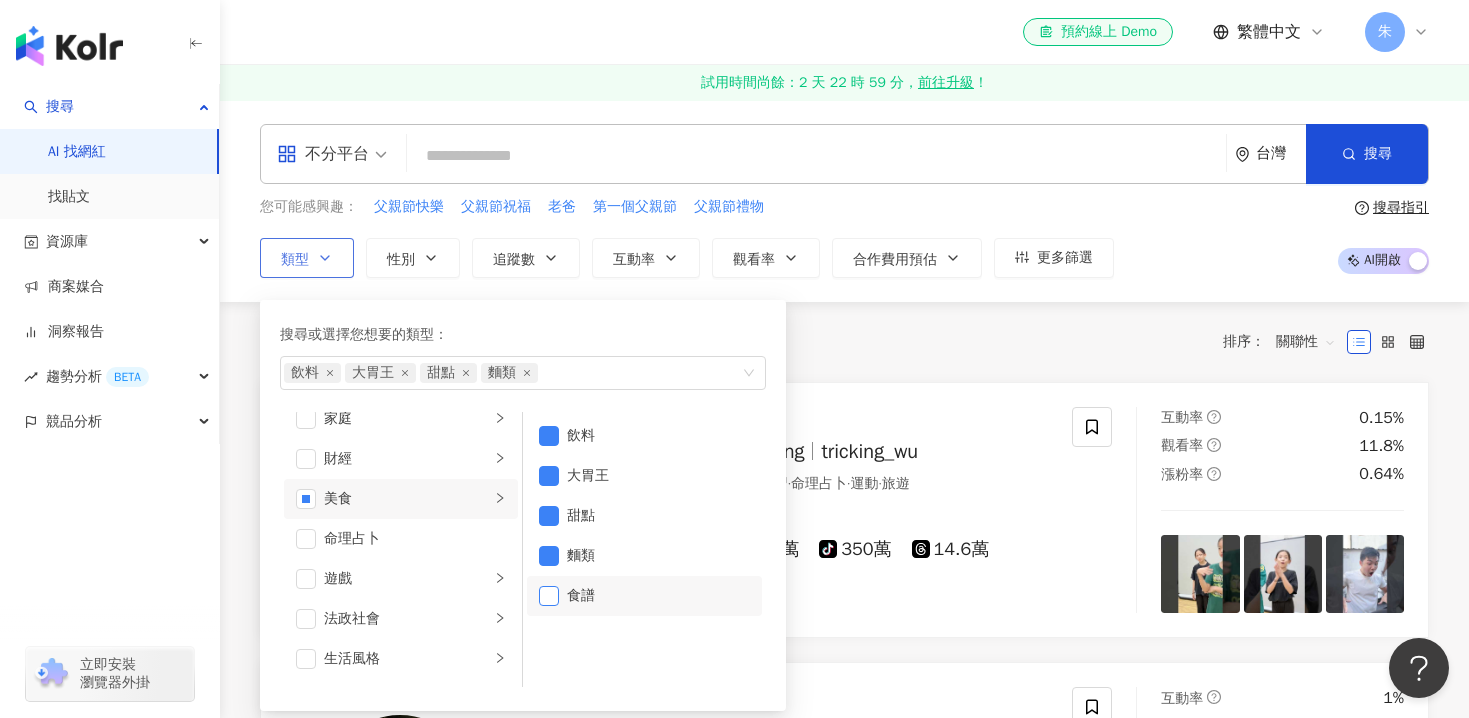 click at bounding box center (549, 596) 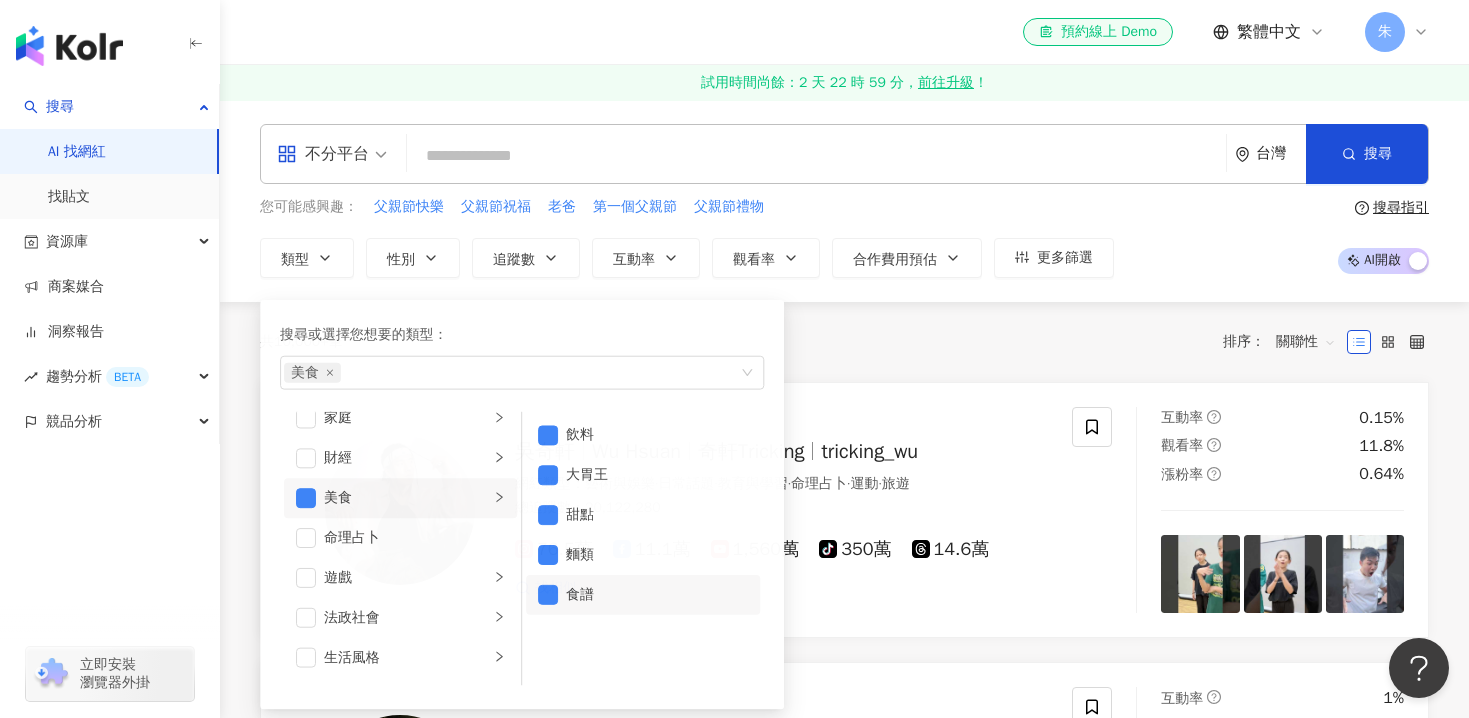 click on "共  10,000+  筆 排序： 關聯性" at bounding box center (844, 342) 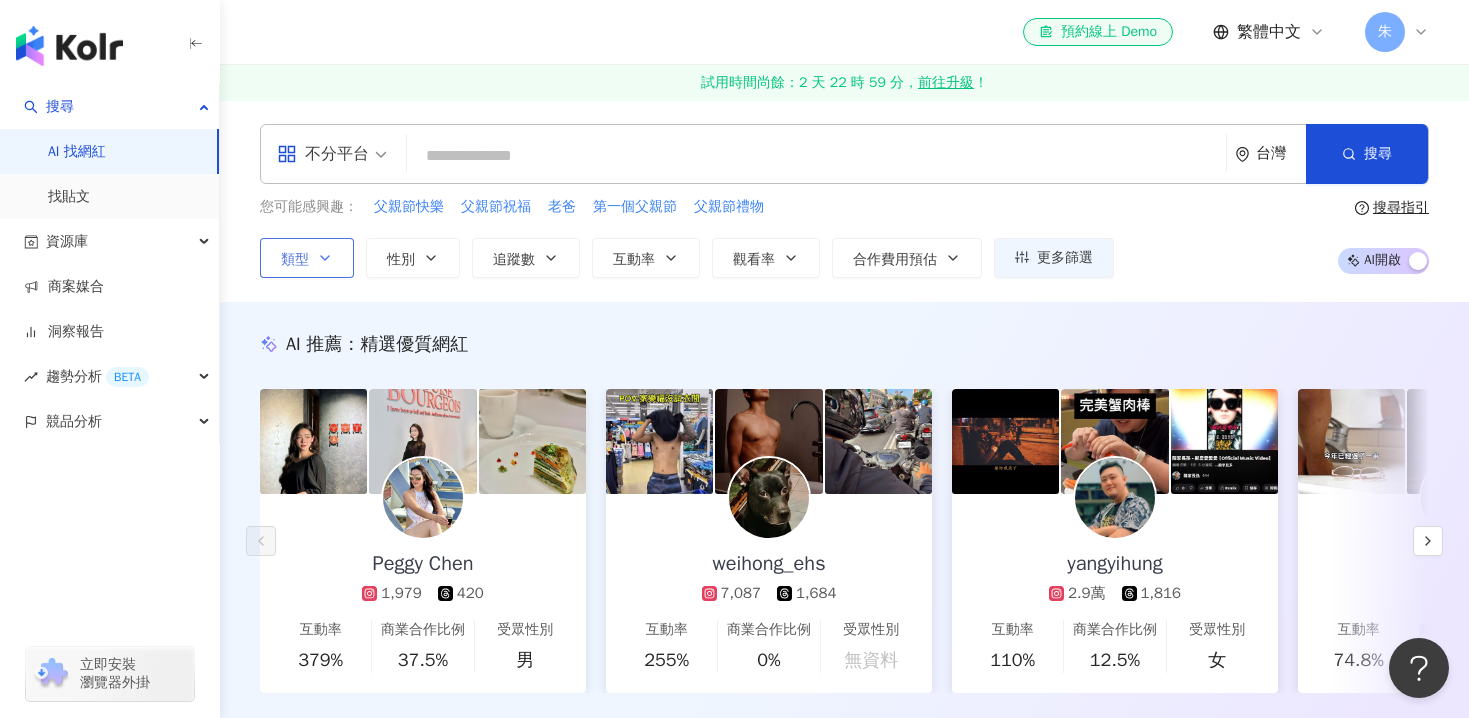 click on "類型" at bounding box center [307, 258] 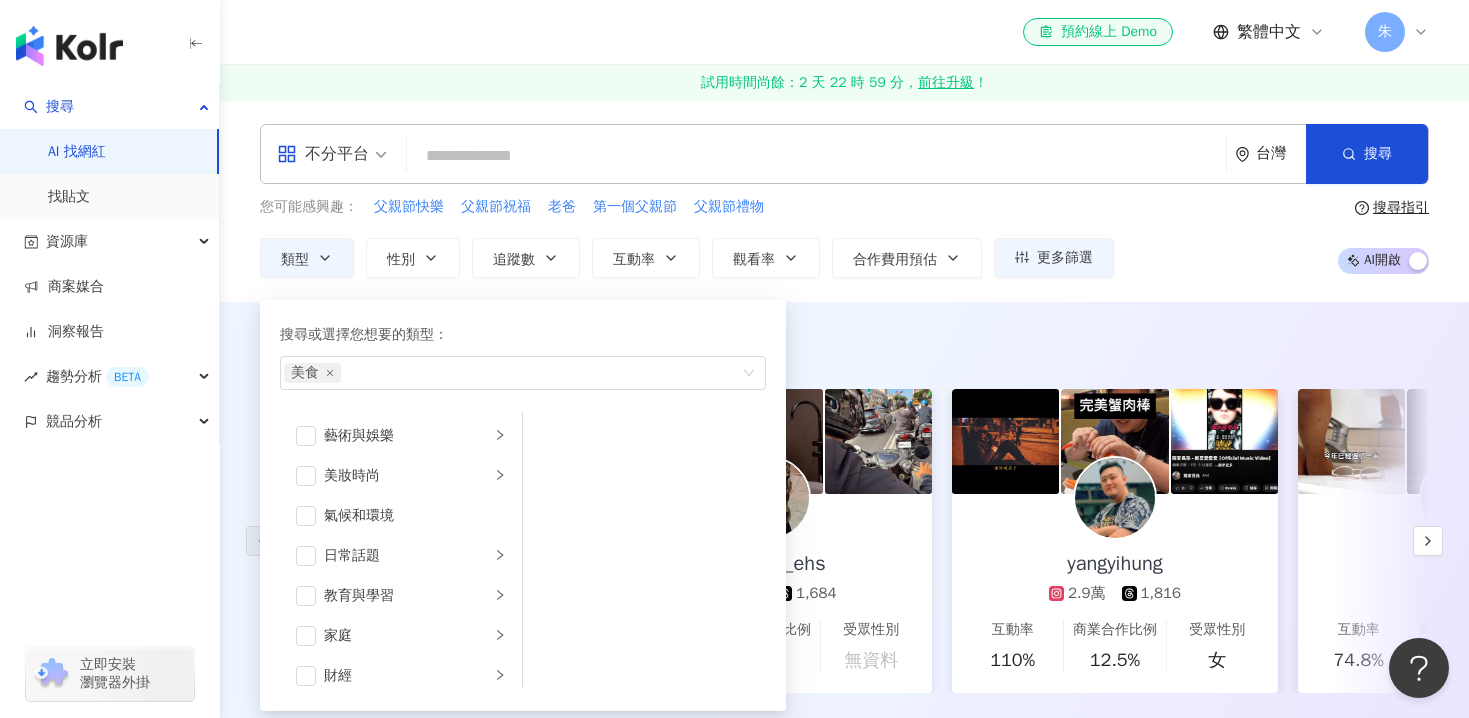click on "不分平台 台灣 搜尋 您可能感興趣： 父親節快樂  父親節祝福  老爸  第一個父親節  父親節禮物  類型 搜尋或選擇您想要的類型： 美食   藝術與娛樂 美妝時尚 氣候和環境 日常話題 教育與學習 家庭 財經 美食 命理占卜 遊戲 法政社會 生活風格 影視娛樂 醫療與健康 寵物 攝影 感情 宗教 促購導購 運動 科技 交通工具 旅遊 成人 性別 追蹤數 互動率 觀看率 合作費用預估  更多篩選 搜尋指引 AI  開啟 AI  關閉" at bounding box center (844, 201) 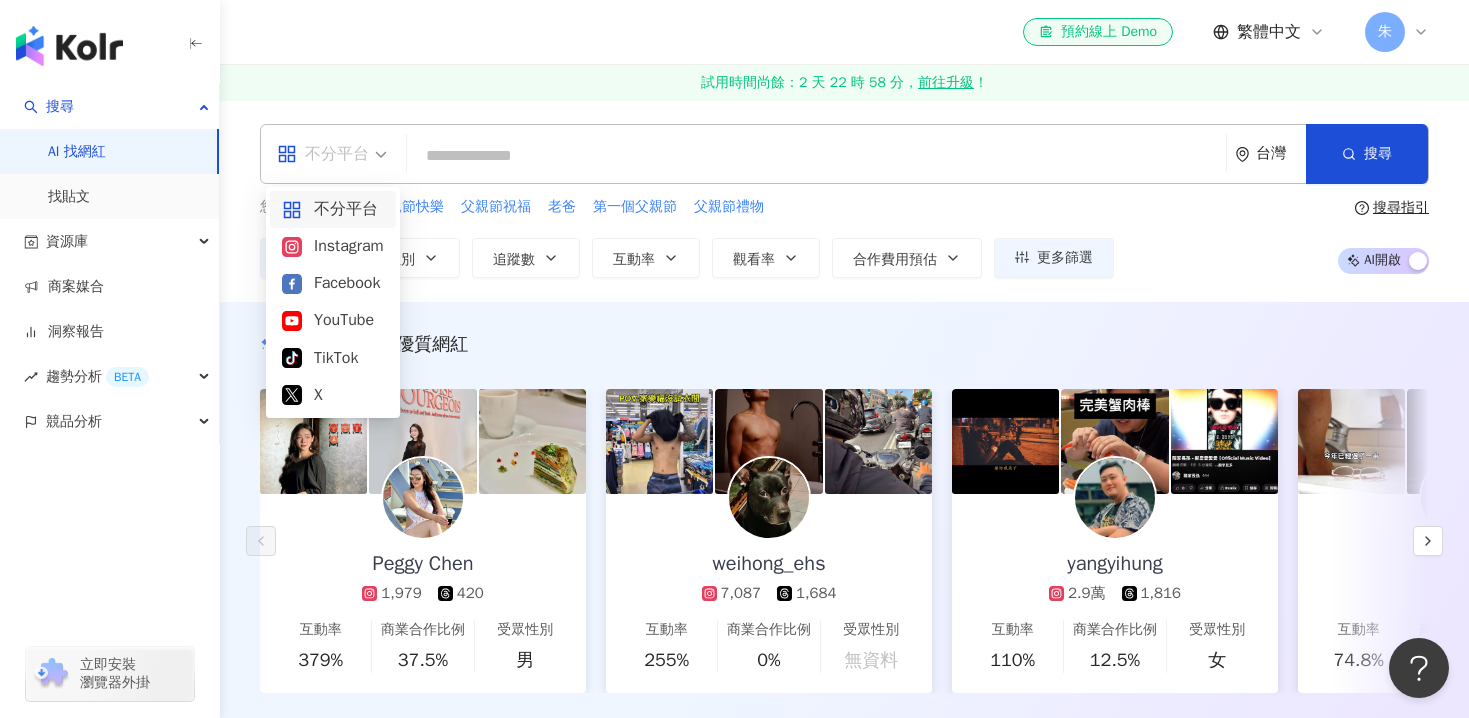 click on "不分平台" at bounding box center (332, 154) 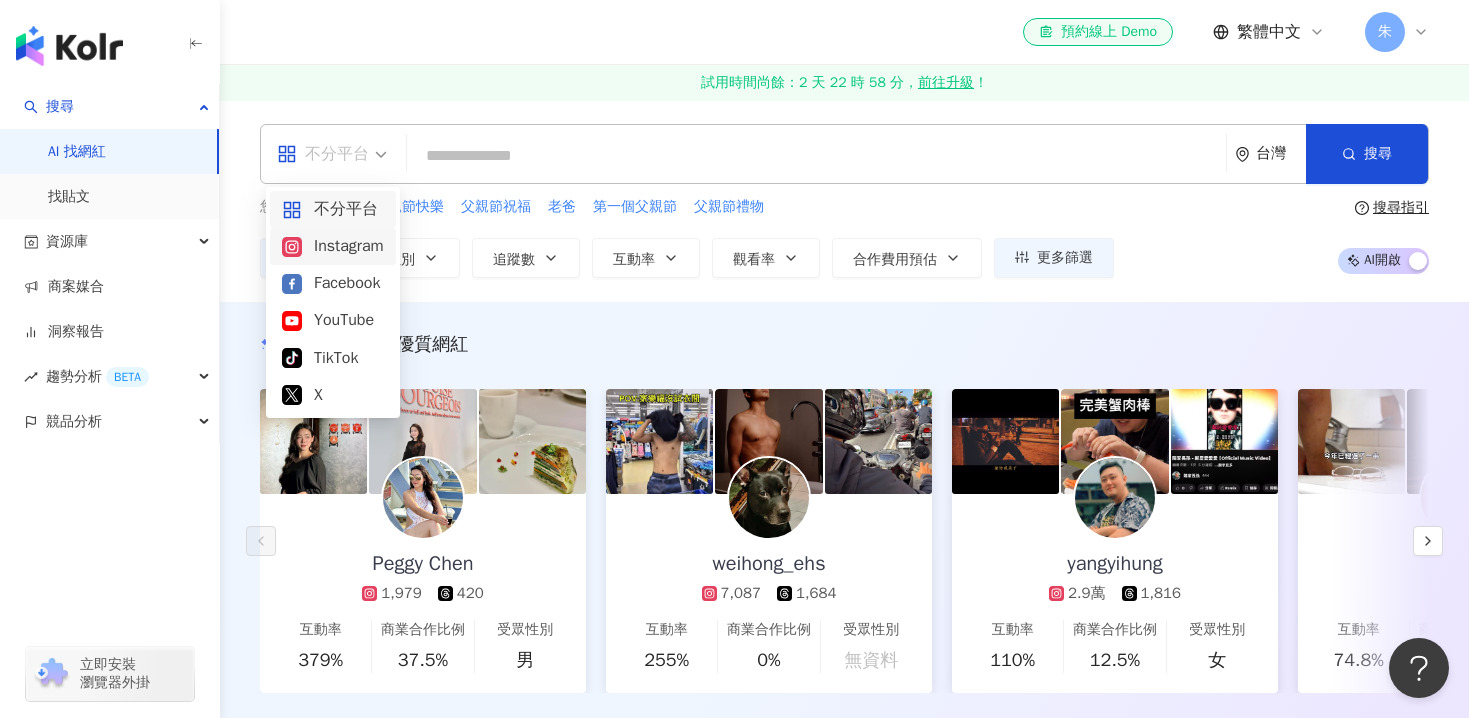 click on "Instagram" at bounding box center [333, 246] 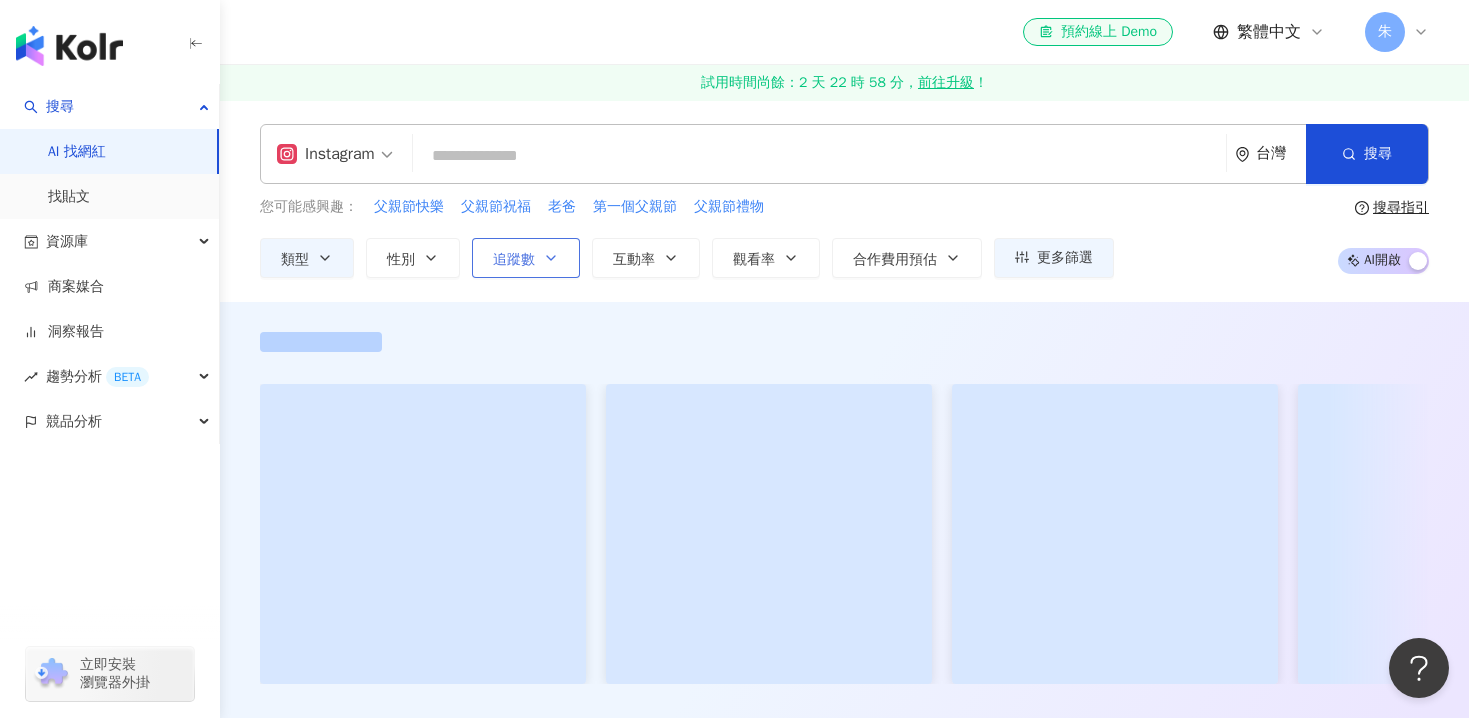 click on "追蹤數" at bounding box center [526, 258] 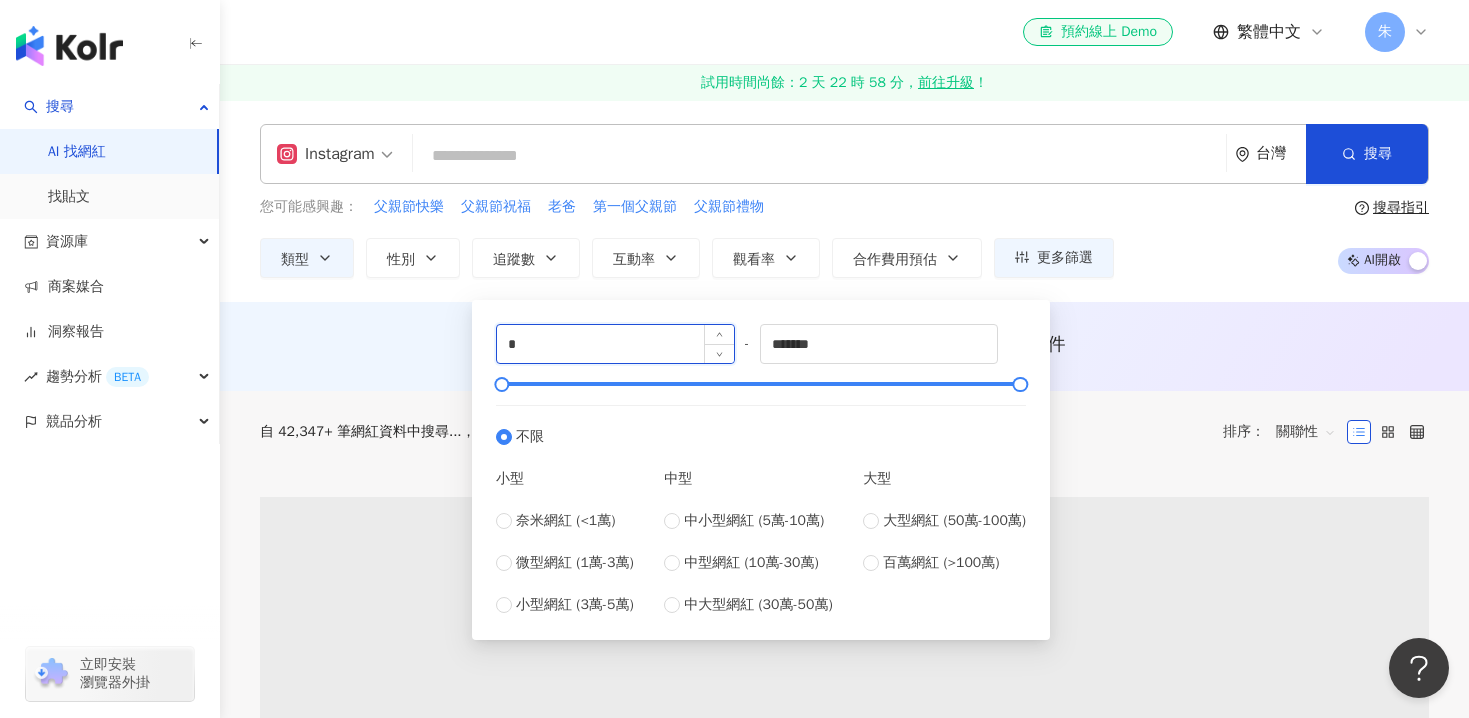 click on "*" at bounding box center [615, 344] 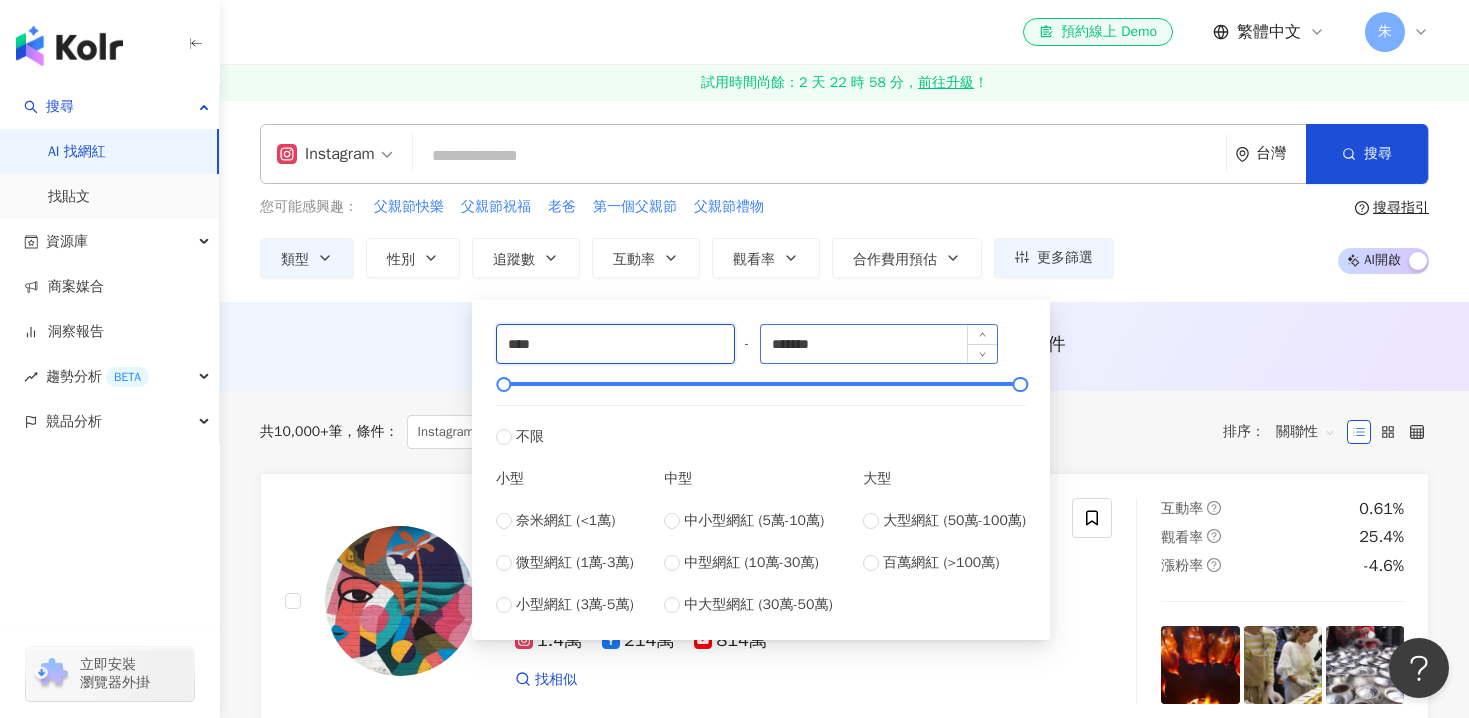 type on "****" 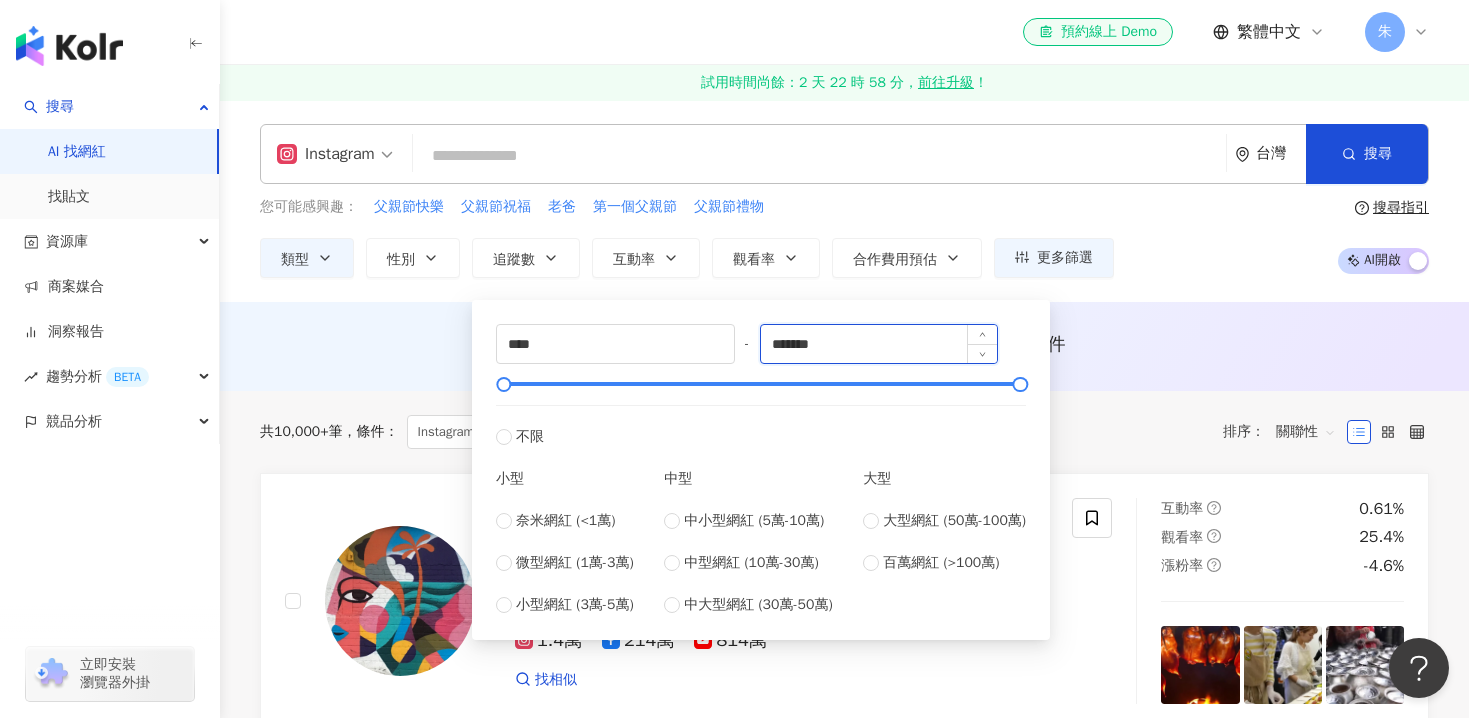 click on "*******" at bounding box center (879, 344) 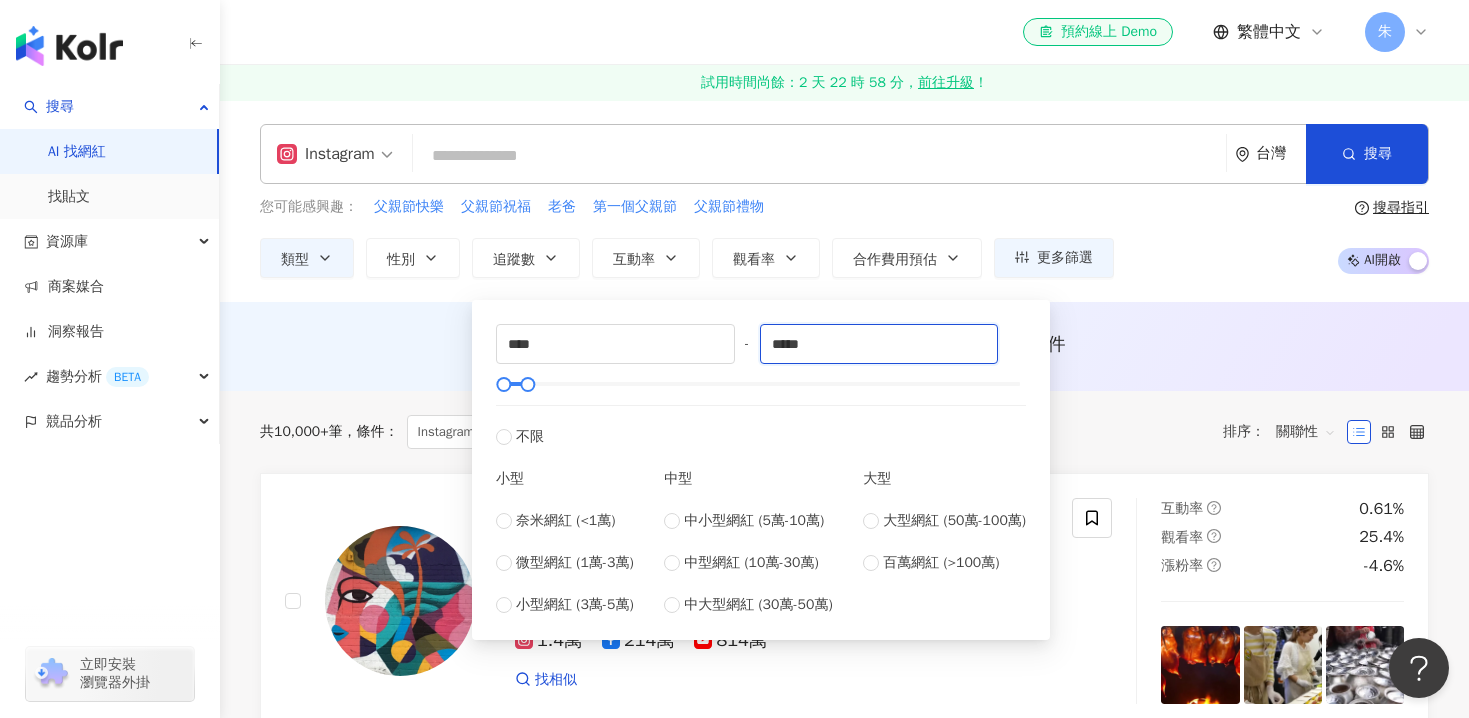 type on "*****" 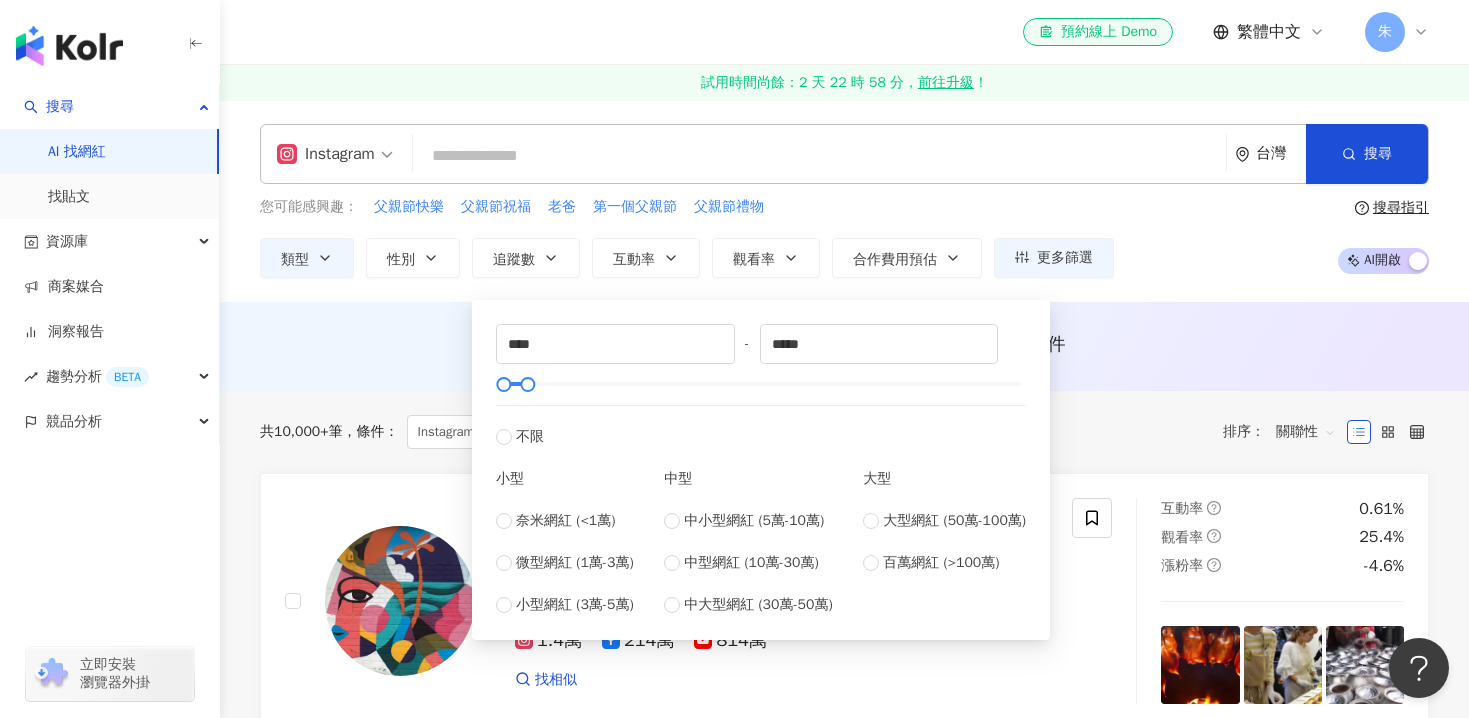 click on "AI 推薦 ： 無結果，請嘗試搜尋其他語言關鍵字或條件" at bounding box center [844, 344] 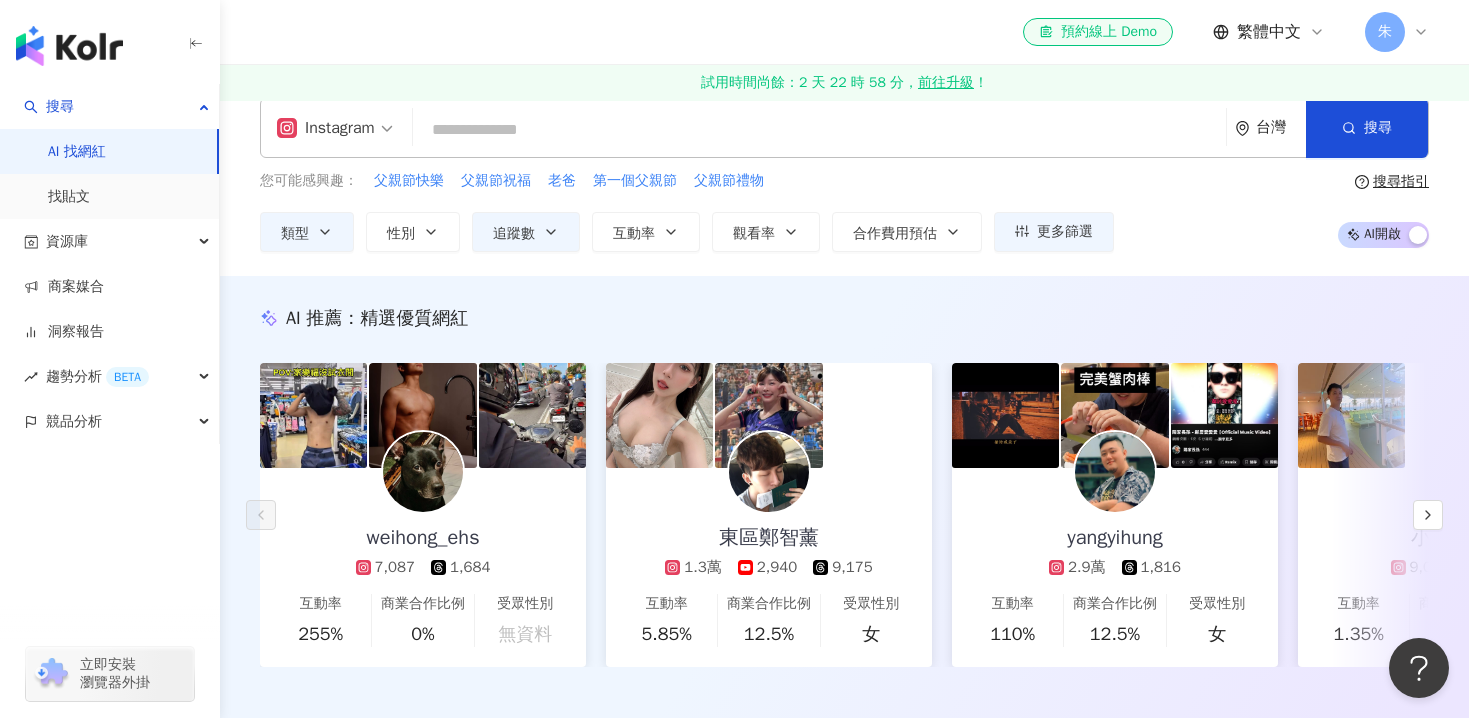 scroll, scrollTop: 0, scrollLeft: 0, axis: both 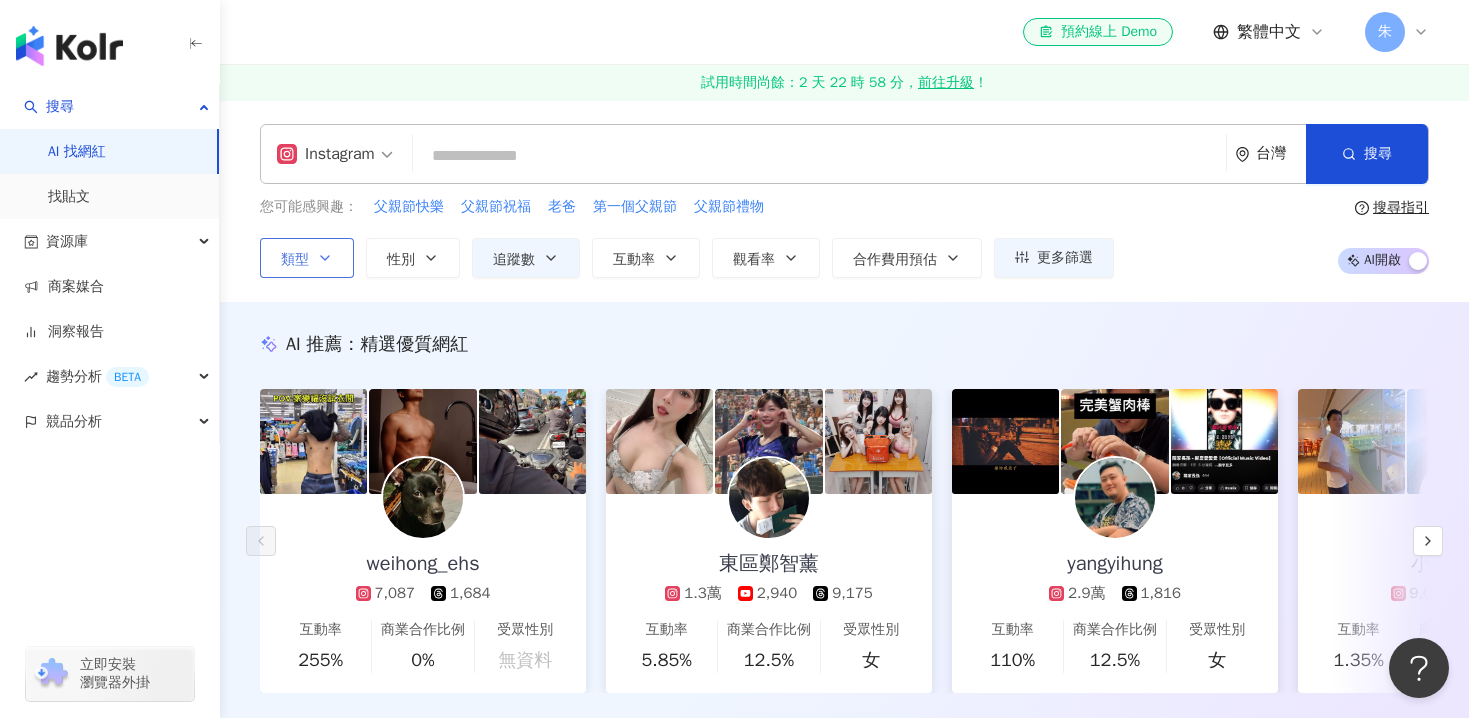 click 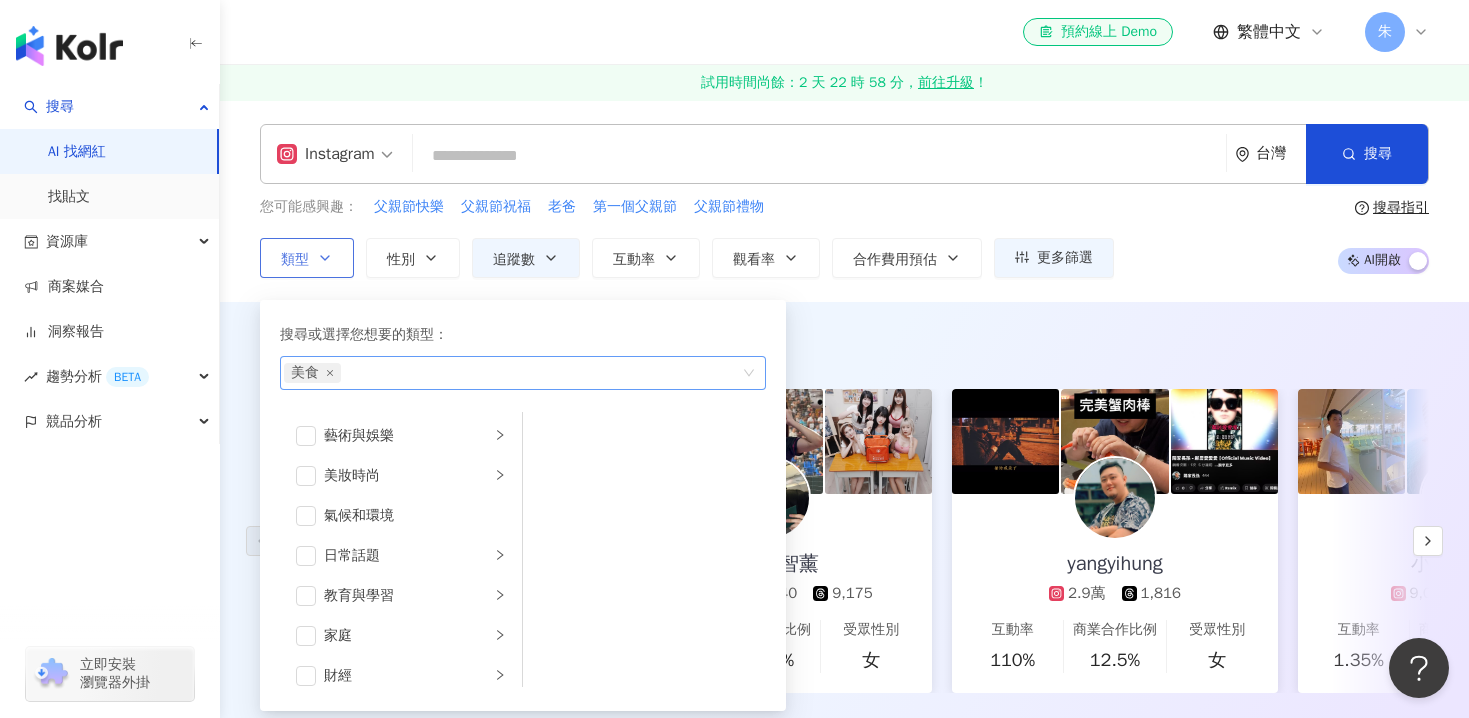 click on "美食" at bounding box center [512, 373] 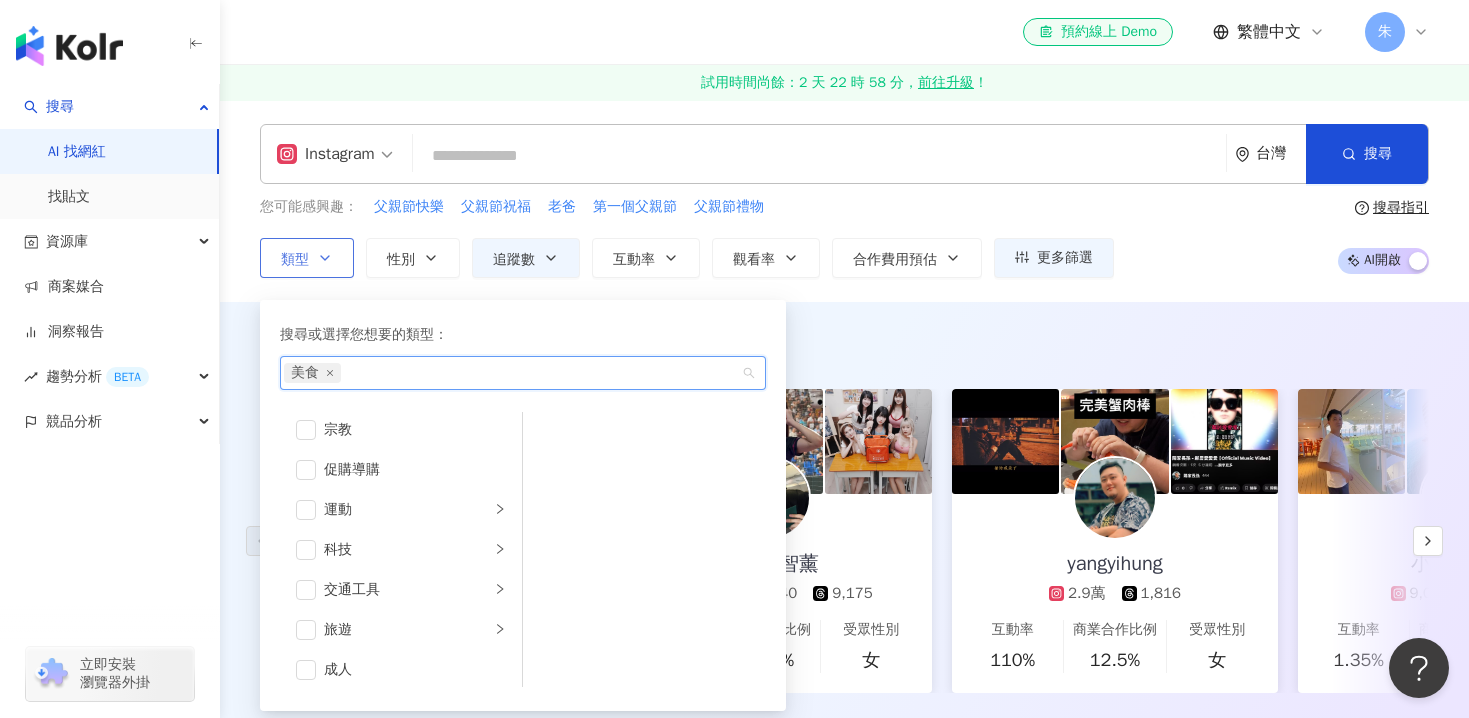 scroll, scrollTop: 693, scrollLeft: 0, axis: vertical 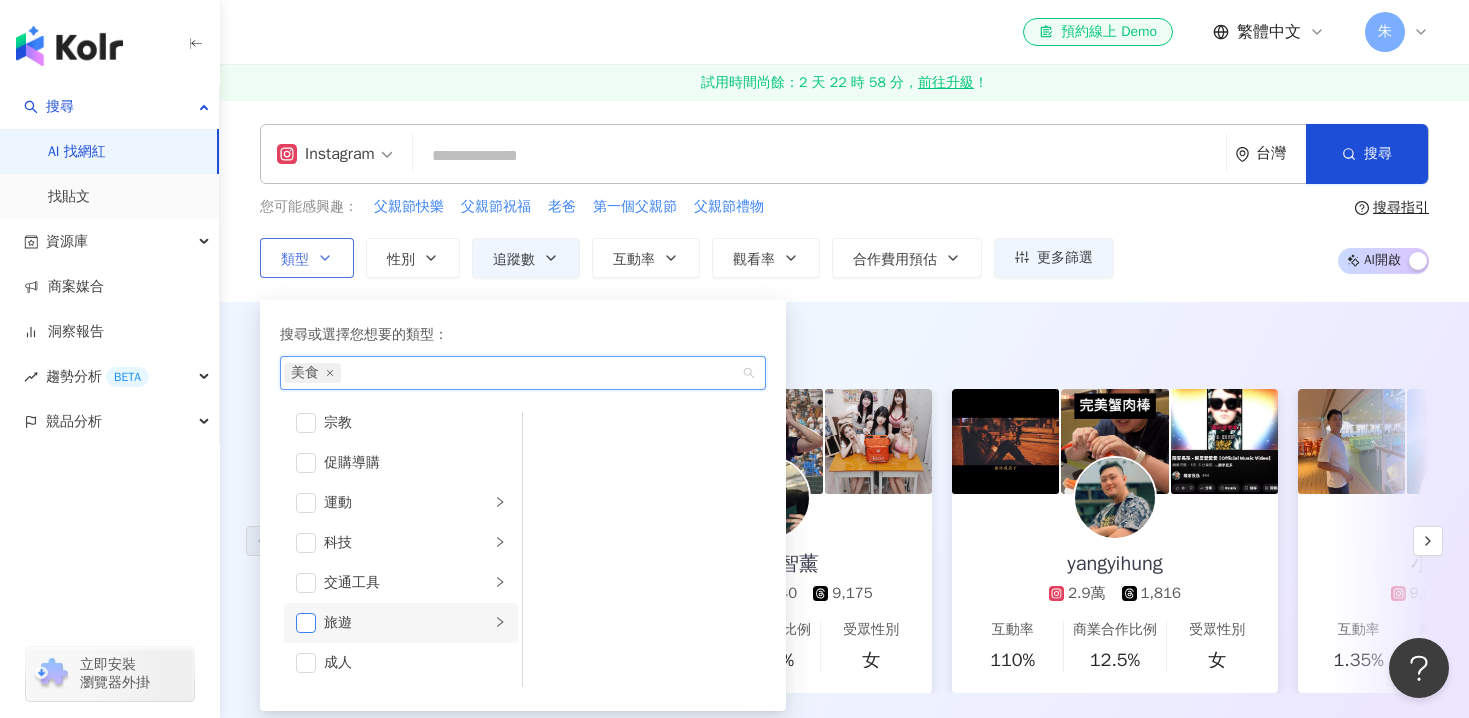click at bounding box center [306, 623] 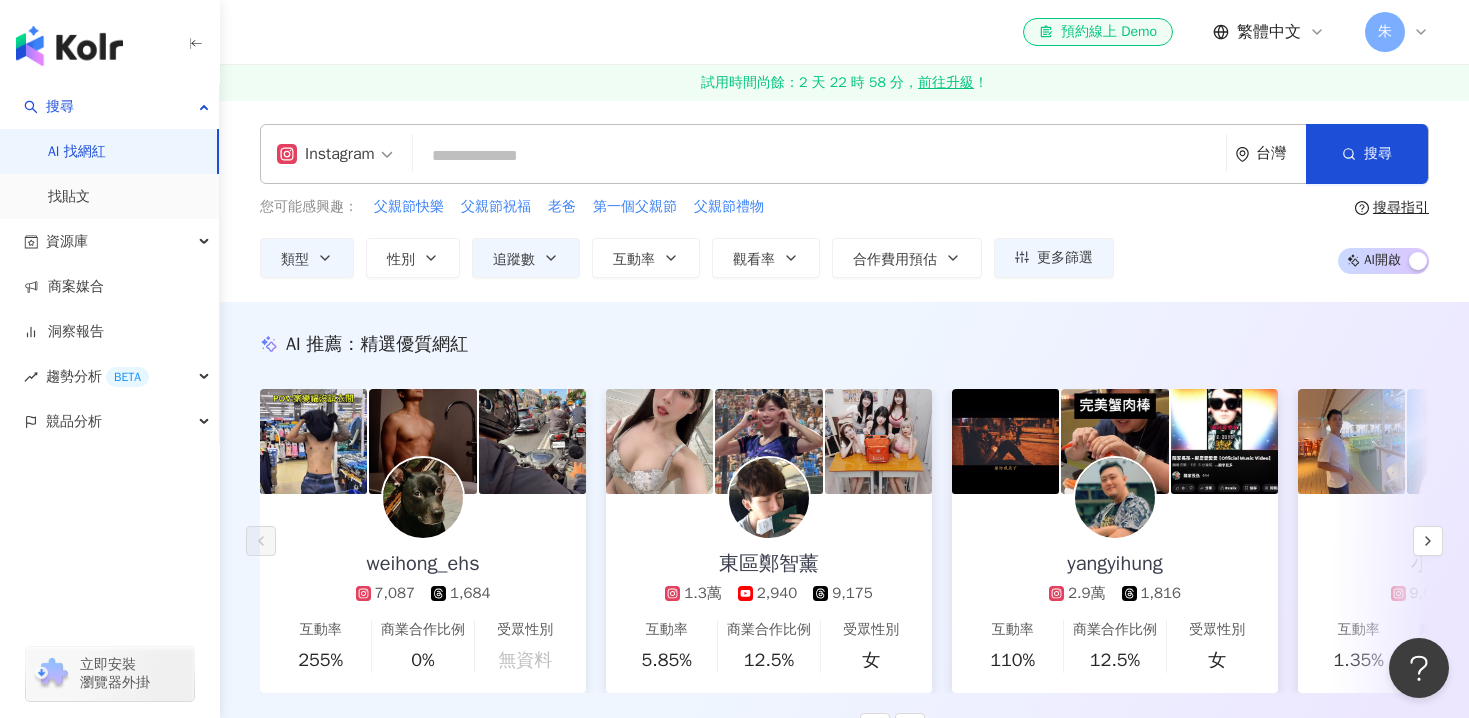 click on "AI 推薦 ： 精選優質網紅" at bounding box center (844, 344) 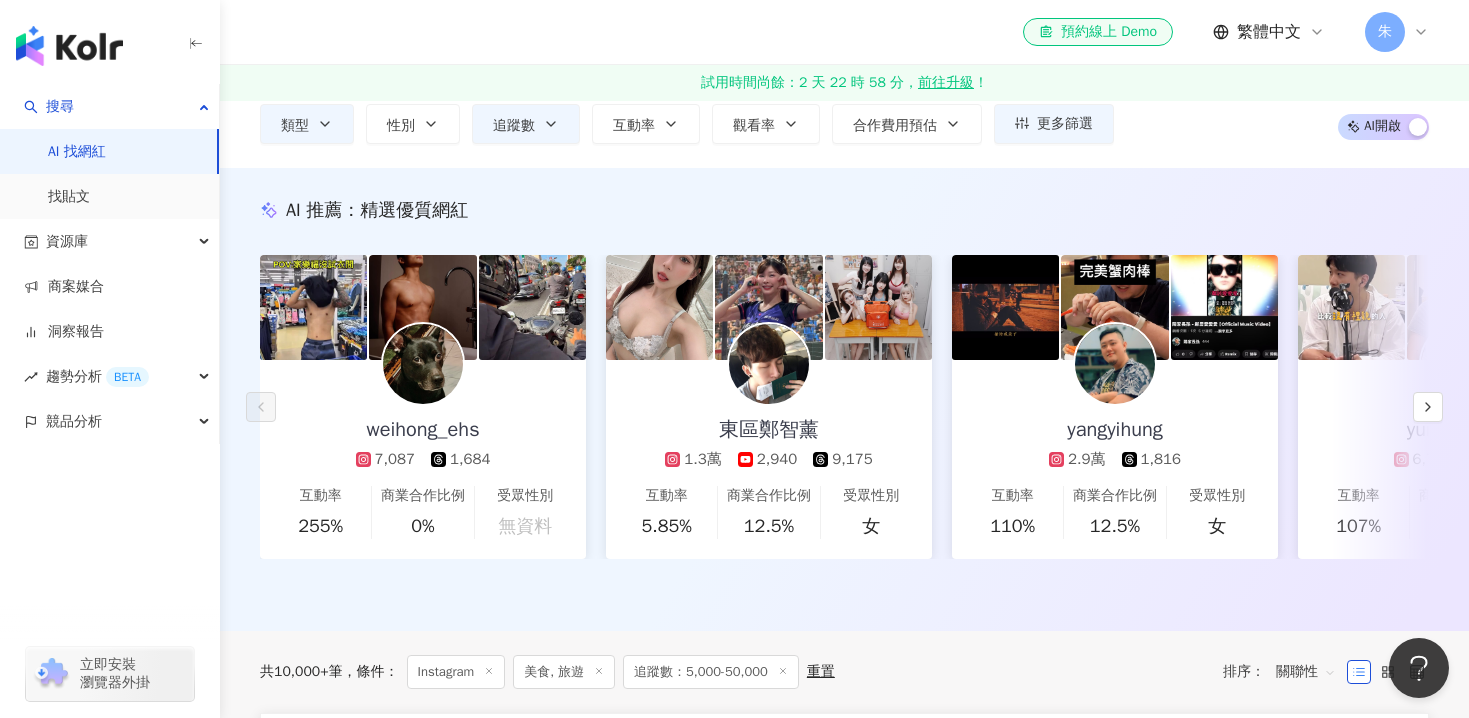 scroll, scrollTop: 0, scrollLeft: 0, axis: both 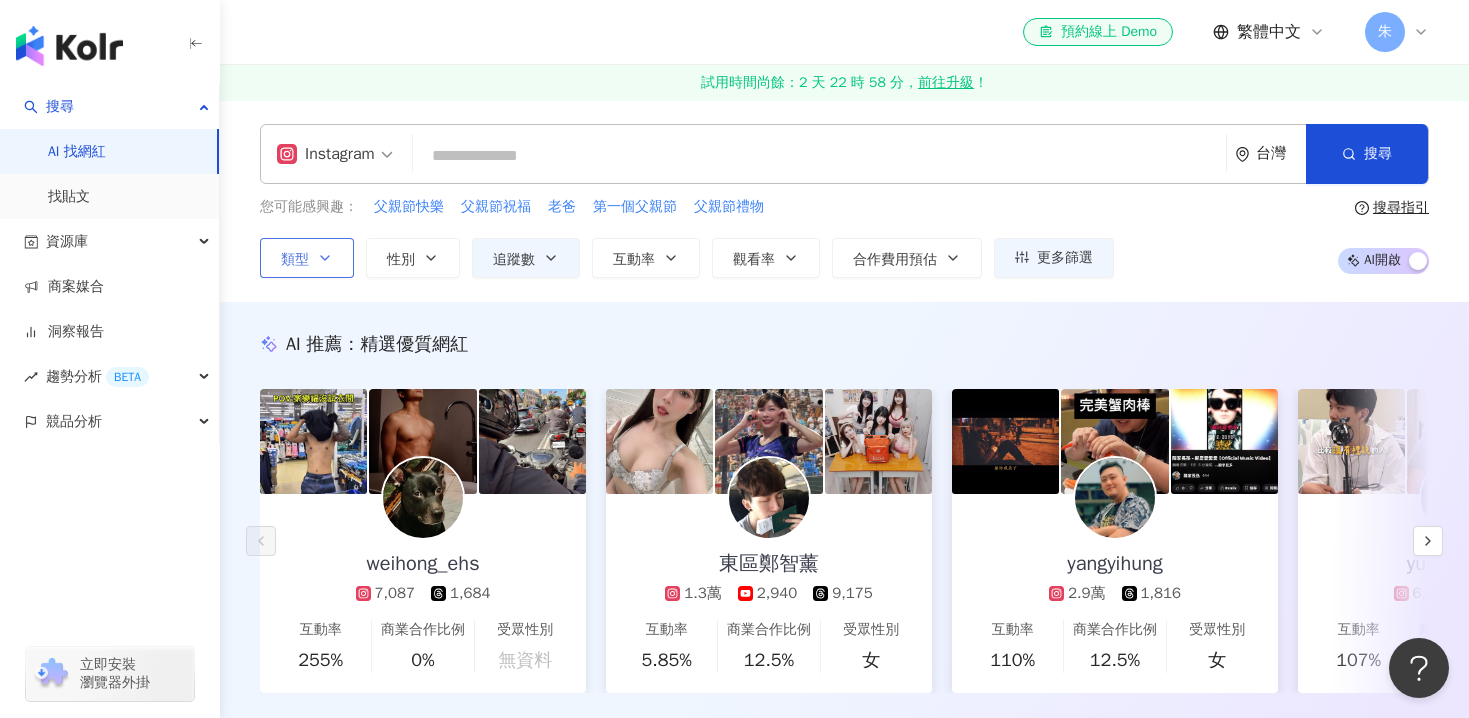 click on "類型" at bounding box center [307, 258] 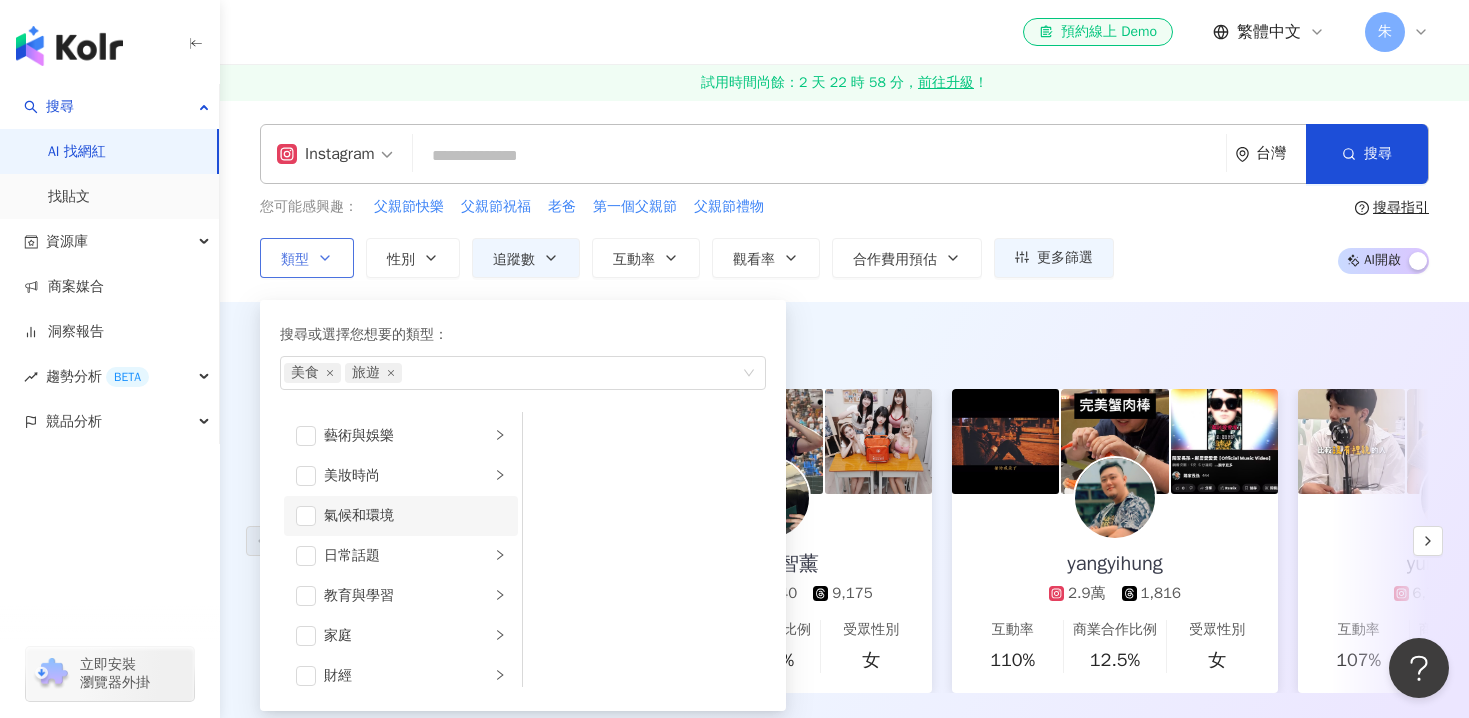 scroll, scrollTop: 693, scrollLeft: 0, axis: vertical 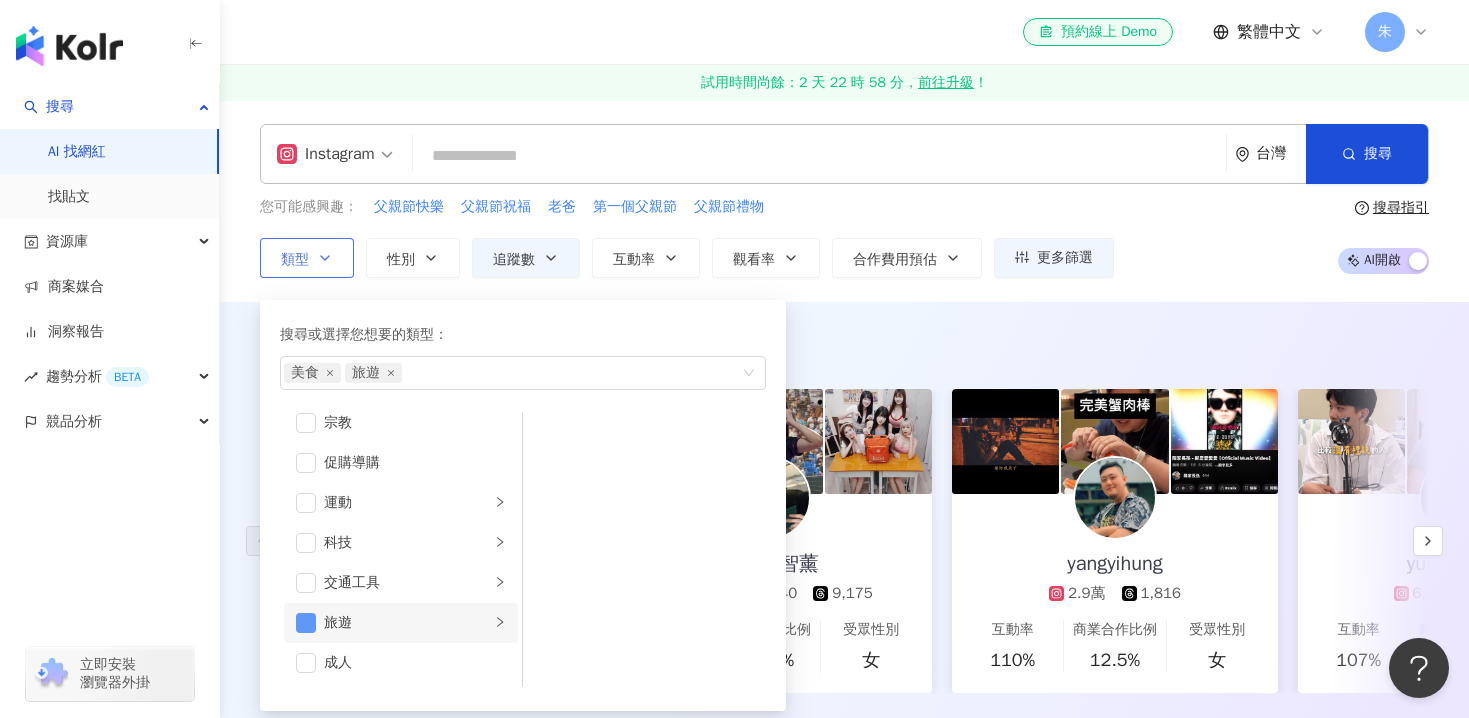 click at bounding box center [306, 623] 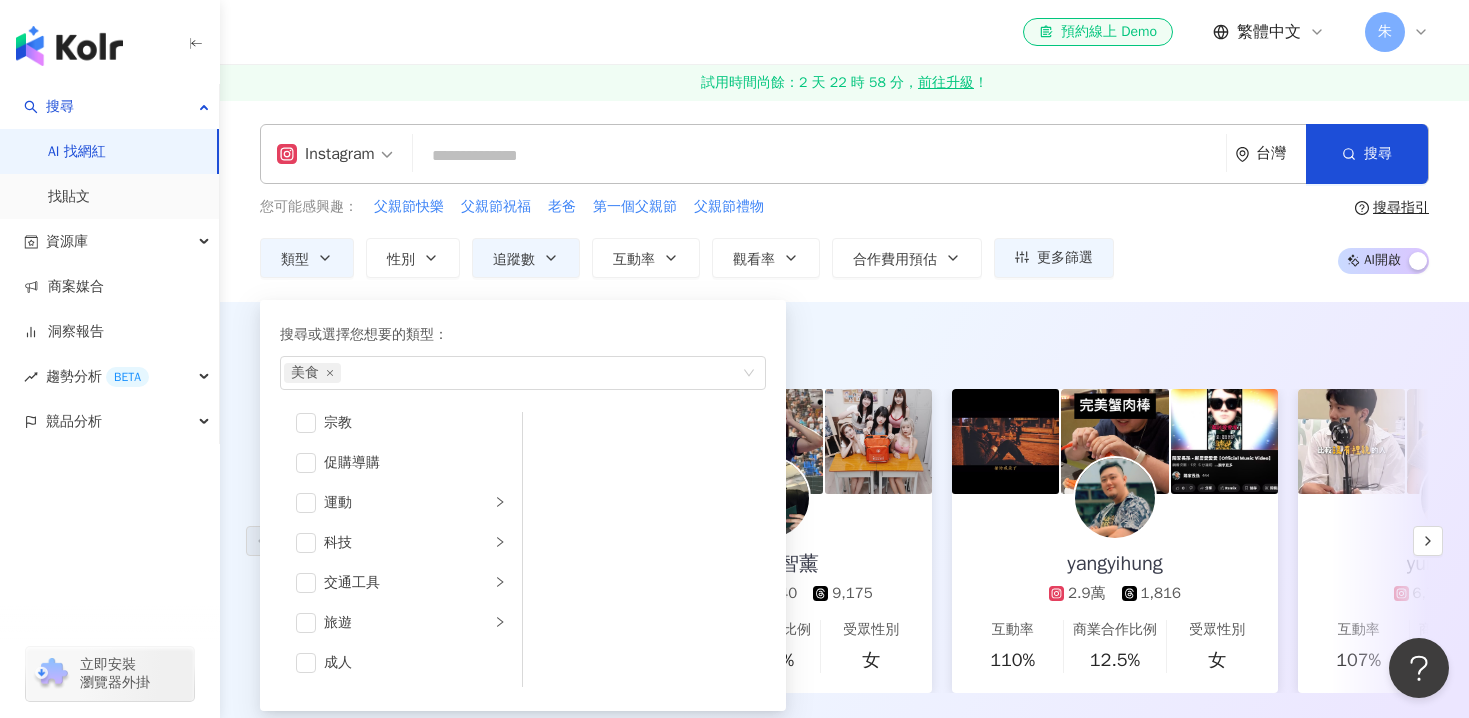 click on "AI 推薦 ： 精選優質網紅 weihong_ehs 7,087 1,684 互動率 255% 商業合作比例 0% 受眾性別 無資料 東區鄭智薰 1.3萬 2,940 9,175 互動率 5.85% 商業合作比例 12.5% 受眾性別 女 yangyihung 2.9萬 1,816 互動率 110% 商業合作比例 12.5% 受眾性別 女 yuru901108 6,741 1,718 互動率 107% 商業合作比例 11.1% 受眾性別 女 小夥伴日常 9,078 10.4萬 互動率 1.35% 商業合作比例 40% 受眾性別 女 雅尼克 Janik 2.5萬 4,330 互動率 78.9% 商業合作比例 16.7% 受眾性別 女 東京男子圖鑑 5,244 4.9萬tiktok-icon 21.4萬 互動率 0.44% 商業合作比例 0% 受眾性別 女 這我 2.4萬 互動率 74.8% 商業合作比例 36.4% 受眾性別 男 Josh 7,917 2,406 互動率 70.6% 商業合作比例 5% 受眾性別 男 黎曄ya 9,282 1,530 1,028 互動率 63.4% 商業合作比例 6.67% 受眾性別 無資料 維娜師𝑽𝒆𝒓𝒏𝒂♡ 體態保養Ⅰ女性成長Ⅰ親子育兒 1.7萬 互動率 59.8% 商業合作比例 22.7% 受眾性別" at bounding box center (844, 533) 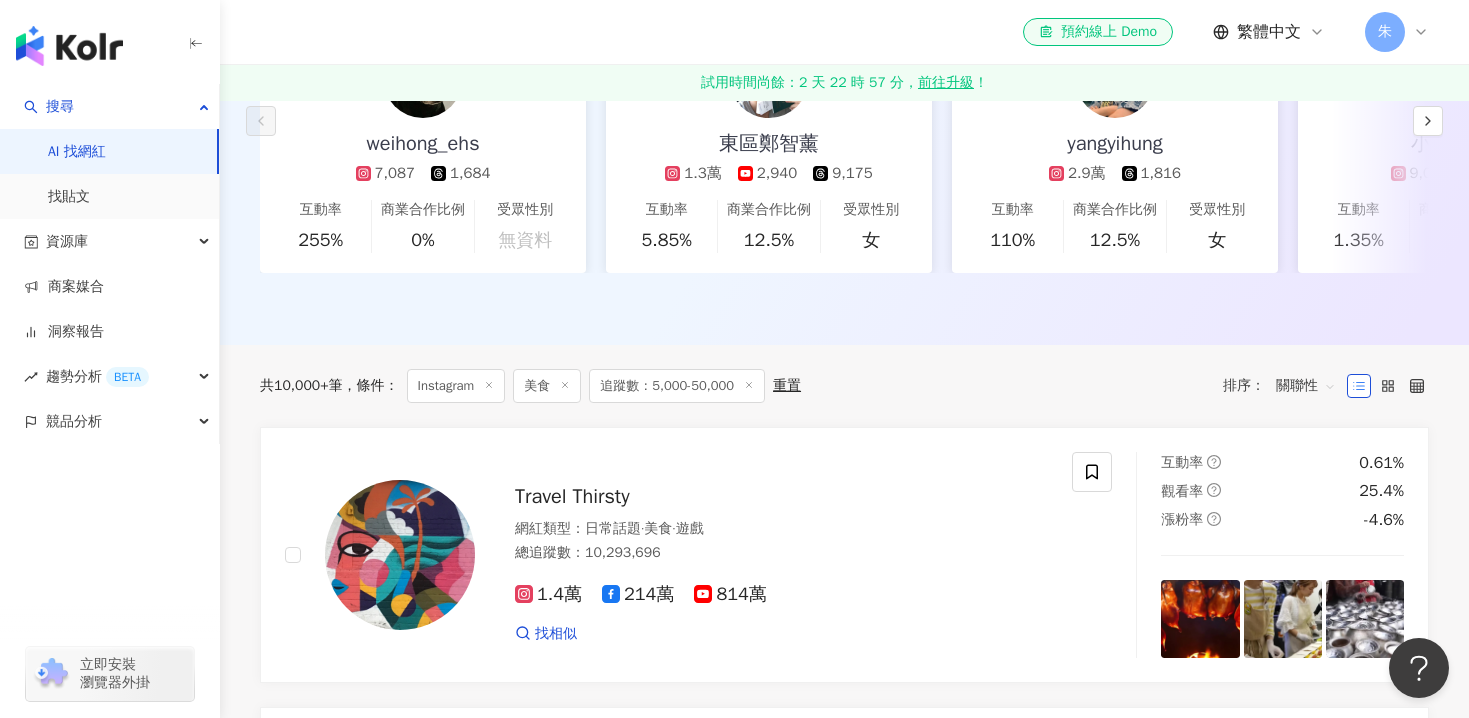 scroll, scrollTop: 263, scrollLeft: 0, axis: vertical 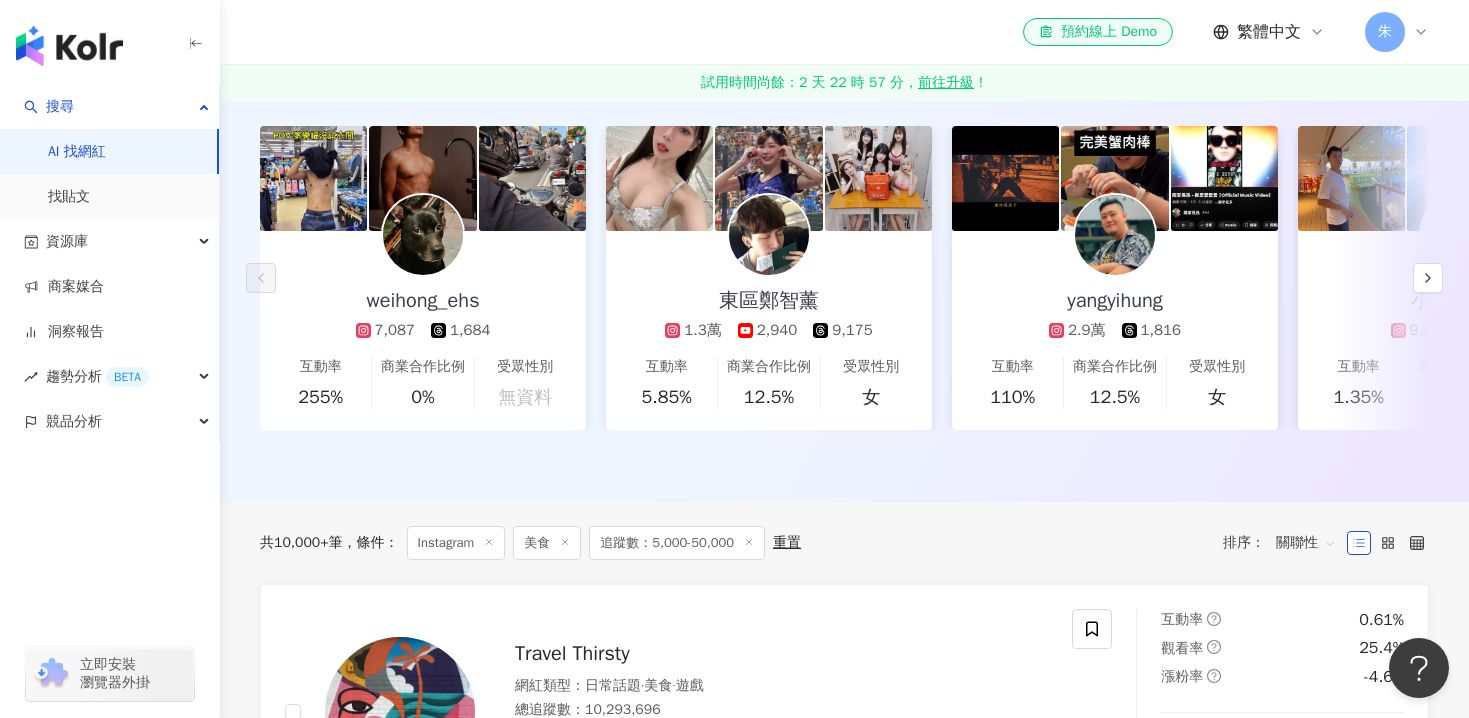 click on "關聯性" at bounding box center [1306, 543] 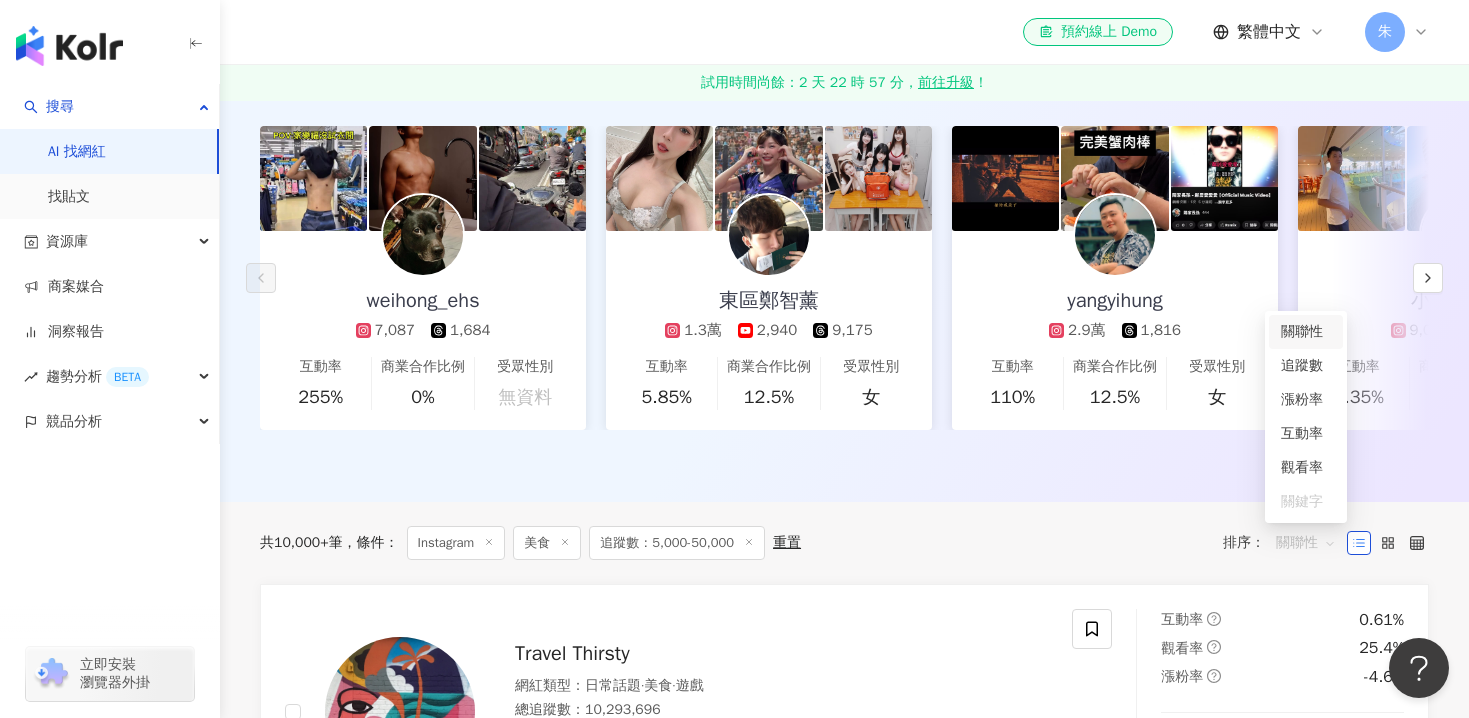 click on "共  10,000+  筆 條件 ： Instagram 美食 追蹤數：5,000-50,000 重置 排序： 關聯性" at bounding box center (844, 543) 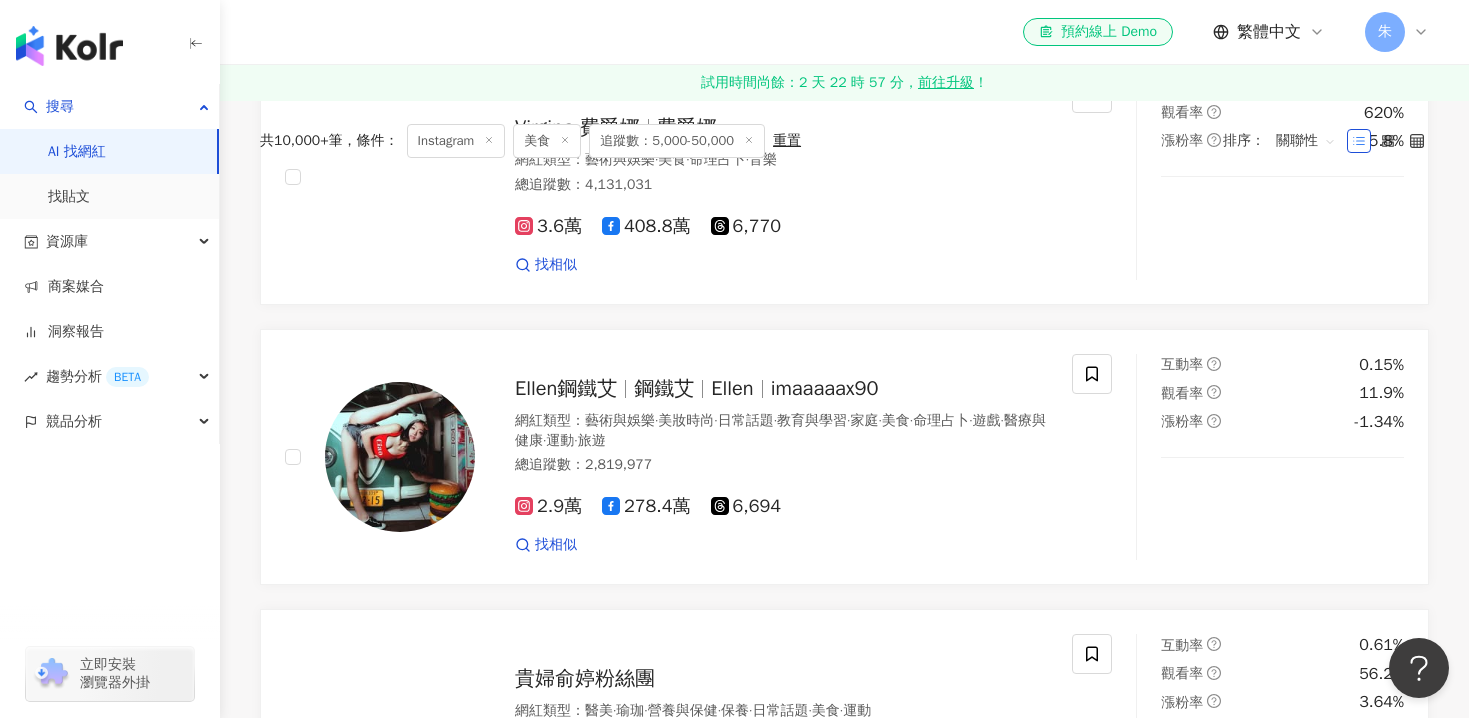 scroll, scrollTop: 0, scrollLeft: 0, axis: both 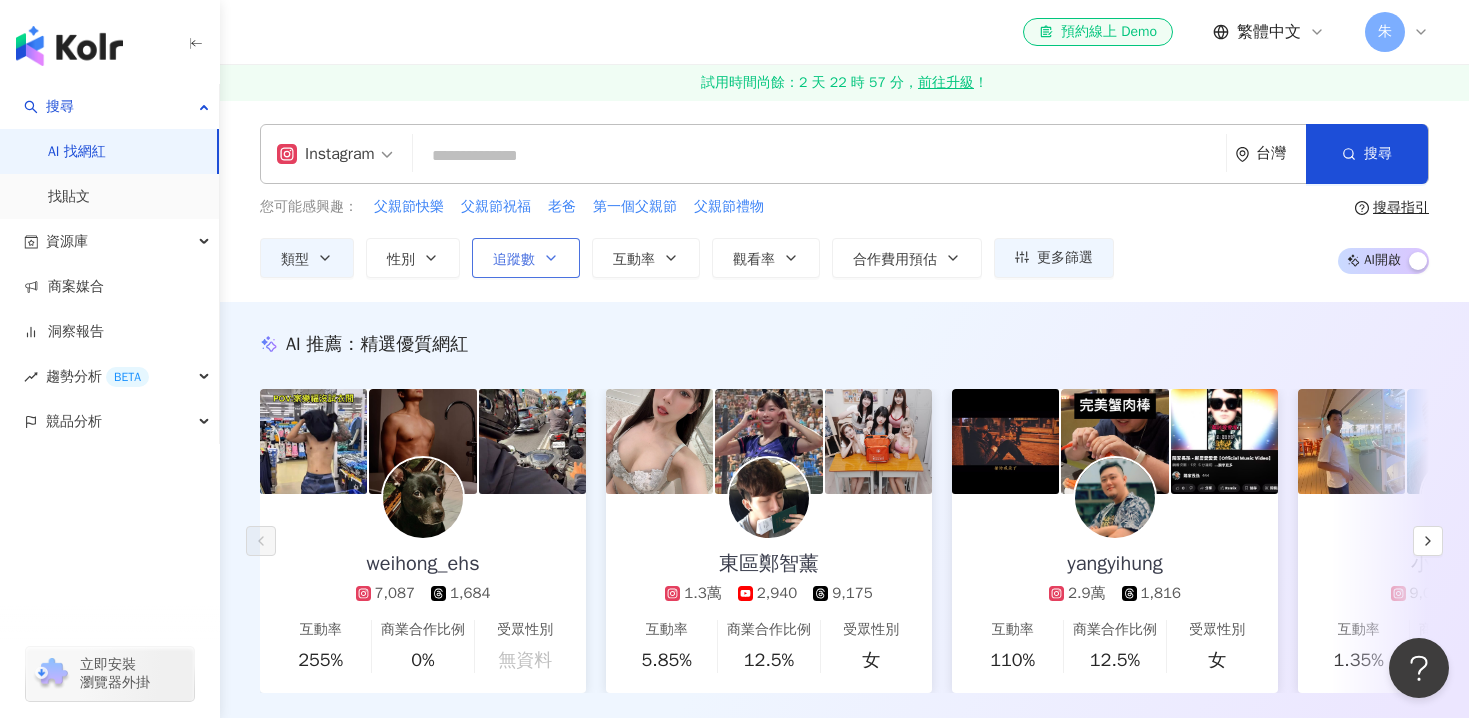 click on "追蹤數" at bounding box center [526, 258] 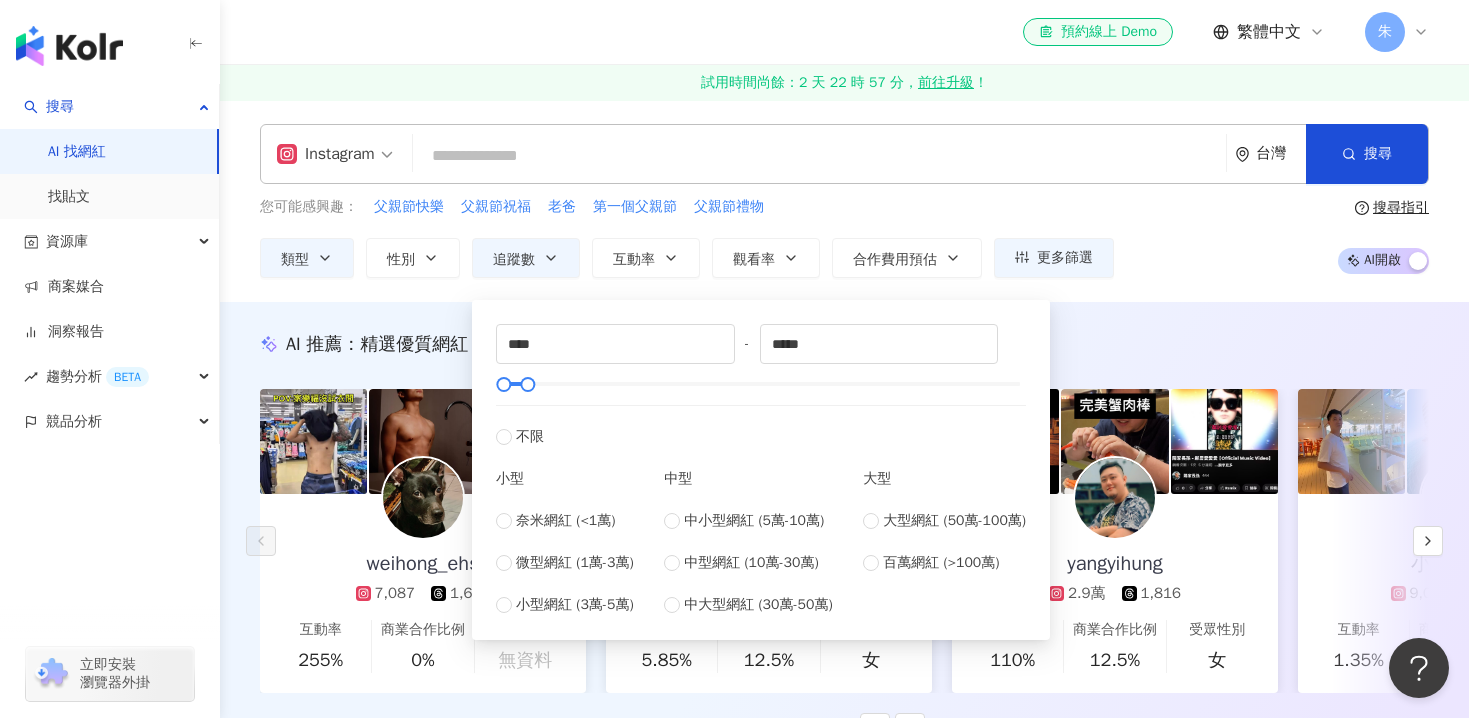 click on "AI 推薦 ： 精選優質網紅" at bounding box center [844, 344] 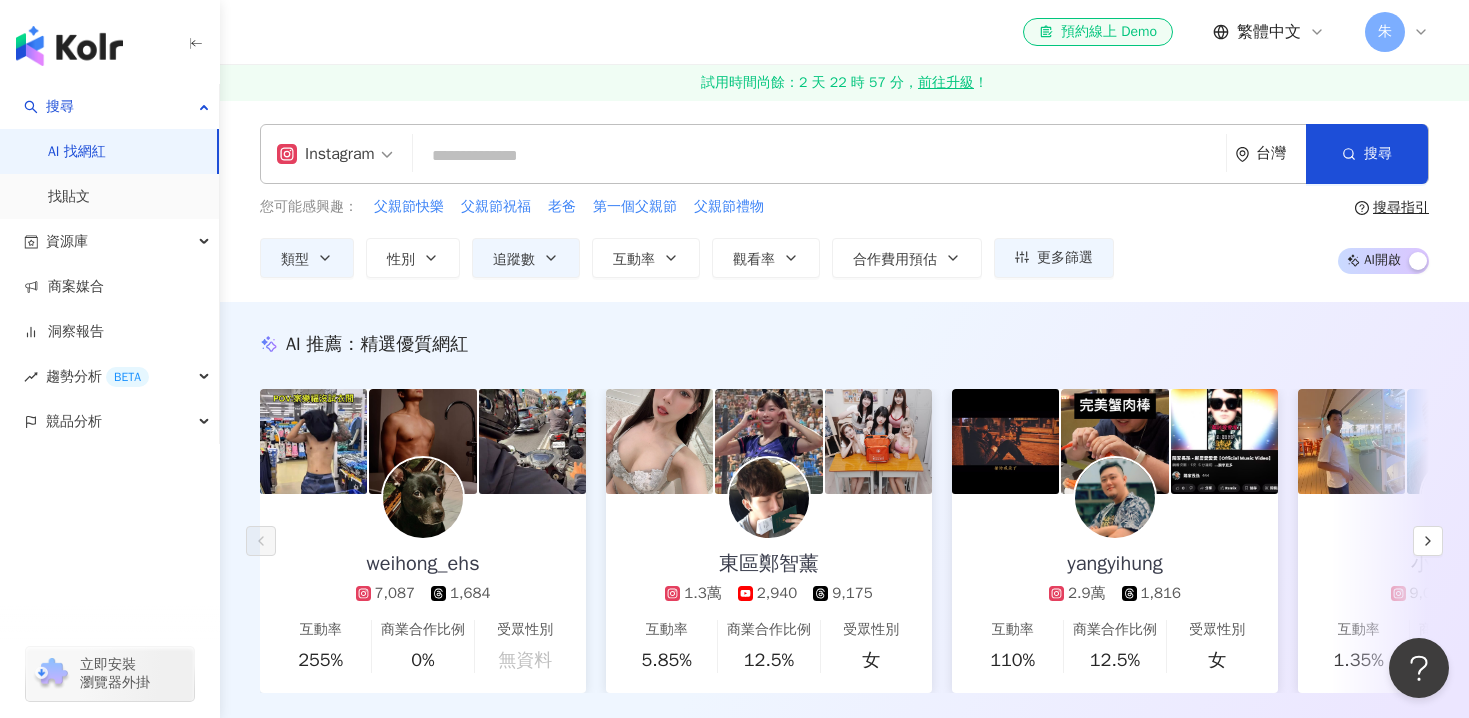 click on "Instagram 台灣 搜尋" at bounding box center (844, 154) 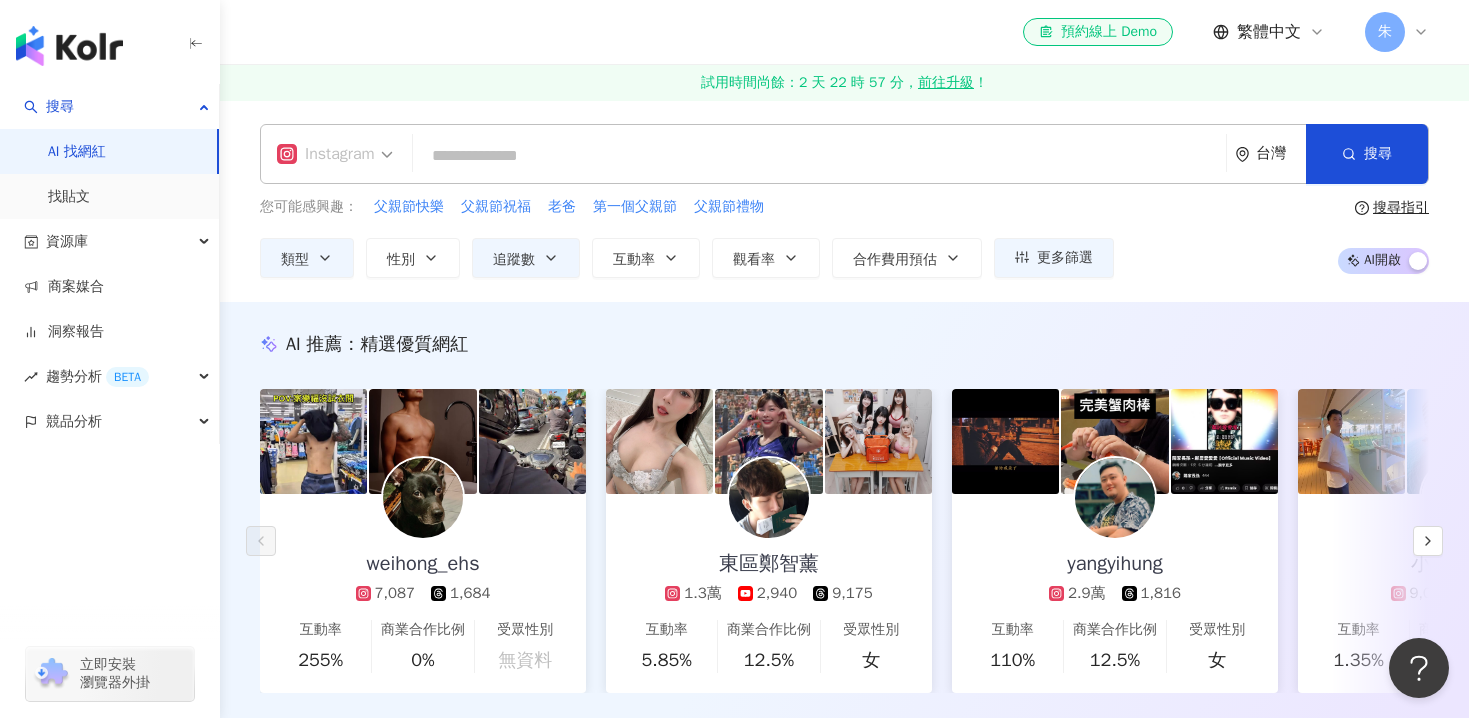 click on "Instagram" at bounding box center (335, 154) 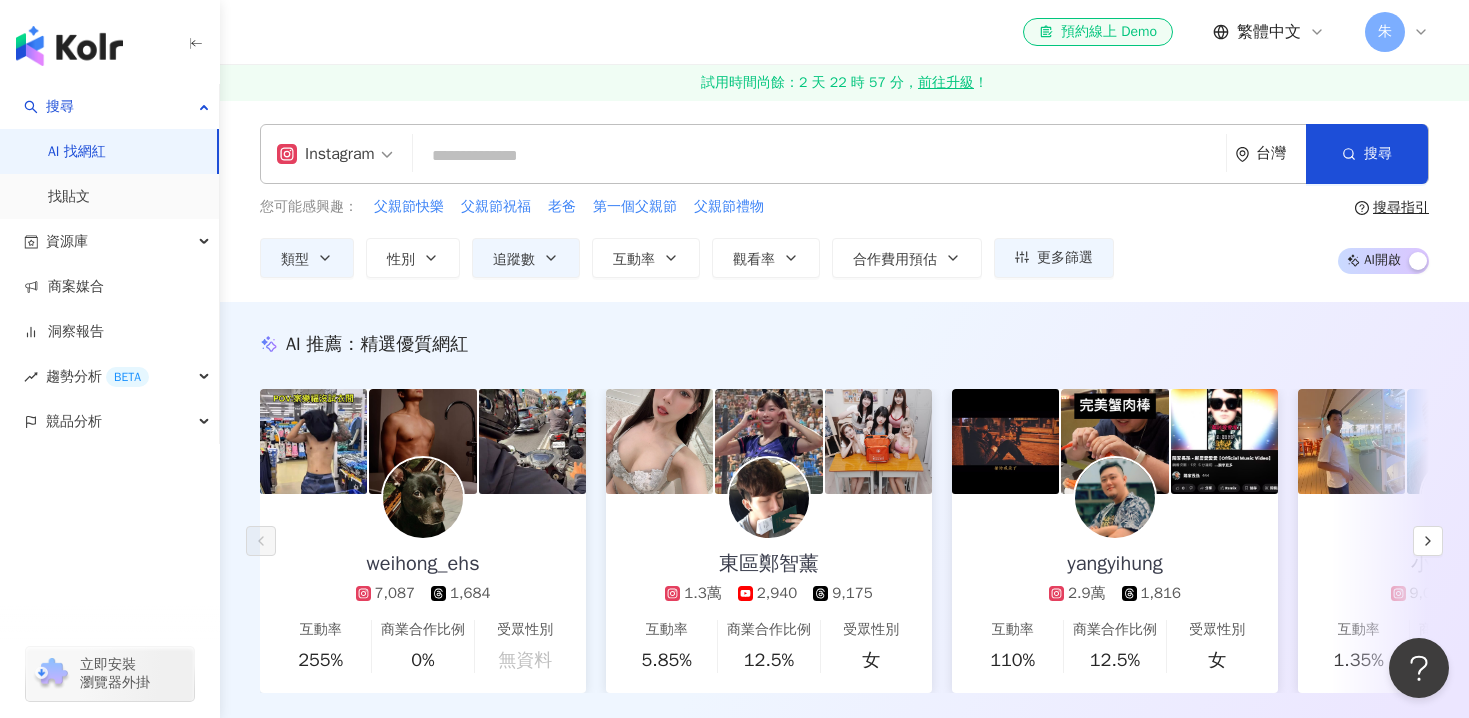 click on "AI 推薦 ： 精選優質網紅 weihong_ehs 7,087 1,684 互動率 255% 商業合作比例 0% 受眾性別 無資料 東區鄭智薰 1.3萬 2,940 9,175 互動率 5.85% 商業合作比例 12.5% 受眾性別 女 yangyihung 2.9萬 1,816 互動率 110% 商業合作比例 12.5% 受眾性別 女 小夥伴日常 9,078 10.4萬 互動率 1.35% 商業合作比例 40% 受眾性別 女 東京男子圖鑑 5,244 4.9萬tiktok-icon 21.4萬 互動率 0.44% 商業合作比例 0% 受眾性別 女 這我 2.4萬 互動率 74.8% 商業合作比例 36.4% 受眾性別 男 黎曄ya 9,282 1,530 1,028 互動率 63.4% 商業合作比例 6.67% 受眾性別 無資料 維娜師𝑽𝒆𝒓𝒏𝒂♡ 體態保養Ⅰ女性成長Ⅰ親子育兒 1.7萬 互動率 59.8% 商業合作比例 22.7% 受眾性別 女 蔡安平（安平葛格） 7,145 1,491 互動率 54.1% 商業合作比例 13.9% 受眾性別 女 ig.evonnnne_0206 6,802 924 互動率 47% 商業合作比例 0% 受眾性別 女 我麥摳啦！麥摳-Michael Johnson 7,177 3,767 43.4%" at bounding box center (844, 533) 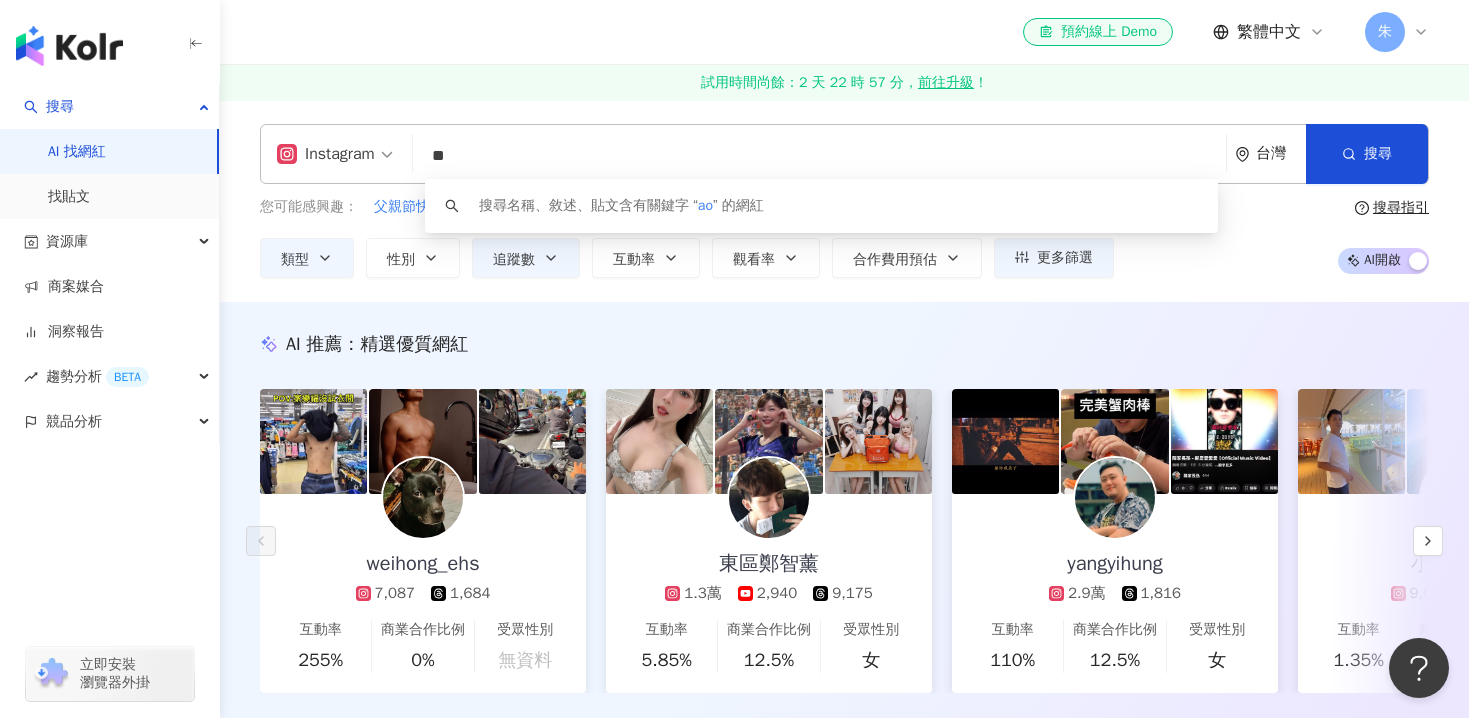 type on "*" 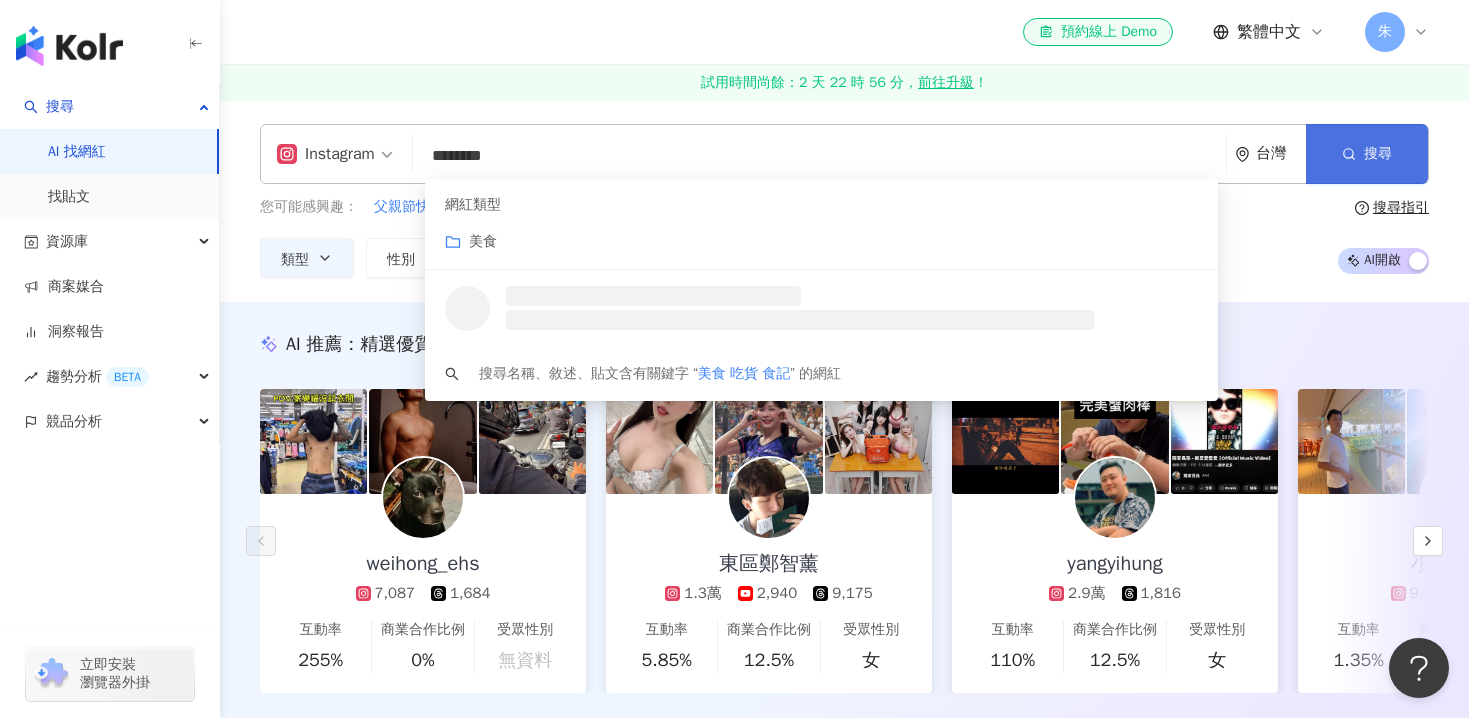 type on "********" 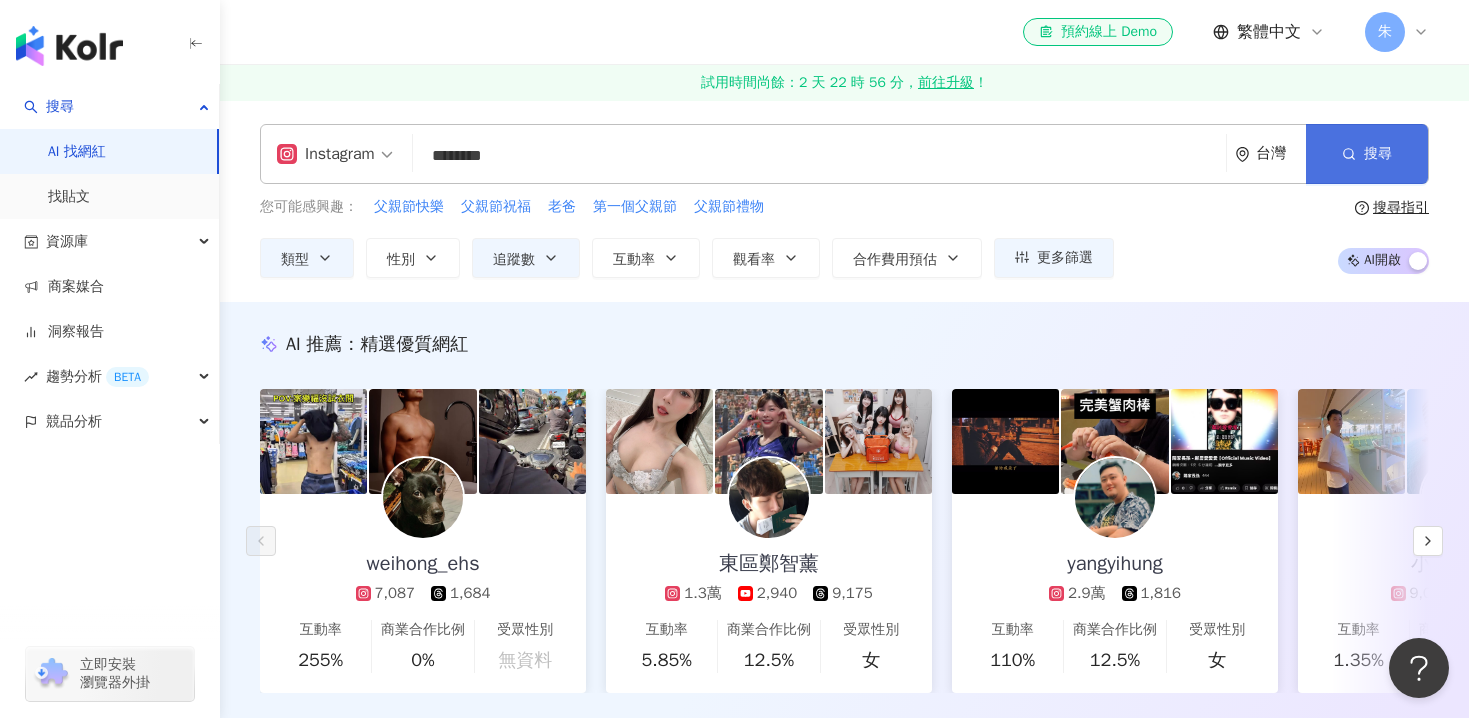 click on "搜尋" at bounding box center (1367, 154) 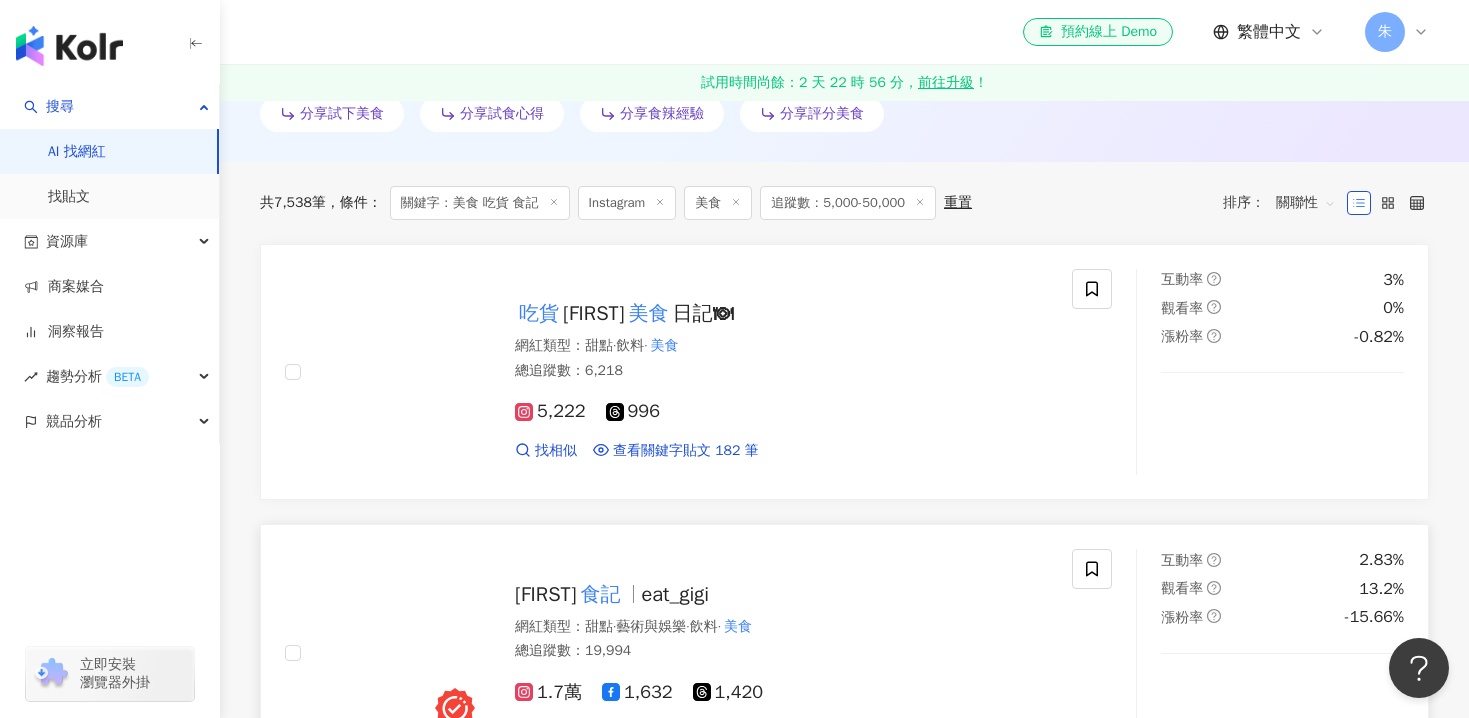 scroll, scrollTop: 751, scrollLeft: 0, axis: vertical 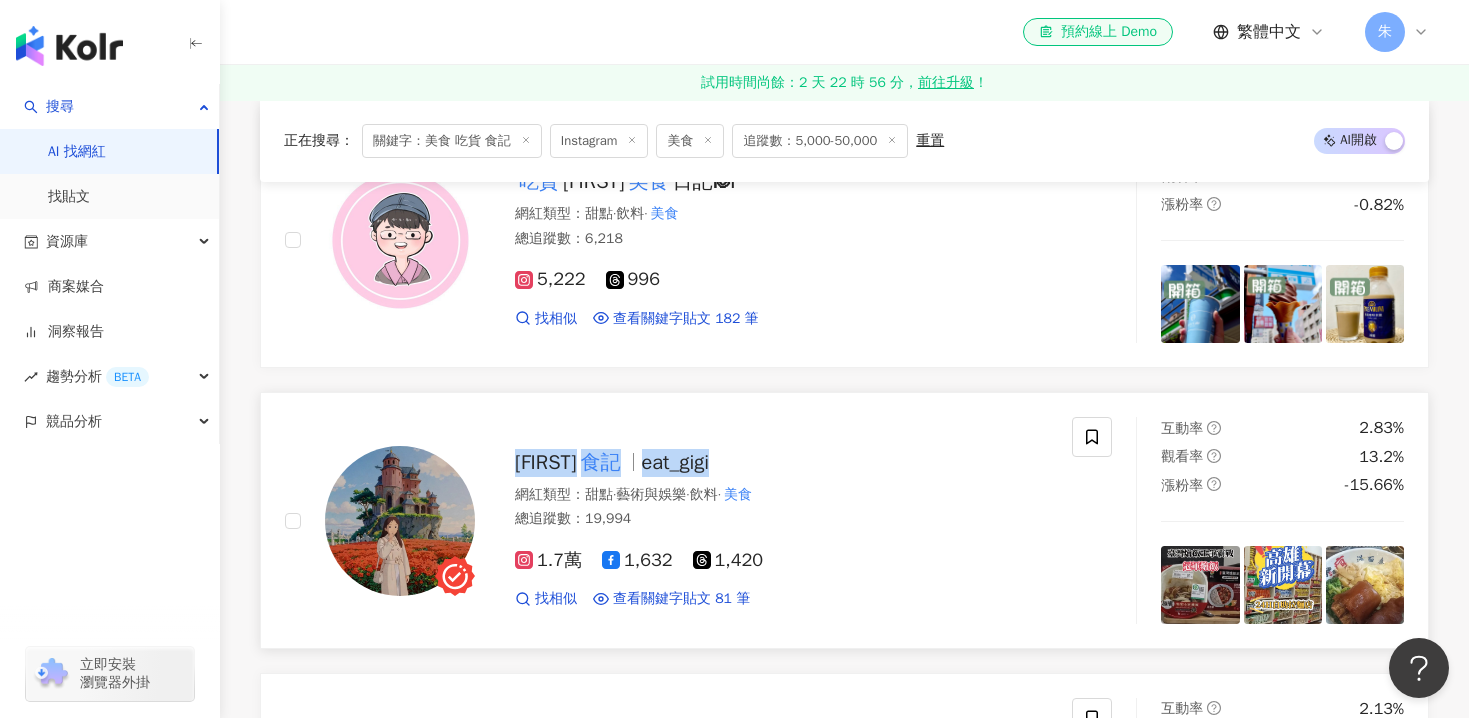 drag, startPoint x: 713, startPoint y: 380, endPoint x: 739, endPoint y: 471, distance: 94.641426 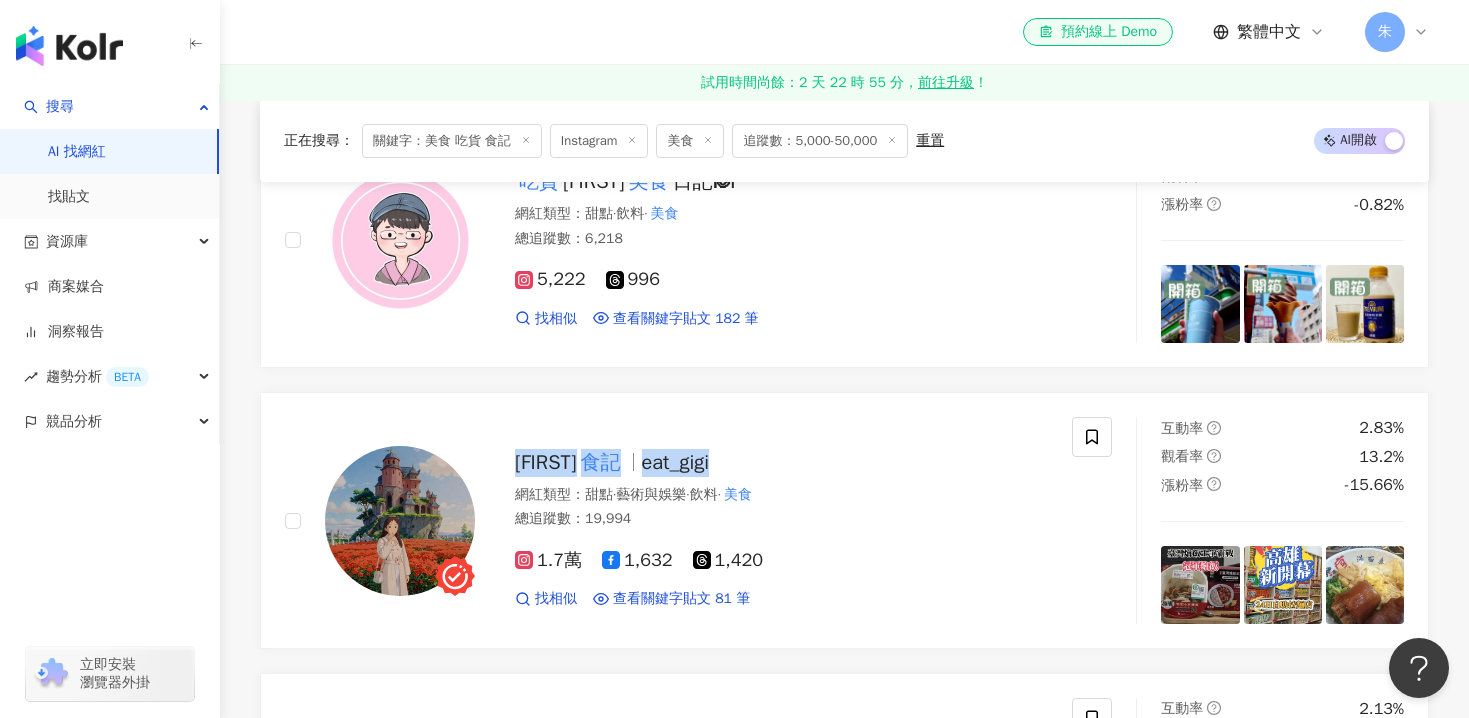 click on "吃貨 白的 美食 日記🍽 網紅類型 ： 甜點  ·  飲料  ·  美食 總追蹤數 ： 6,218 5,222 996 找相似 查看關鍵字貼文 182 筆 互動率 3% 觀看率 0% 漲粉率 -0.82% Gigi吃吃 食記 eat_gigi 網紅類型 ： 甜點  ·  藝術與娛樂  ·  飲料  ·  美食 總追蹤數 ： 19,994 1.7萬 1,632 1,420 找相似 查看關鍵字貼文 81 筆 互動率 2.83% 觀看率 13.2% 漲粉率 -15.66% 奧莉 Olga 網紅類型 ： 舞蹈  ·  感情  ·  教育與學習  ·  家庭  ·  美食 總追蹤數 ： 49,540 1.3萬 3.7萬 找相似 查看關鍵字貼文 1 筆 互動率 2.13% 觀看率 40% 漲粉率 -0.39% nanaq521 NanaQ 網紅類型 ： 感情  ·  飲料  ·  日常話題  ·  家庭  ·  美食  ·  命理占卜  ·  醫療與健康  ·  交通工具 總追蹤數 ： 238,260 4.8萬 3.1萬 13.1萬 2.8萬 找相似 查看關鍵字貼文 1 筆 互動率 1.25% 觀看率 73.7% 漲粉率 -4.42% 妍巴 吃貨 生活🍴 妍巴 yenbo_18 網紅類型 ： 財經  ·  美食 總追蹤數 ：" at bounding box center [844, 1783] 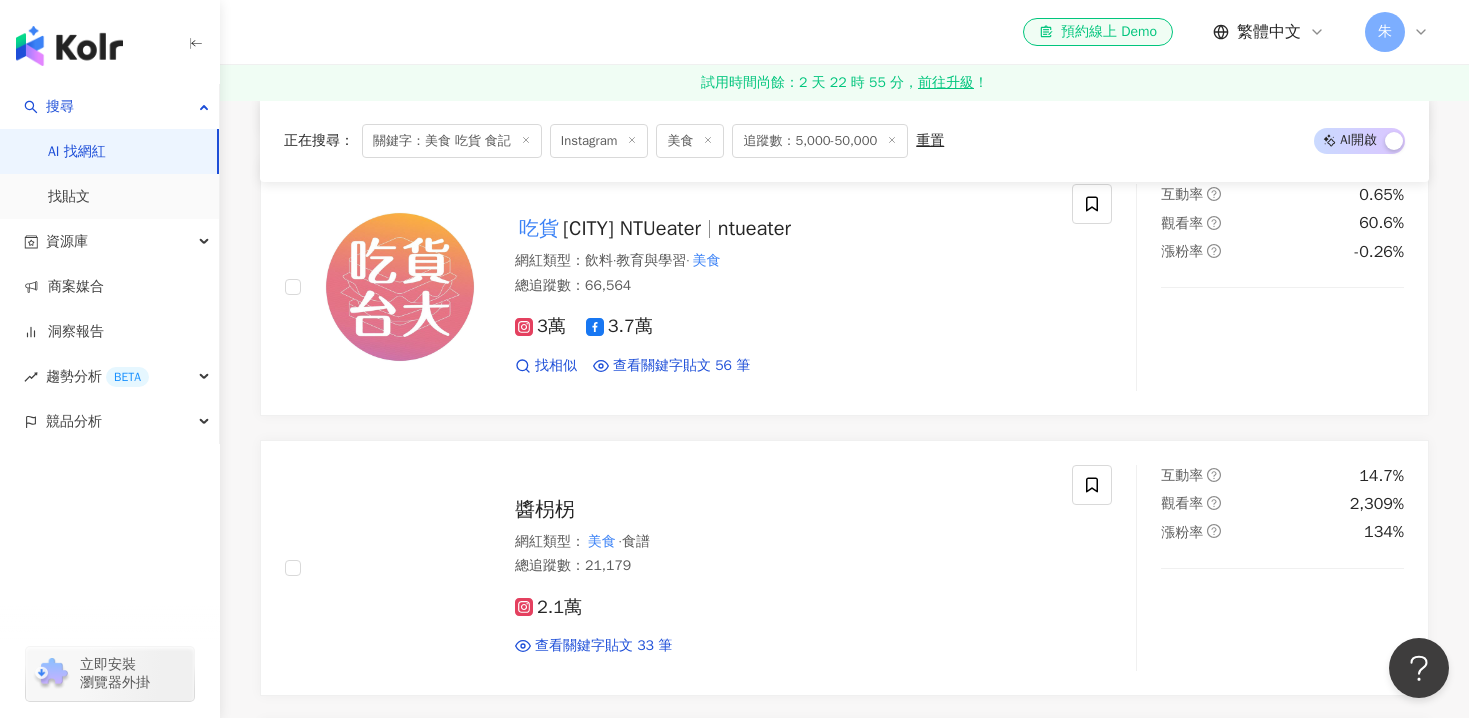 scroll, scrollTop: 2392, scrollLeft: 0, axis: vertical 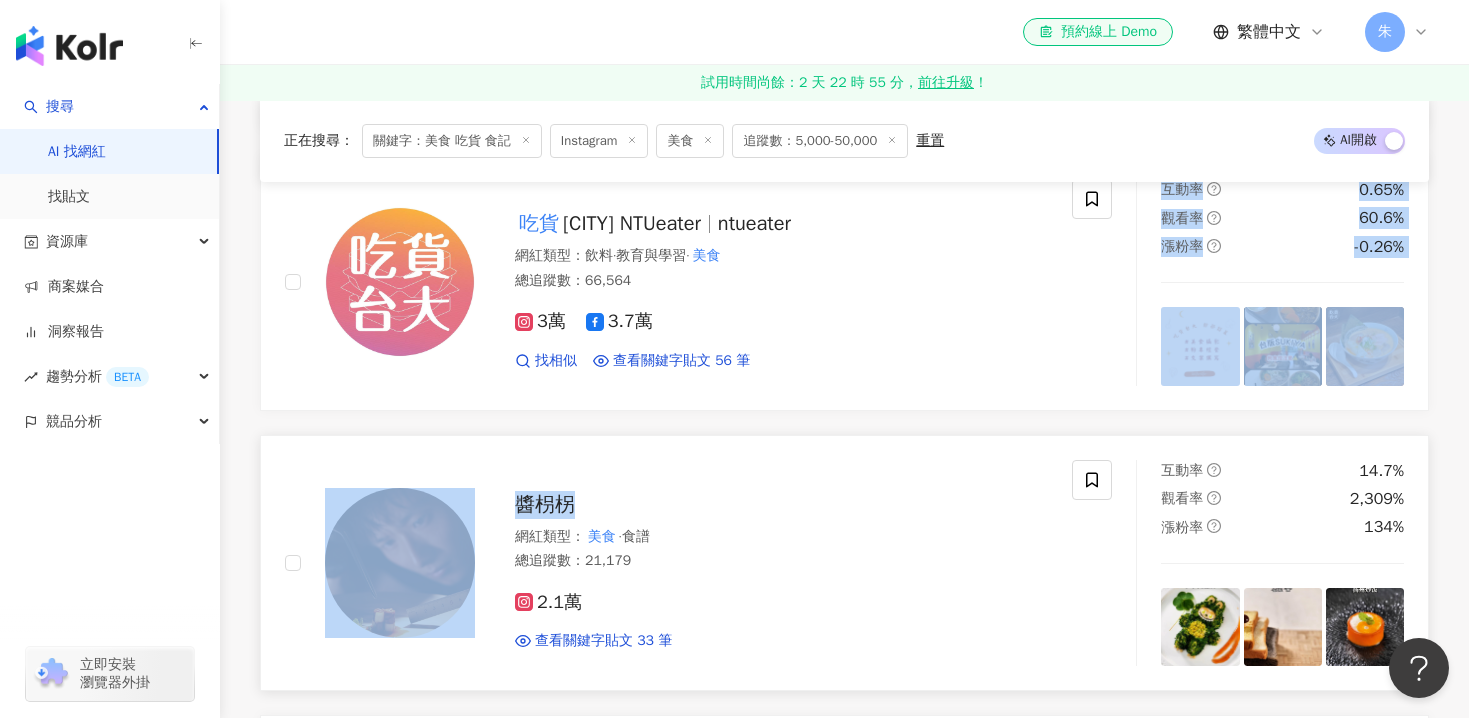 drag, startPoint x: 638, startPoint y: 420, endPoint x: 642, endPoint y: 512, distance: 92.086914 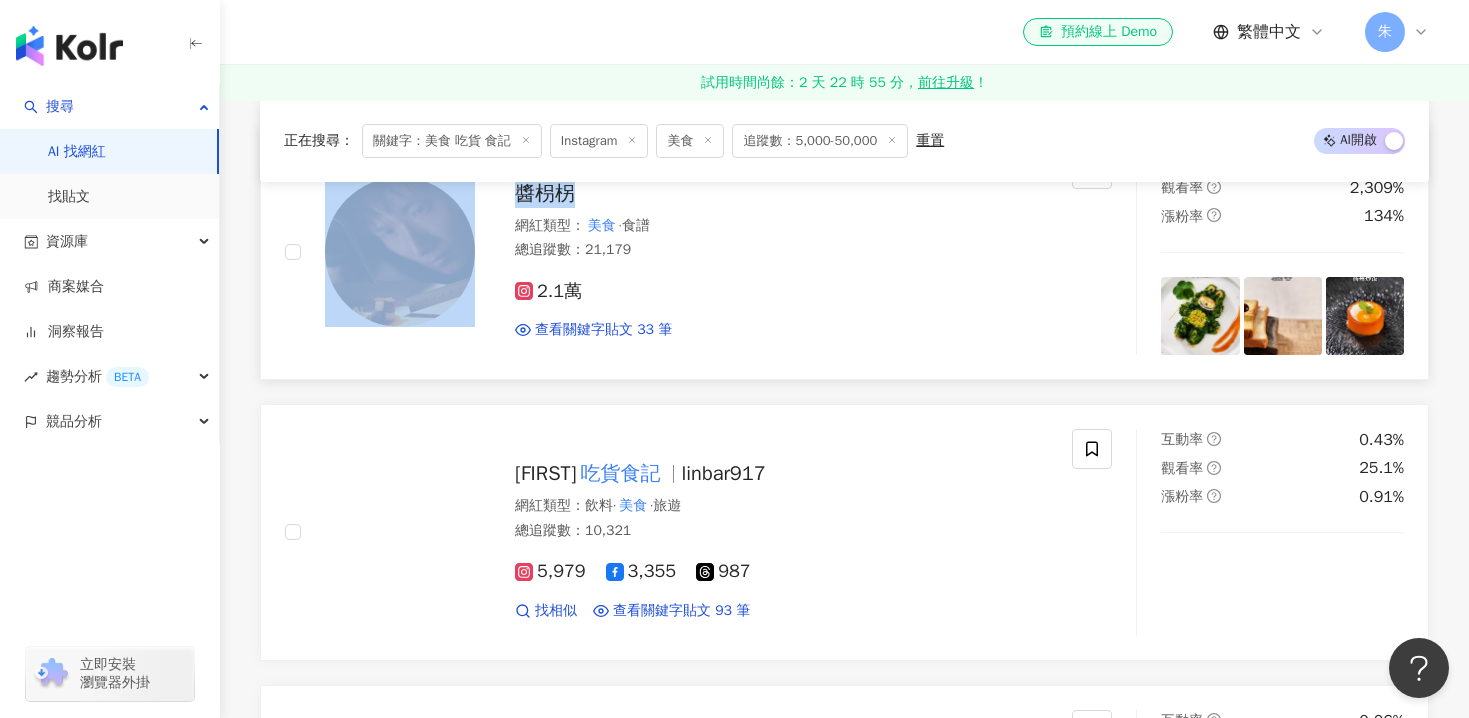 scroll, scrollTop: 2770, scrollLeft: 0, axis: vertical 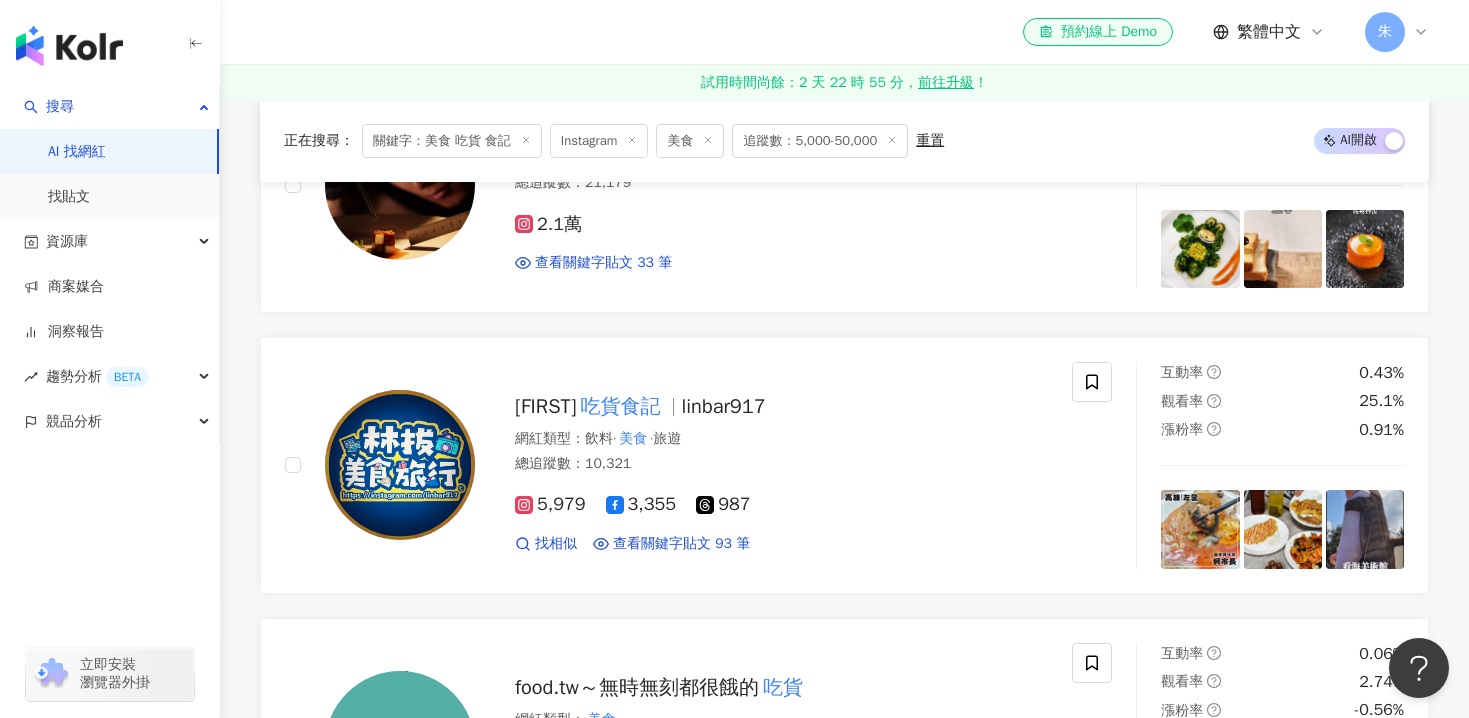 click on "吃貨 白的 美食 日記🍽 網紅類型 ： 甜點  ·  飲料  ·  美食 總追蹤數 ： 6,218 5,222 996 找相似 查看關鍵字貼文 182 筆 互動率 3% 觀看率 0% 漲粉率 -0.82% Gigi吃吃 食記 eat_gigi 網紅類型 ： 甜點  ·  藝術與娛樂  ·  飲料  ·  美食 總追蹤數 ： 19,994 1.7萬 1,632 1,420 找相似 查看關鍵字貼文 81 筆 互動率 2.83% 觀看率 13.2% 漲粉率 -15.66% 奧莉 Olga 網紅類型 ： 舞蹈  ·  感情  ·  教育與學習  ·  家庭  ·  美食 總追蹤數 ： 49,540 1.3萬 3.7萬 找相似 查看關鍵字貼文 1 筆 互動率 2.13% 觀看率 40% 漲粉率 -0.39% nanaq521 NanaQ 網紅類型 ： 感情  ·  飲料  ·  日常話題  ·  家庭  ·  美食  ·  命理占卜  ·  醫療與健康  ·  交通工具 總追蹤數 ： 238,260 4.8萬 3.1萬 13.1萬 2.8萬 找相似 查看關鍵字貼文 1 筆 互動率 1.25% 觀看率 73.7% 漲粉率 -4.42% 妍巴 吃貨 生活🍴 妍巴 yenbo_18 網紅類型 ： 財經  ·  美食 總追蹤數 ：" at bounding box center [844, -236] 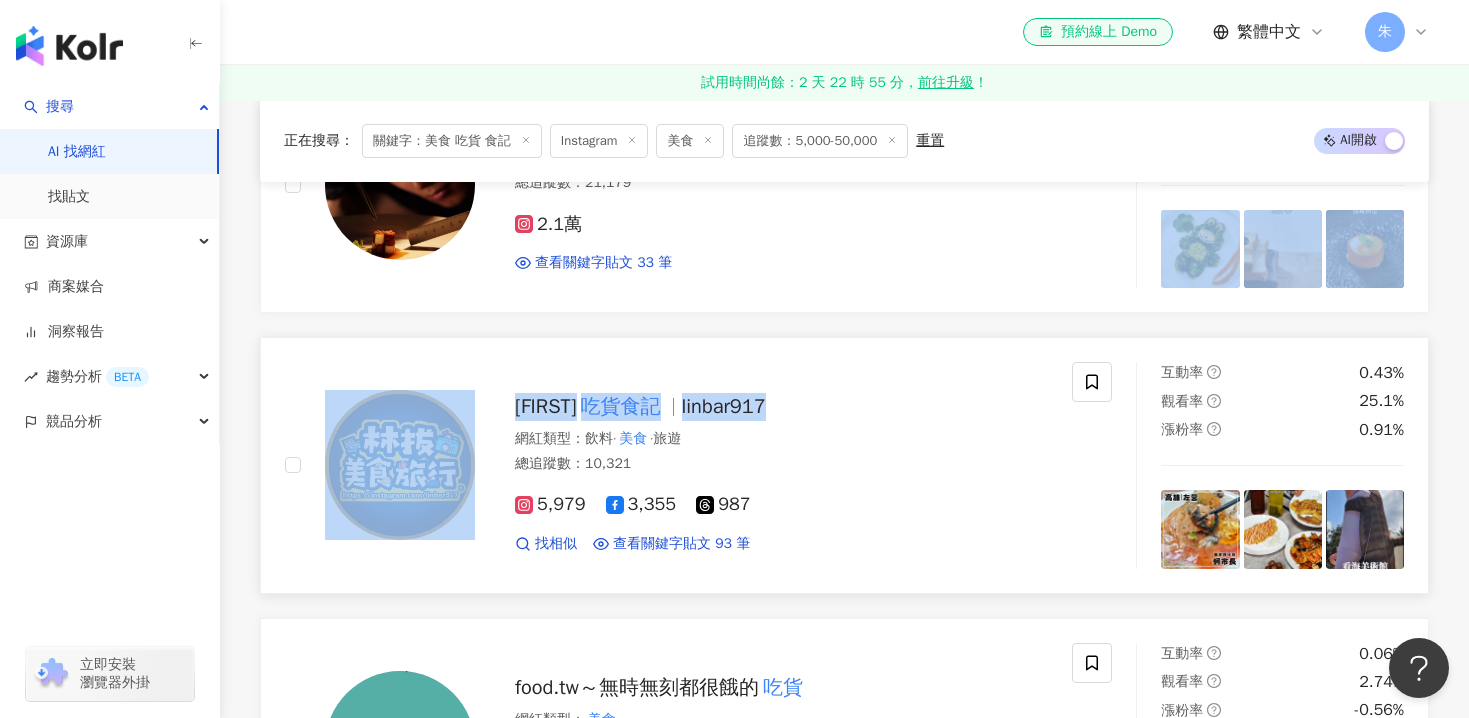 drag, startPoint x: 639, startPoint y: 313, endPoint x: 791, endPoint y: 400, distance: 175.13708 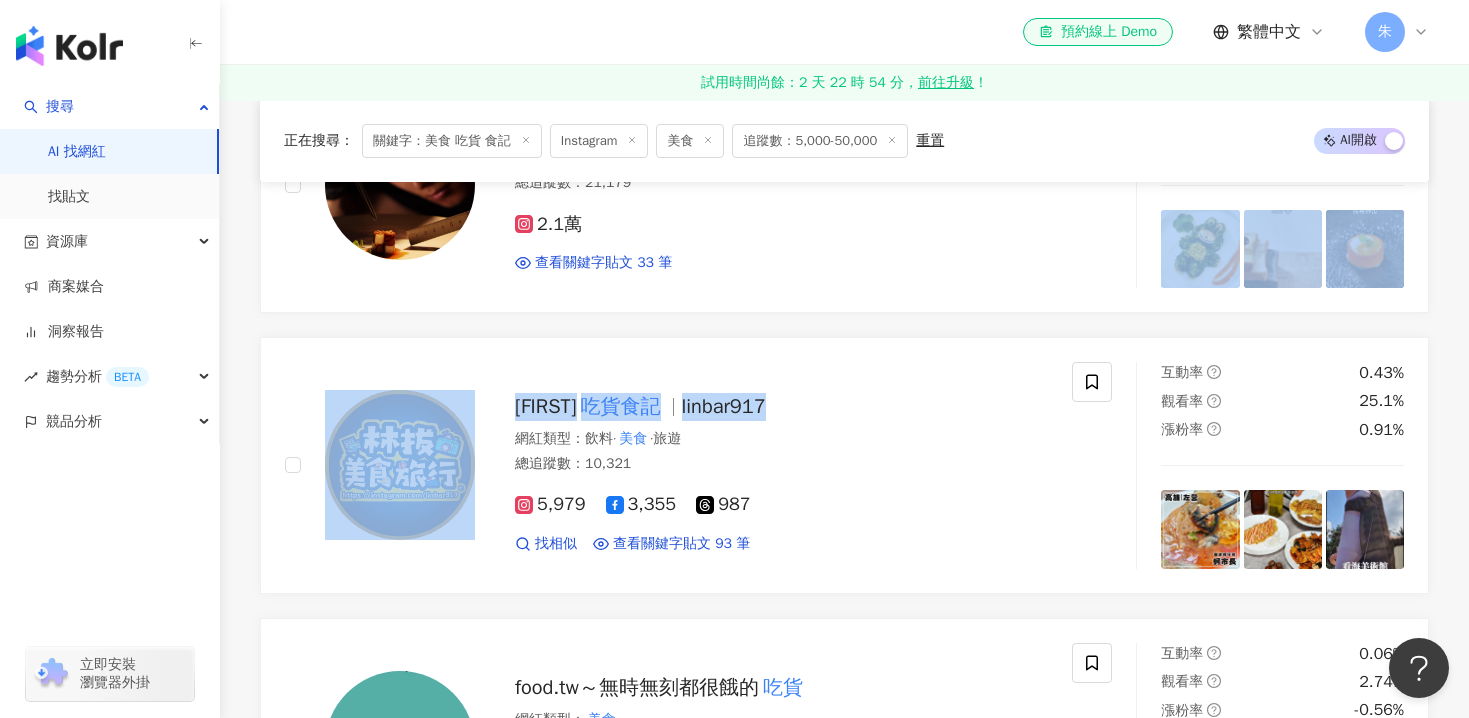 click on "正在搜尋 ： 關鍵字：美食 吃貨 食記 Instagram 美食 追蹤數：5,000-50,000 重置 AI  開啟 AI  關閉 吃貨 白的 美食 日記🍽 網紅類型 ： 甜點  ·  飲料  ·  美食 總追蹤數 ： 6,218 5,222 996 找相似 查看關鍵字貼文 182 筆 互動率 3% 觀看率 0% 漲粉率 -0.82% Gigi吃吃 食記 eat_gigi 網紅類型 ： 甜點  ·  藝術與娛樂  ·  飲料  ·  美食 總追蹤數 ： 19,994 1.7萬 1,632 1,420 找相似 查看關鍵字貼文 81 筆 互動率 2.83% 觀看率 13.2% 漲粉率 -15.66% 奧莉 Olga 網紅類型 ： 舞蹈  ·  感情  ·  教育與學習  ·  家庭  ·  美食 總追蹤數 ： 49,540 1.3萬 3.7萬 找相似 查看關鍵字貼文 1 筆 互動率 2.13% 觀看率 40% 漲粉率 -0.39% nanaq521 NanaQ 網紅類型 ： 感情  ·  飲料  ·  日常話題  ·  家庭  ·  美食  ·  命理占卜  ·  醫療與健康  ·  交通工具 總追蹤數 ： 238,260 4.8萬 3.1萬 13.1萬 2.8萬 找相似 查看關鍵字貼文 1 筆 互動率 1.25% 73.7%" at bounding box center (844, 313) 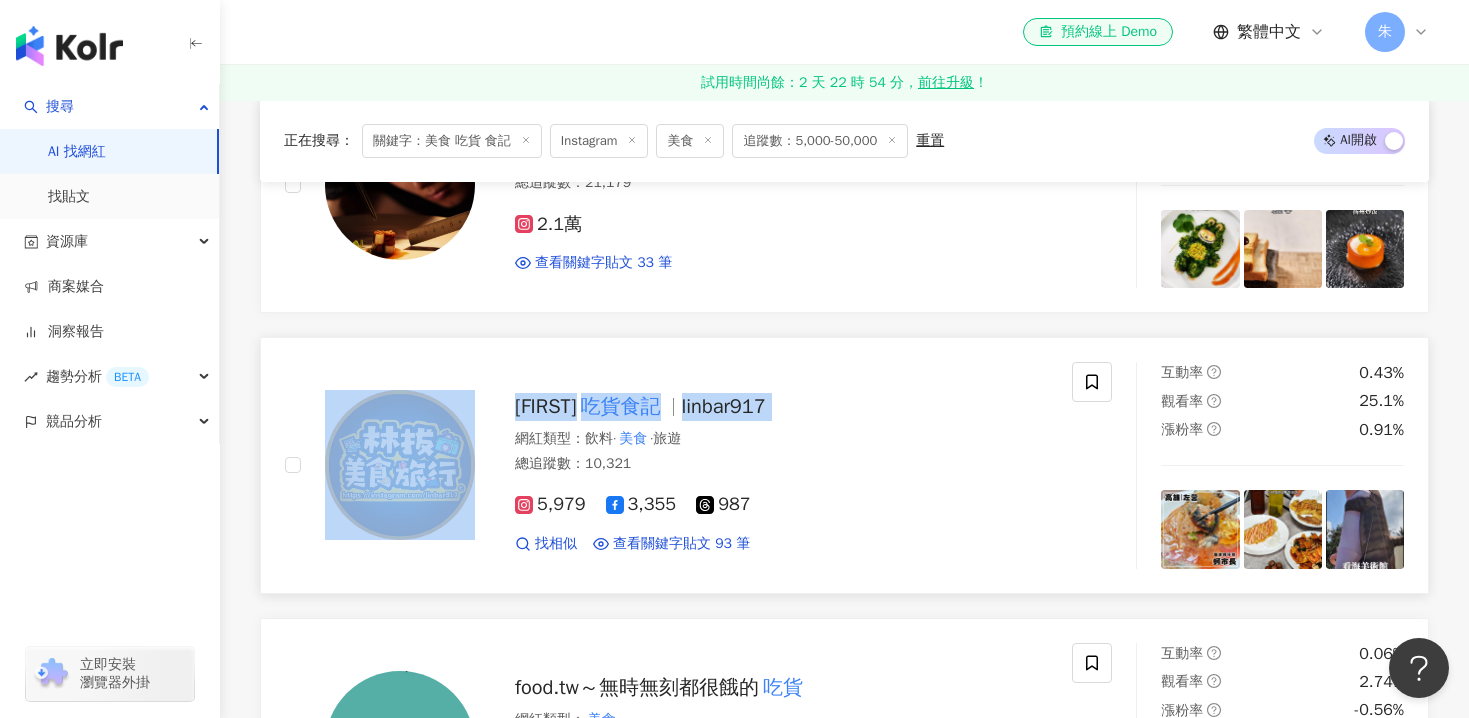 drag, startPoint x: 242, startPoint y: 423, endPoint x: 749, endPoint y: 423, distance: 507 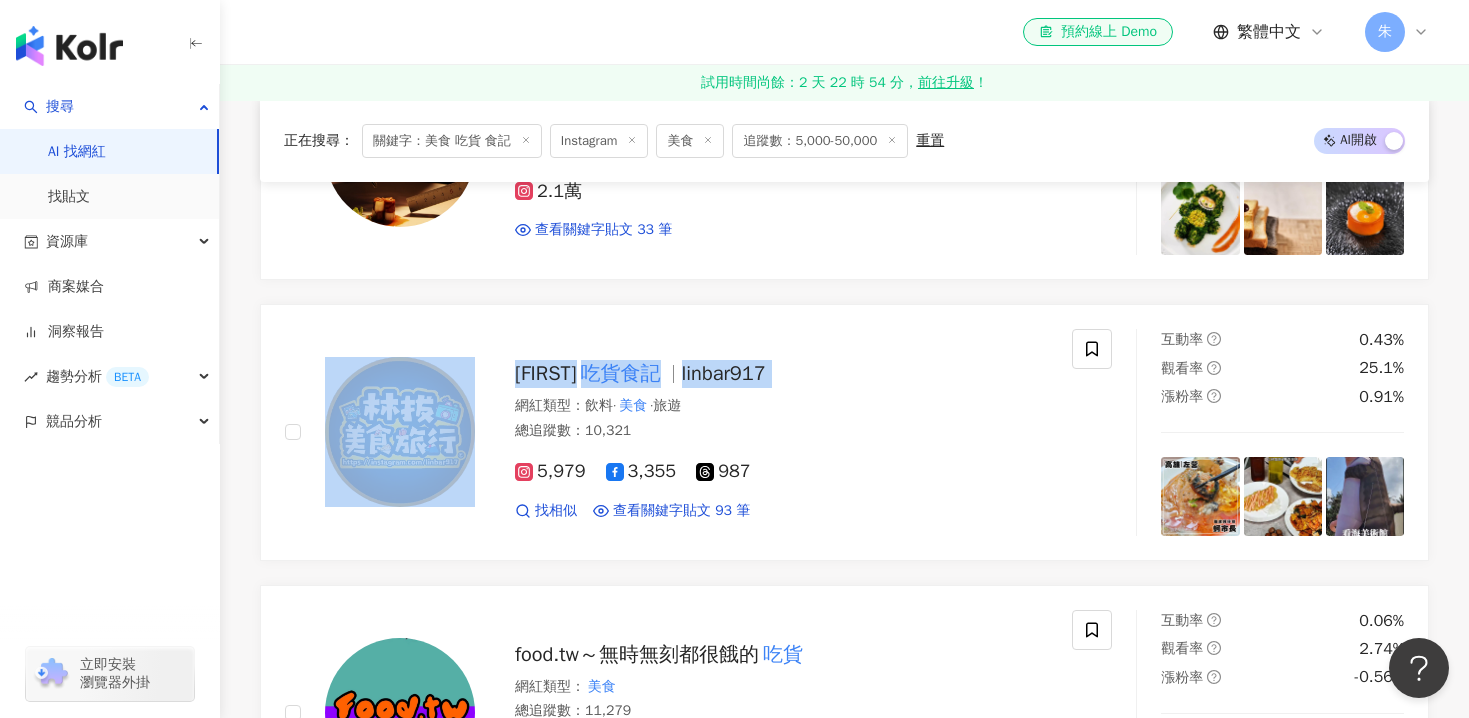 scroll, scrollTop: 2754, scrollLeft: 0, axis: vertical 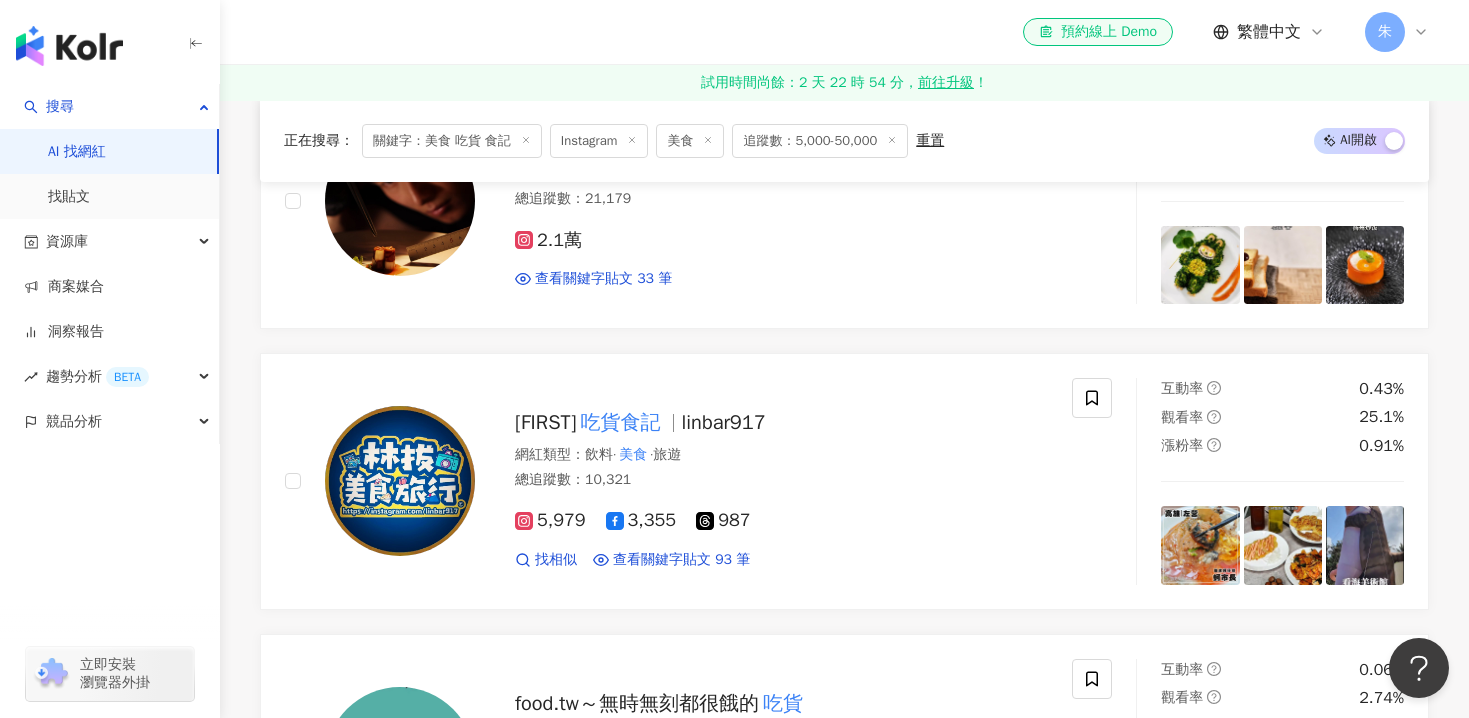 click on "吃貨 白的 美食 日記🍽 網紅類型 ： 甜點  ·  飲料  ·  美食 總追蹤數 ： 6,218 5,222 996 找相似 查看關鍵字貼文 182 筆 互動率 3% 觀看率 0% 漲粉率 -0.82% Gigi吃吃 食記 eat_gigi 網紅類型 ： 甜點  ·  藝術與娛樂  ·  飲料  ·  美食 總追蹤數 ： 19,994 1.7萬 1,632 1,420 找相似 查看關鍵字貼文 81 筆 互動率 2.83% 觀看率 13.2% 漲粉率 -15.66% 奧莉 Olga 網紅類型 ： 舞蹈  ·  感情  ·  教育與學習  ·  家庭  ·  美食 總追蹤數 ： 49,540 1.3萬 3.7萬 找相似 查看關鍵字貼文 1 筆 互動率 2.13% 觀看率 40% 漲粉率 -0.39% nanaq521 NanaQ 網紅類型 ： 感情  ·  飲料  ·  日常話題  ·  家庭  ·  美食  ·  命理占卜  ·  醫療與健康  ·  交通工具 總追蹤數 ： 238,260 4.8萬 3.1萬 13.1萬 2.8萬 找相似 查看關鍵字貼文 1 筆 互動率 1.25% 觀看率 73.7% 漲粉率 -4.42% 妍巴 吃貨 生活🍴 妍巴 yenbo_18 網紅類型 ： 財經  ·  美食 總追蹤數 ：" at bounding box center (844, -220) 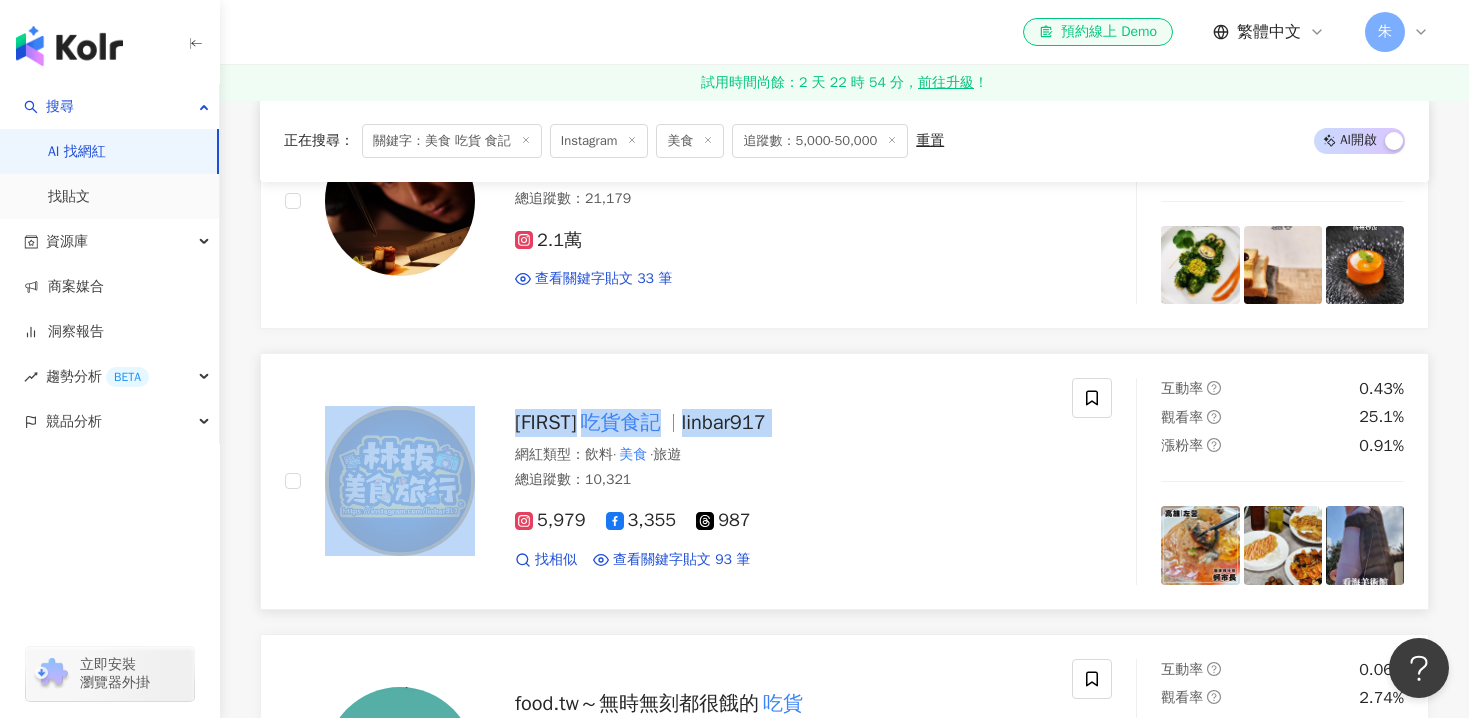 drag, startPoint x: 244, startPoint y: 442, endPoint x: 758, endPoint y: 442, distance: 514 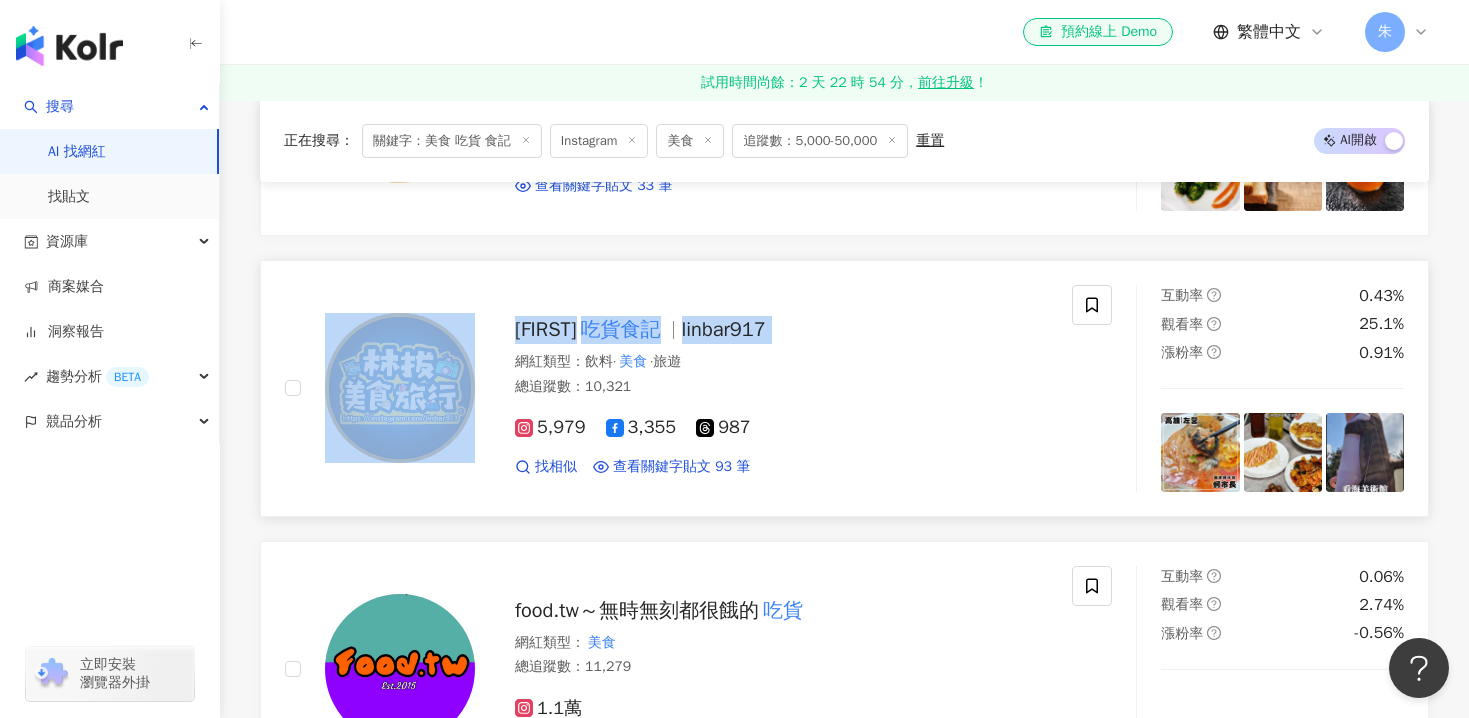 scroll, scrollTop: 2974, scrollLeft: 0, axis: vertical 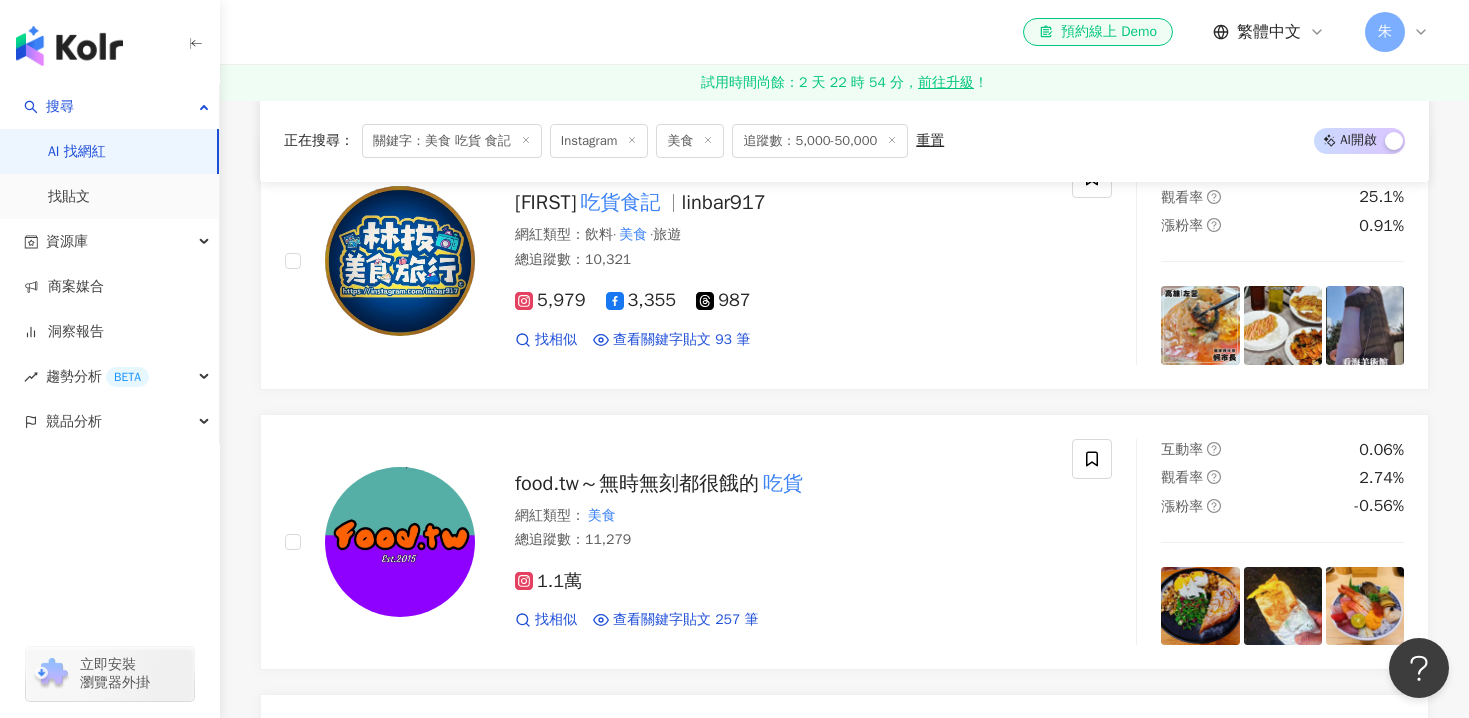 click on "吃貨 白的 美食 日記🍽 網紅類型 ： 甜點  ·  飲料  ·  美食 總追蹤數 ： 6,218 5,222 996 找相似 查看關鍵字貼文 182 筆 互動率 3% 觀看率 0% 漲粉率 -0.82% Gigi吃吃 食記 eat_gigi 網紅類型 ： 甜點  ·  藝術與娛樂  ·  飲料  ·  美食 總追蹤數 ： 19,994 1.7萬 1,632 1,420 找相似 查看關鍵字貼文 81 筆 互動率 2.83% 觀看率 13.2% 漲粉率 -15.66% 奧莉 Olga 網紅類型 ： 舞蹈  ·  感情  ·  教育與學習  ·  家庭  ·  美食 總追蹤數 ： 49,540 1.3萬 3.7萬 找相似 查看關鍵字貼文 1 筆 互動率 2.13% 觀看率 40% 漲粉率 -0.39% nanaq521 NanaQ 網紅類型 ： 感情  ·  飲料  ·  日常話題  ·  家庭  ·  美食  ·  命理占卜  ·  醫療與健康  ·  交通工具 總追蹤數 ： 238,260 4.8萬 3.1萬 13.1萬 2.8萬 找相似 查看關鍵字貼文 1 筆 互動率 1.25% 觀看率 73.7% 漲粉率 -4.42% 妍巴 吃貨 生活🍴 妍巴 yenbo_18 網紅類型 ： 財經  ·  美食 總追蹤數 ：" at bounding box center (844, -440) 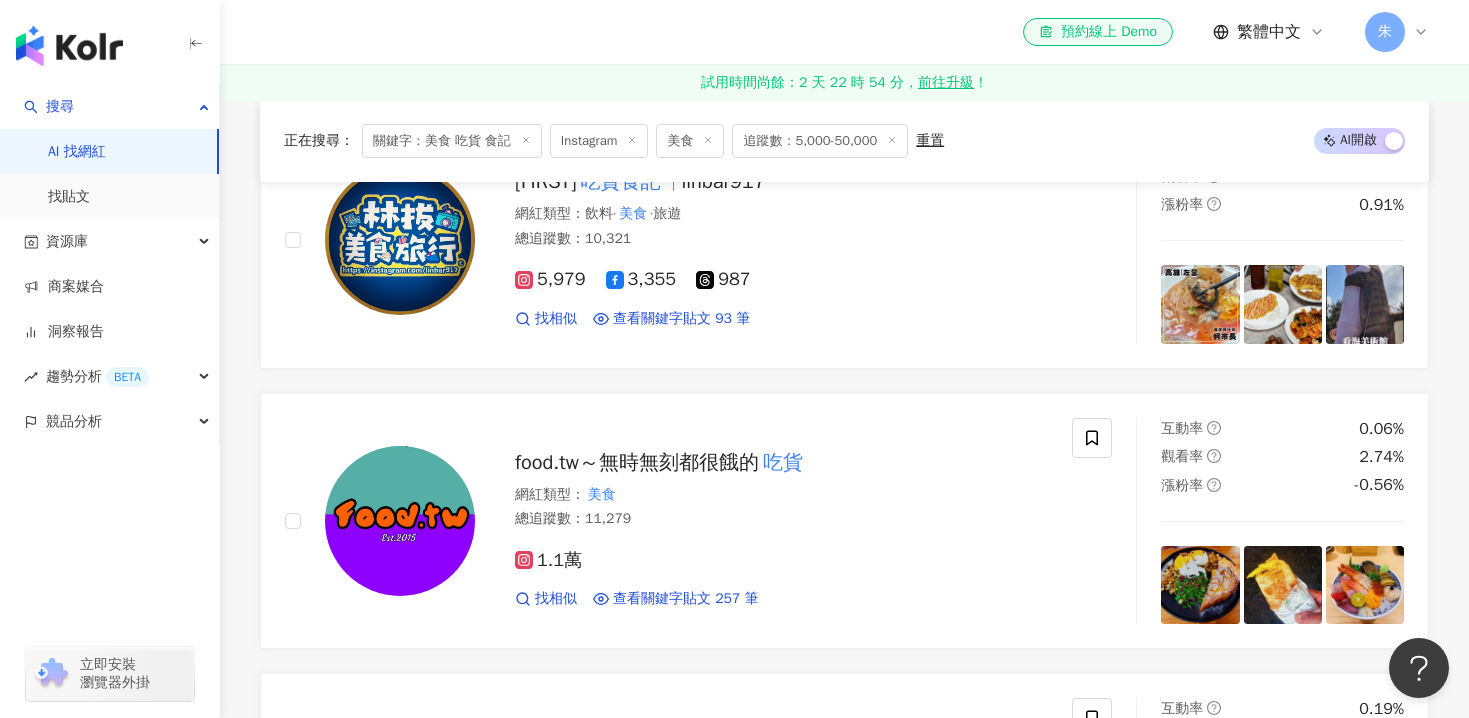 scroll, scrollTop: 2996, scrollLeft: 0, axis: vertical 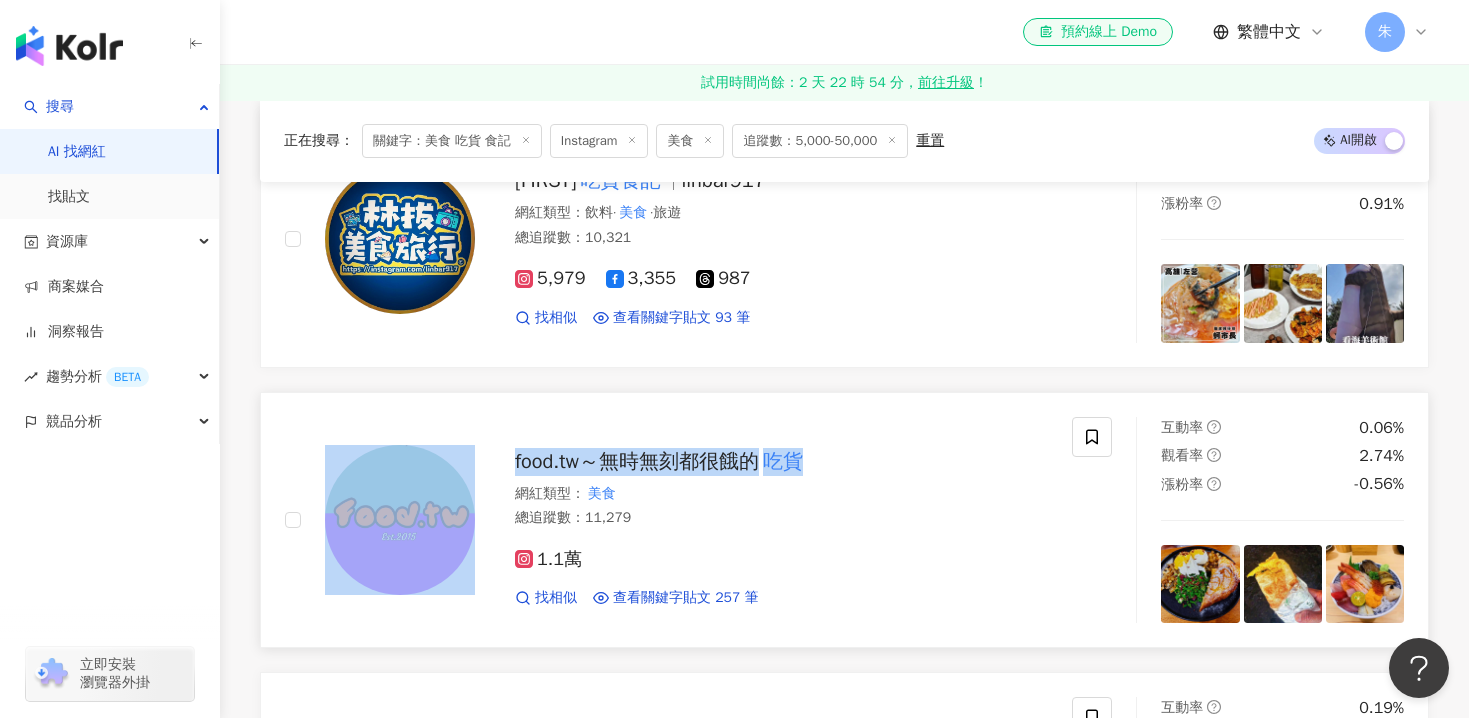 drag, startPoint x: 471, startPoint y: 384, endPoint x: 809, endPoint y: 473, distance: 349.5211 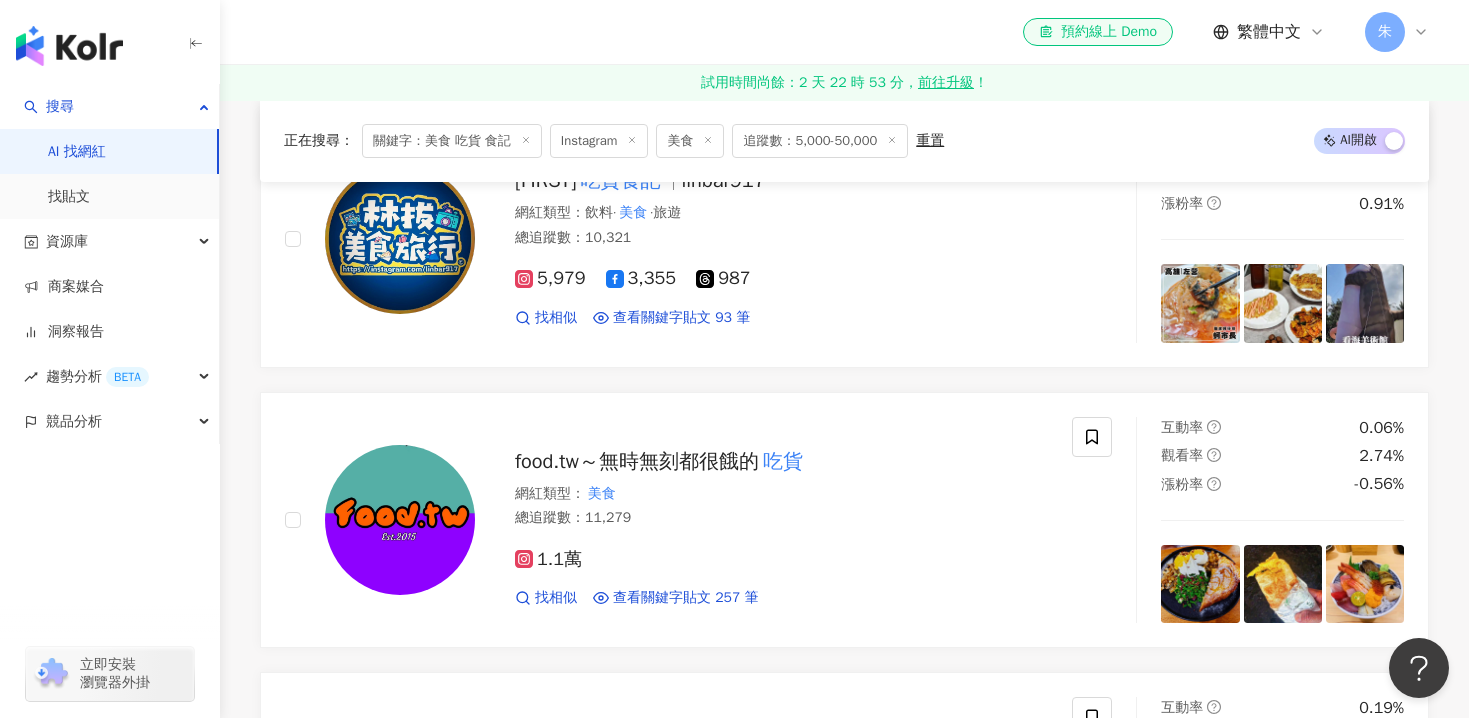 click on "吃貨 白的 美食 日記🍽 網紅類型 ： 甜點  ·  飲料  ·  美食 總追蹤數 ： 6,218 5,222 996 找相似 查看關鍵字貼文 182 筆 互動率 3% 觀看率 0% 漲粉率 -0.82% Gigi吃吃 食記 eat_gigi 網紅類型 ： 甜點  ·  藝術與娛樂  ·  飲料  ·  美食 總追蹤數 ： 19,994 1.7萬 1,632 1,420 找相似 查看關鍵字貼文 81 筆 互動率 2.83% 觀看率 13.2% 漲粉率 -15.66% 奧莉 Olga 網紅類型 ： 舞蹈  ·  感情  ·  教育與學習  ·  家庭  ·  美食 總追蹤數 ： 49,540 1.3萬 3.7萬 找相似 查看關鍵字貼文 1 筆 互動率 2.13% 觀看率 40% 漲粉率 -0.39% nanaq521 NanaQ 網紅類型 ： 感情  ·  飲料  ·  日常話題  ·  家庭  ·  美食  ·  命理占卜  ·  醫療與健康  ·  交通工具 總追蹤數 ： 238,260 4.8萬 3.1萬 13.1萬 2.8萬 找相似 查看關鍵字貼文 1 筆 互動率 1.25% 觀看率 73.7% 漲粉率 -4.42% 妍巴 吃貨 生活🍴 妍巴 yenbo_18 網紅類型 ： 財經  ·  美食 總追蹤數 ：" at bounding box center [844, -462] 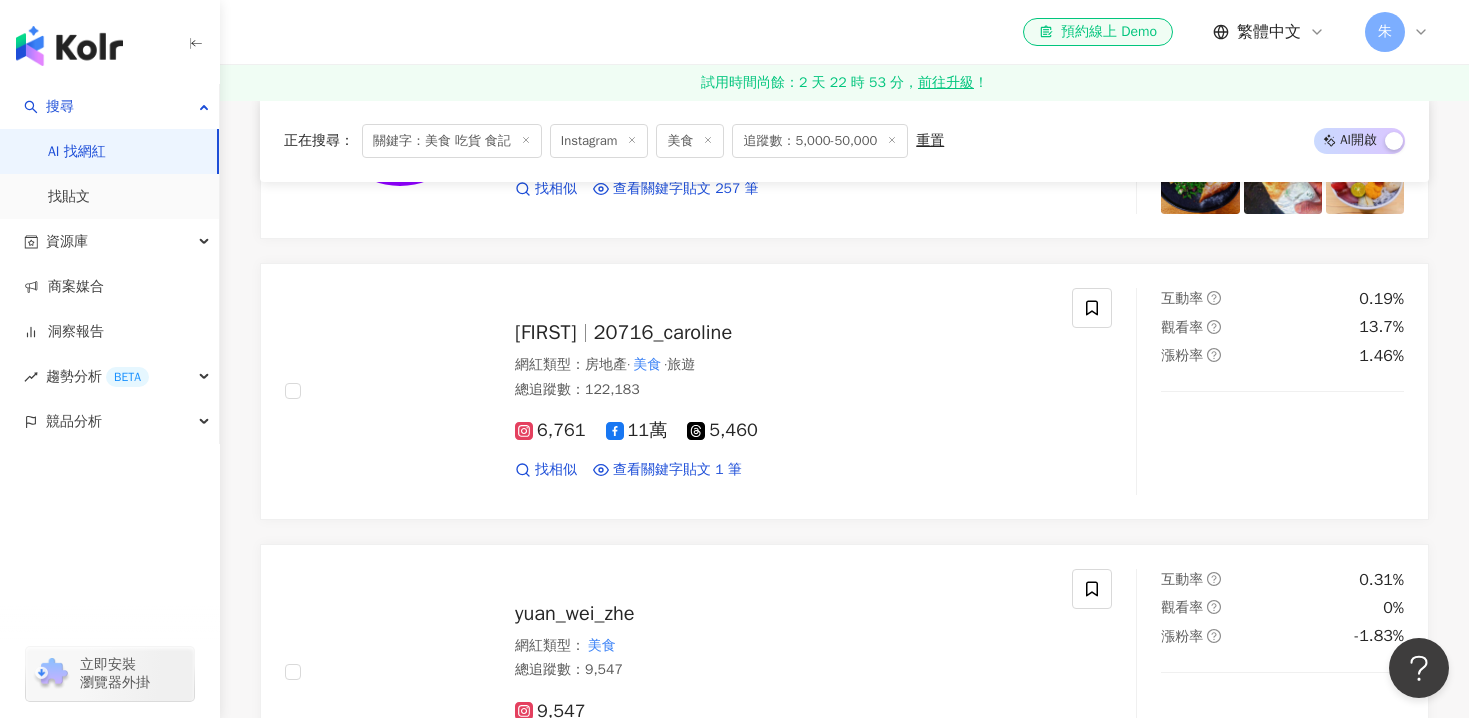 scroll, scrollTop: 3613, scrollLeft: 0, axis: vertical 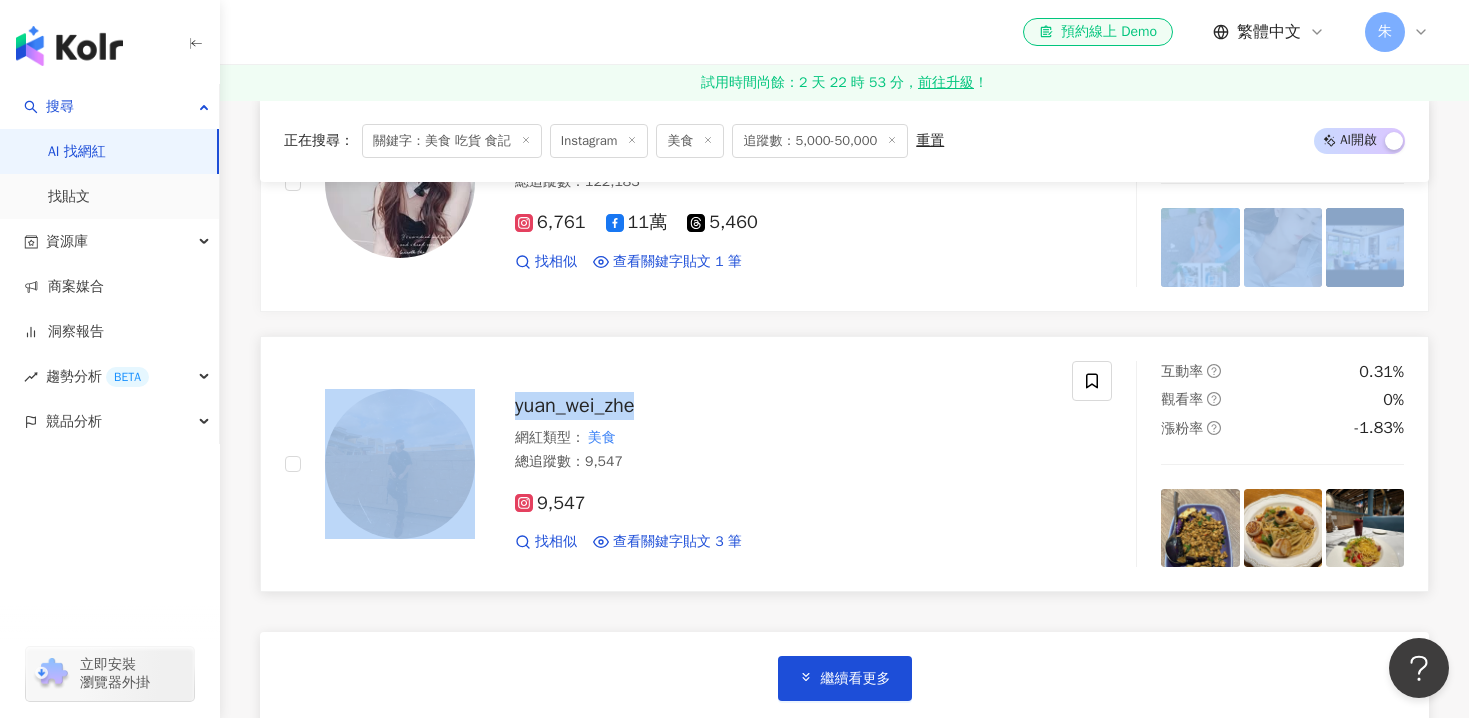 drag, startPoint x: 687, startPoint y: 318, endPoint x: 661, endPoint y: 410, distance: 95.60335 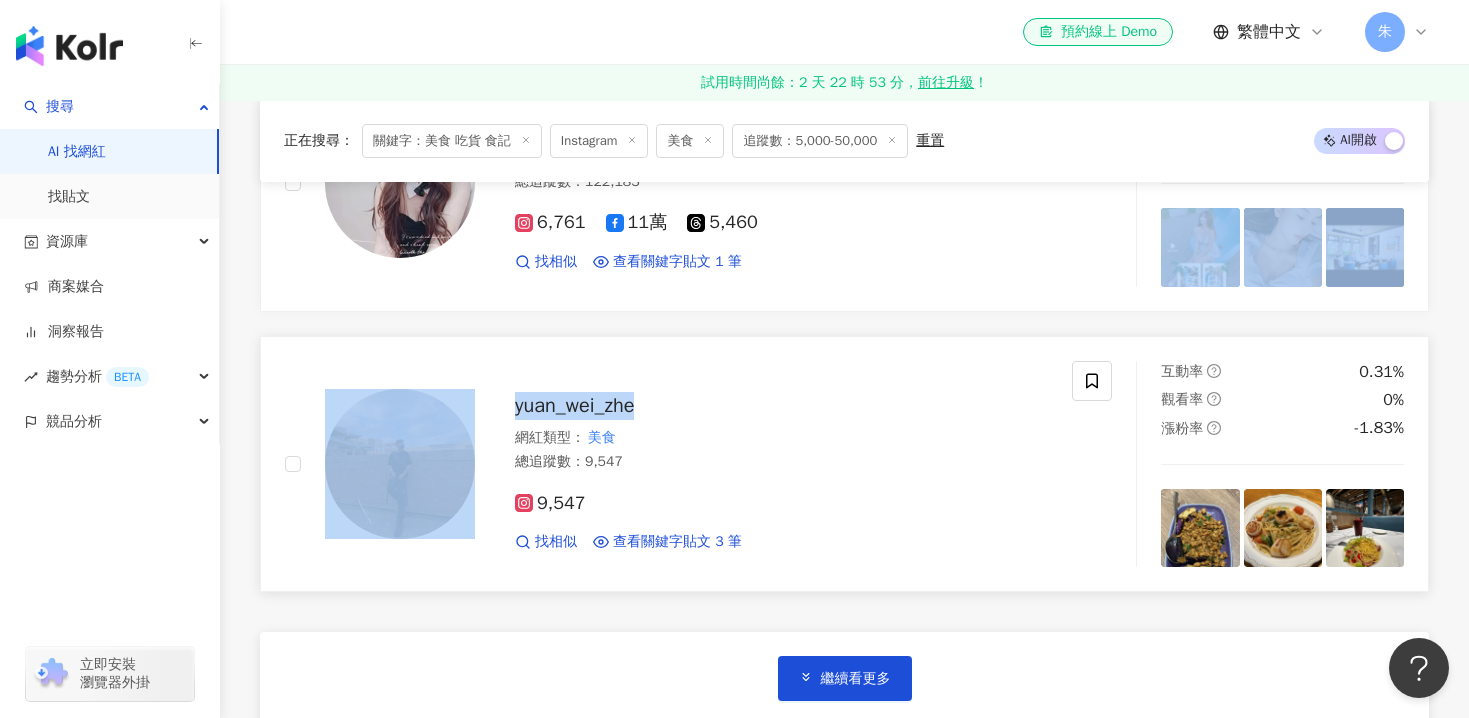 click on "yuan_wei_zhe 網紅類型 ： 美食 總追蹤數 ： 9,547 9,547 找相似 查看關鍵字貼文 3 筆 互動率 0.31% 觀看率 0% 漲粉率 -1.83%" at bounding box center [844, 464] 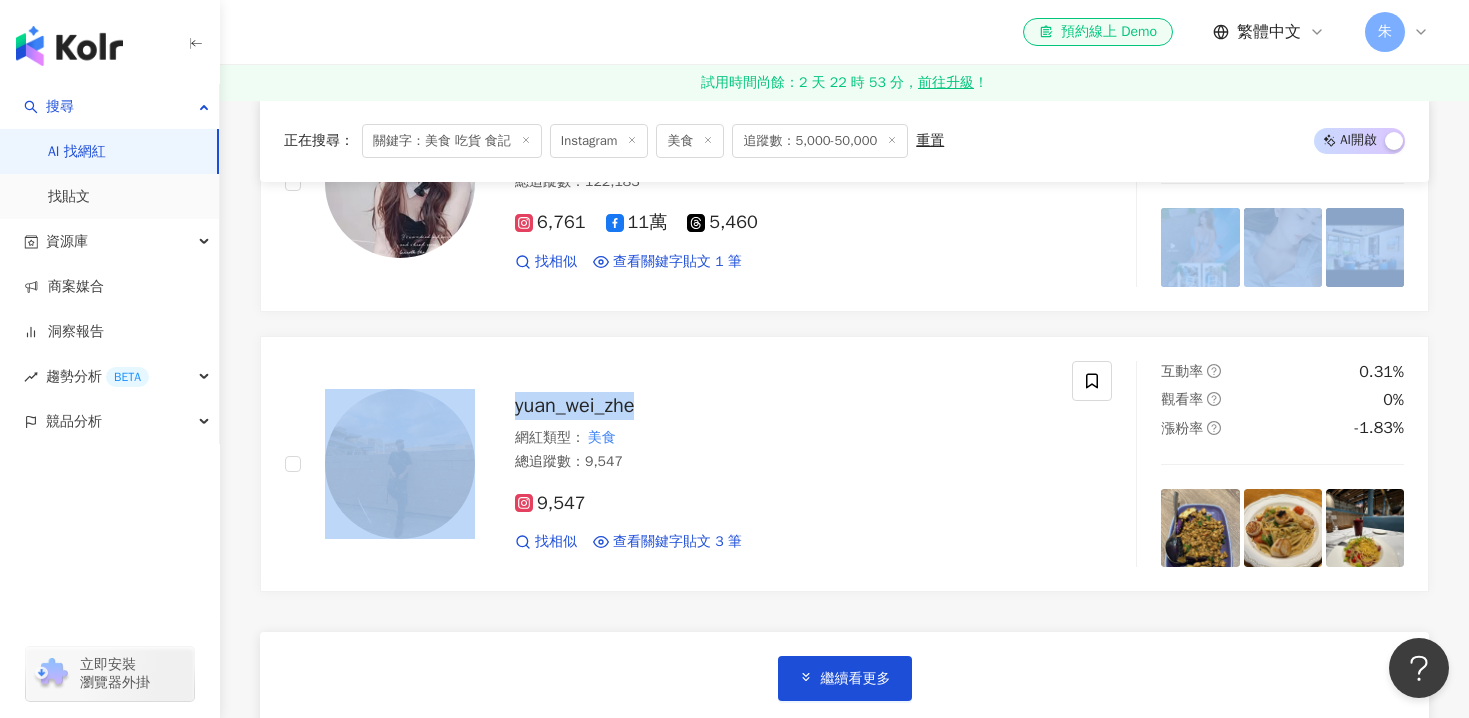 click on "吃貨 白的 美食 日記🍽 網紅類型 ： 甜點  ·  飲料  ·  美食 總追蹤數 ： 6,218 5,222 996 找相似 查看關鍵字貼文 182 筆 互動率 3% 觀看率 0% 漲粉率 -0.82% Gigi吃吃 食記 eat_gigi 網紅類型 ： 甜點  ·  藝術與娛樂  ·  飲料  ·  美食 總追蹤數 ： 19,994 1.7萬 1,632 1,420 找相似 查看關鍵字貼文 81 筆 互動率 2.83% 觀看率 13.2% 漲粉率 -15.66% 奧莉 Olga 網紅類型 ： 舞蹈  ·  感情  ·  教育與學習  ·  家庭  ·  美食 總追蹤數 ： 49,540 1.3萬 3.7萬 找相似 查看關鍵字貼文 1 筆 互動率 2.13% 觀看率 40% 漲粉率 -0.39% nanaq521 NanaQ 網紅類型 ： 感情  ·  飲料  ·  日常話題  ·  家庭  ·  美食  ·  命理占卜  ·  醫療與健康  ·  交通工具 總追蹤數 ： 238,260 4.8萬 3.1萬 13.1萬 2.8萬 找相似 查看關鍵字貼文 1 筆 互動率 1.25% 觀看率 73.7% 漲粉率 -4.42% 妍巴 吃貨 生活🍴 妍巴 yenbo_18 網紅類型 ： 財經  ·  美食 總追蹤數 ：" at bounding box center [844, -1079] 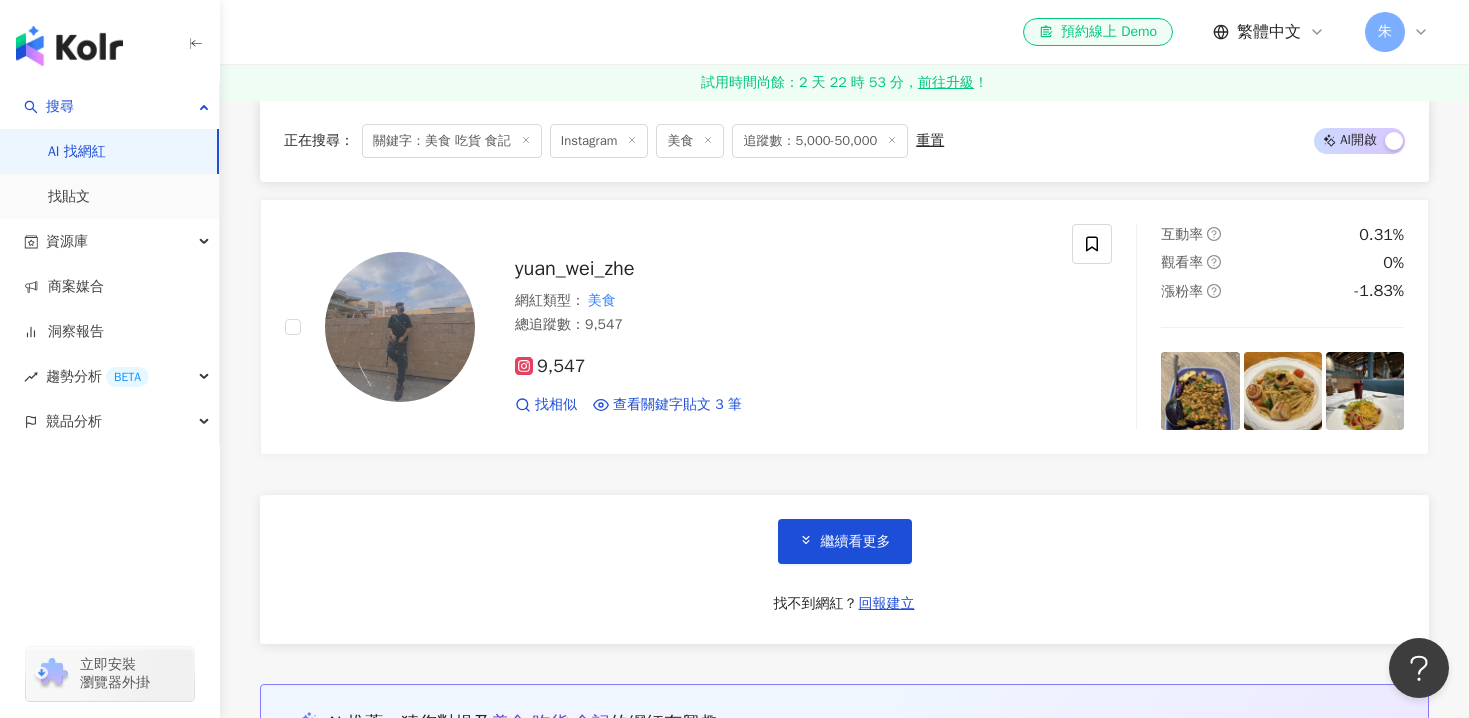 scroll, scrollTop: 3934, scrollLeft: 0, axis: vertical 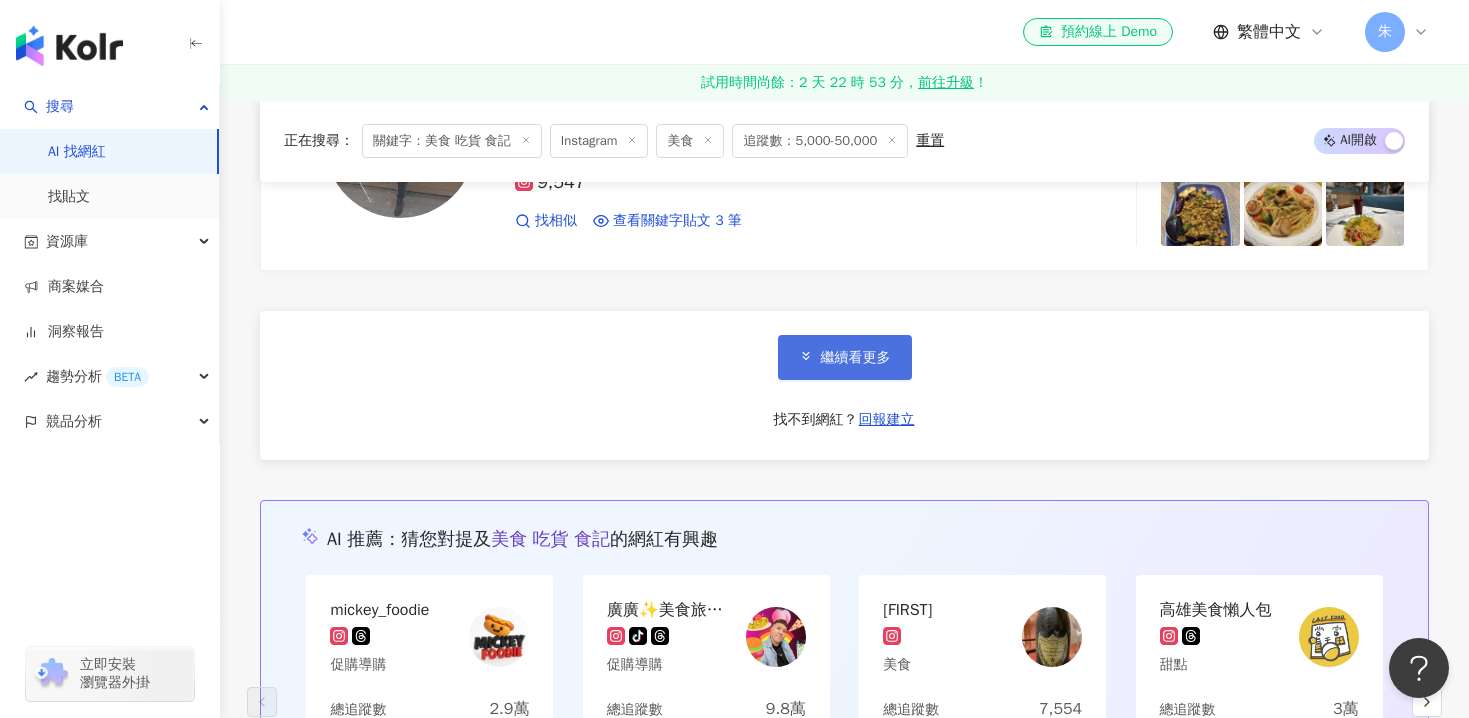 click on "繼續看更多" at bounding box center (856, 358) 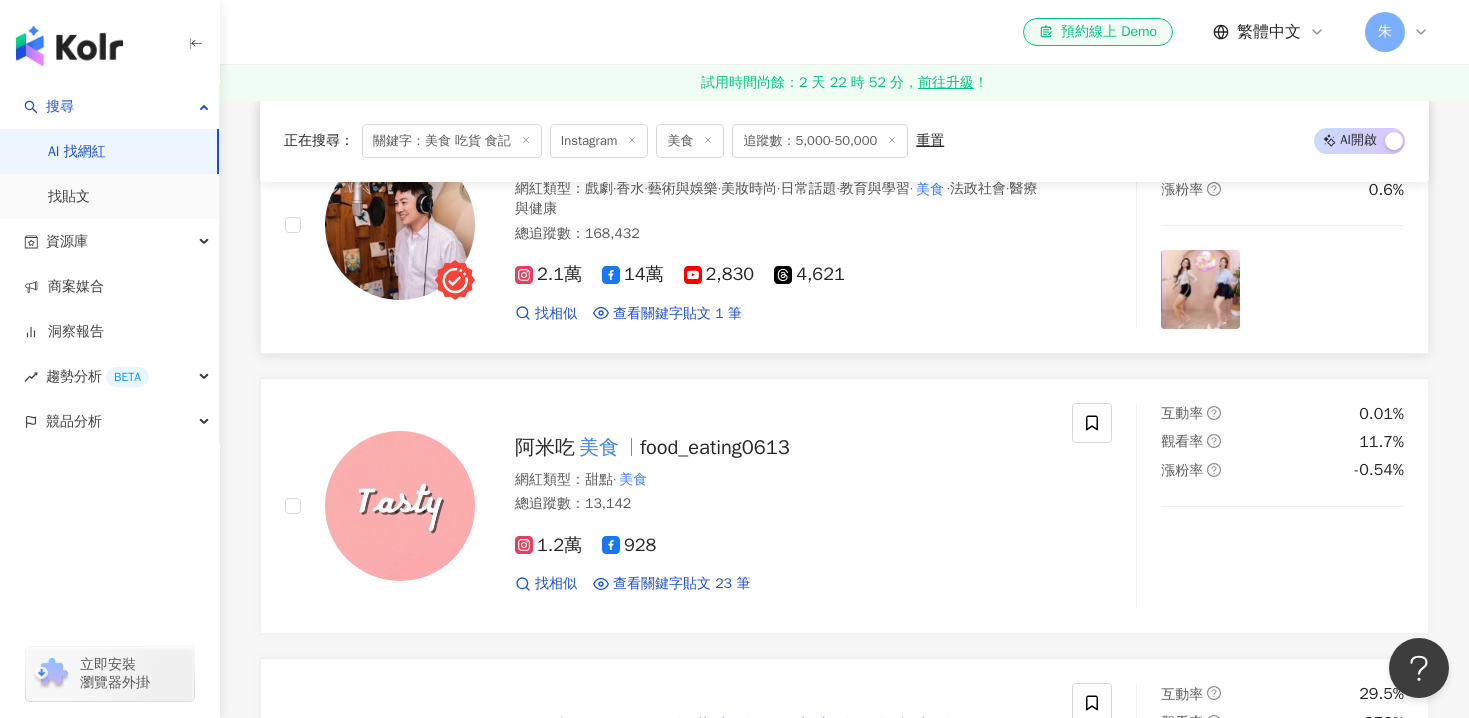 scroll, scrollTop: 4201, scrollLeft: 0, axis: vertical 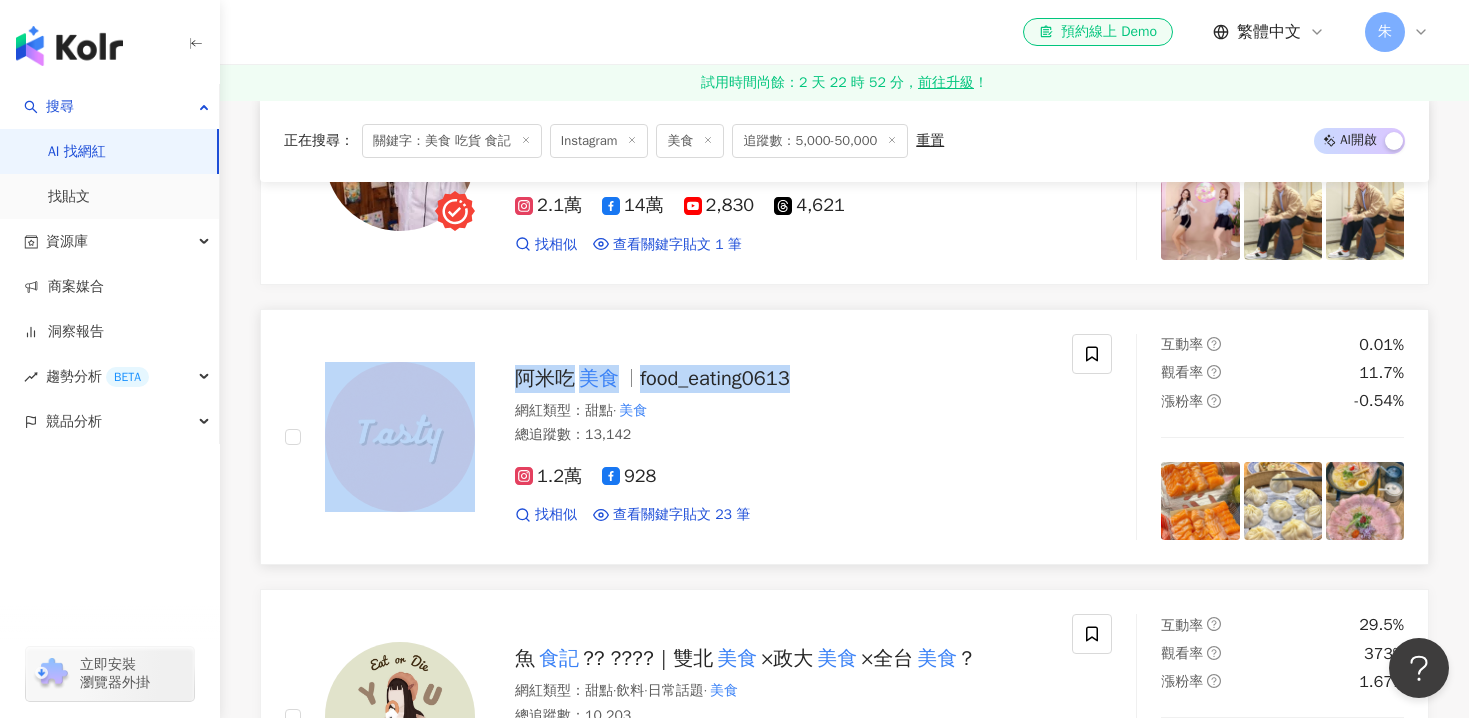 drag, startPoint x: 245, startPoint y: 377, endPoint x: 814, endPoint y: 385, distance: 569.0562 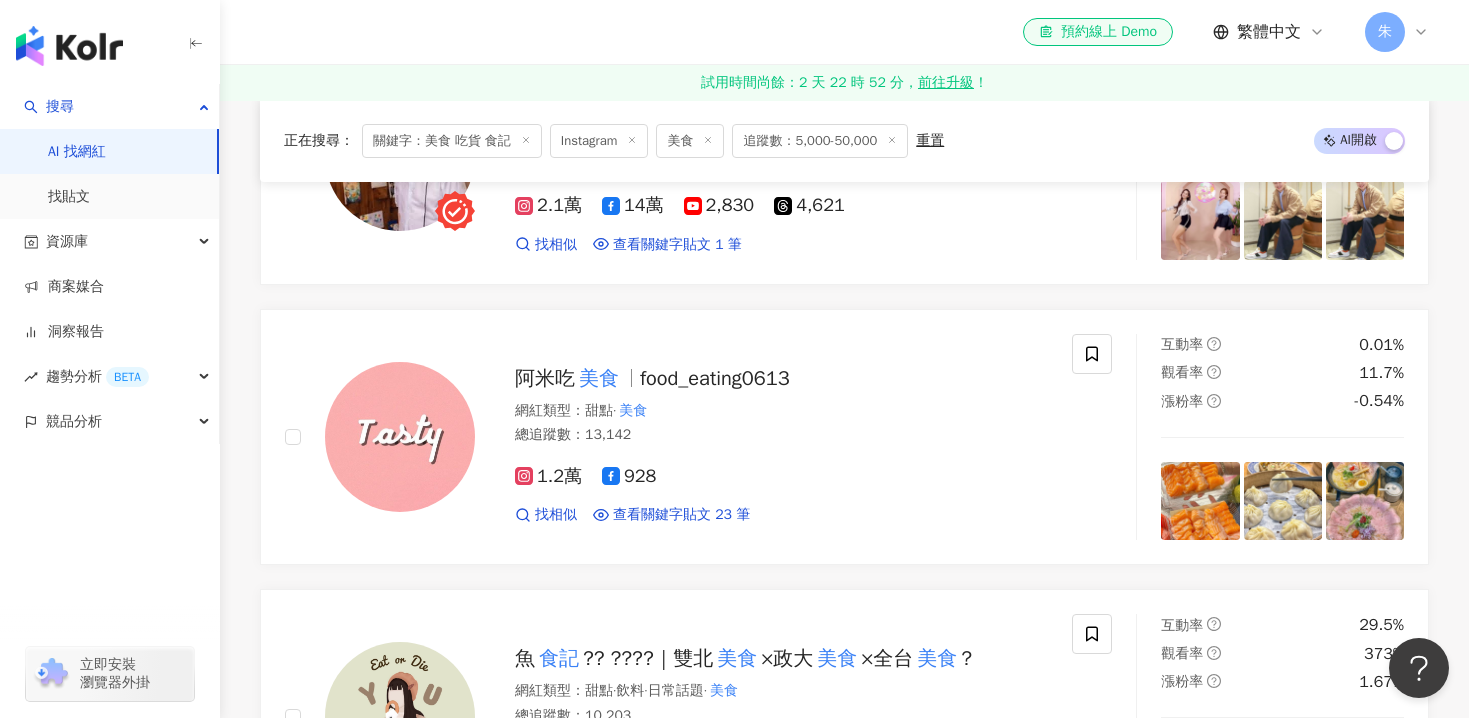 click on "吃貨 白的 美食 日記🍽 網紅類型 ： 甜點  ·  飲料  ·  美食 總追蹤數 ： 6,218 5,222 996 找相似 查看關鍵字貼文 182 筆 互動率 3% 觀看率 0% 漲粉率 -0.82% Gigi吃吃 食記 eat_gigi 網紅類型 ： 甜點  ·  藝術與娛樂  ·  飲料  ·  美食 總追蹤數 ： 19,994 1.7萬 1,632 1,420 找相似 查看關鍵字貼文 81 筆 互動率 2.83% 觀看率 13.2% 漲粉率 -15.66% 奧莉 Olga 網紅類型 ： 舞蹈  ·  感情  ·  教育與學習  ·  家庭  ·  美食 總追蹤數 ： 49,540 1.3萬 3.7萬 找相似 查看關鍵字貼文 1 筆 互動率 2.13% 觀看率 40% 漲粉率 -0.39% nanaq521 NanaQ 網紅類型 ： 感情  ·  飲料  ·  日常話題  ·  家庭  ·  美食  ·  命理占卜  ·  醫療與健康  ·  交通工具 總追蹤數 ： 238,260 4.8萬 3.1萬 13.1萬 2.8萬 找相似 查看關鍵字貼文 1 筆 互動率 1.25% 觀看率 73.7% 漲粉率 -4.42% 妍巴 吃貨 生活🍴 妍巴 yenbo_18 網紅類型 ： 財經  ·  美食 總追蹤數 ：" at bounding box center [844, 16] 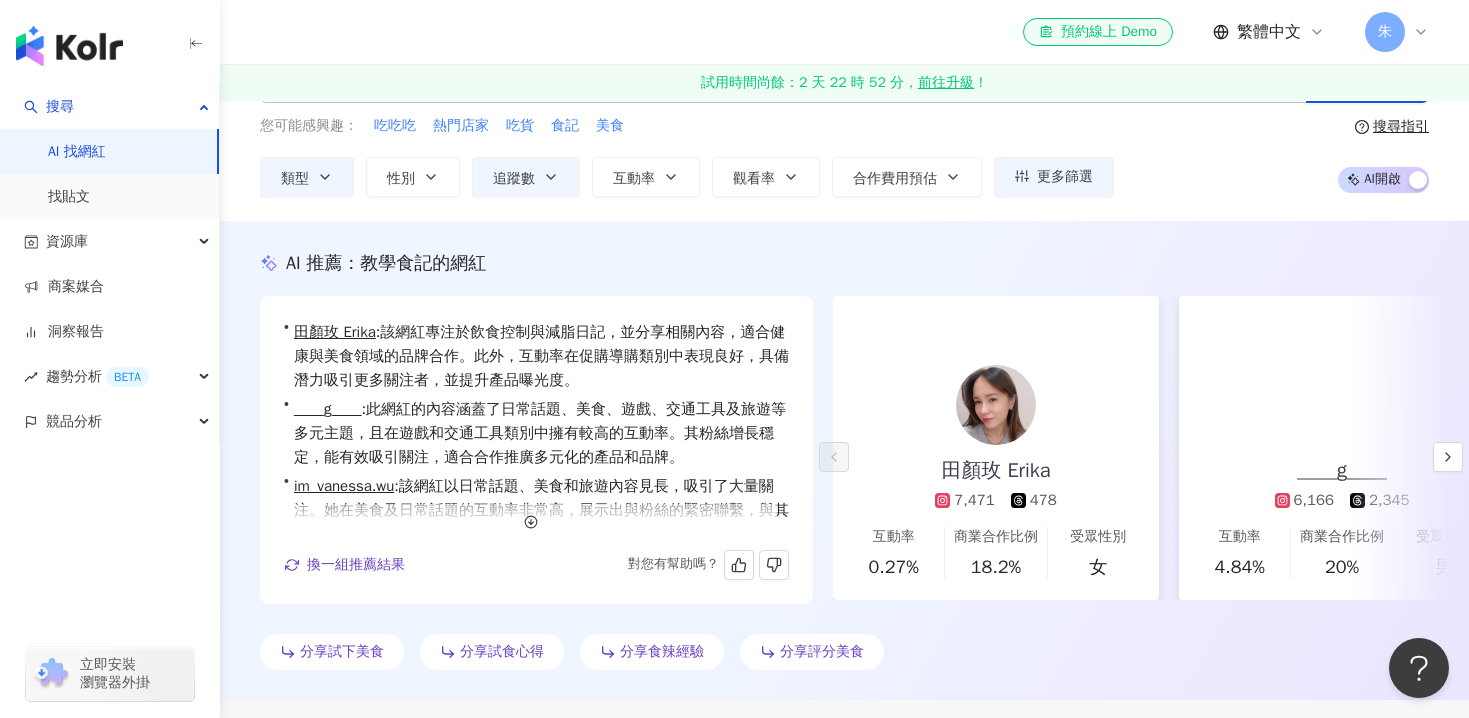scroll, scrollTop: 0, scrollLeft: 0, axis: both 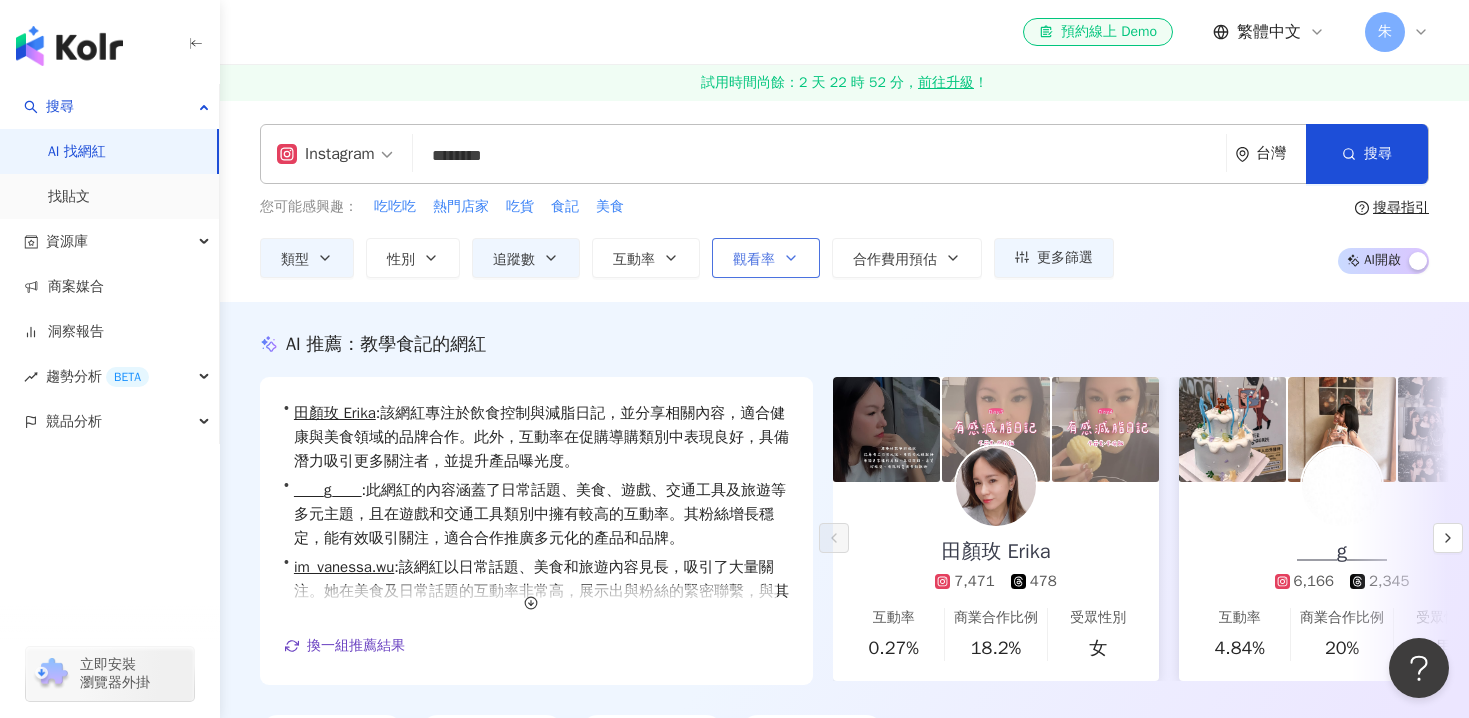 click on "觀看率" at bounding box center (766, 258) 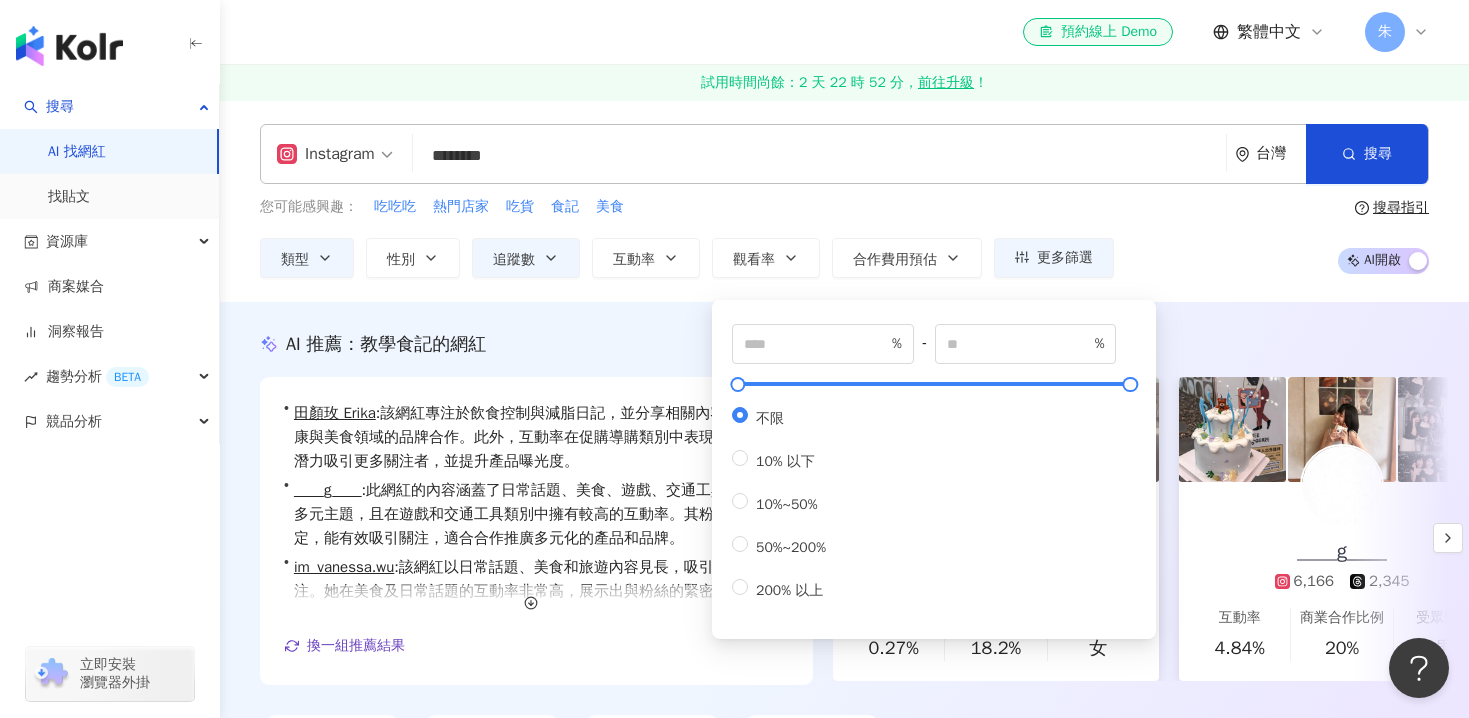click on "Instagram ******** 台灣 搜尋 customizedTag 網紅類型 美食 搜尋名稱、敘述、貼文含有關鍵字 “ 美食 吃貨 食記 ” 的網紅 您可能感興趣： 吃吃吃  熱門店家  吃貨  食記  美食  類型 性別 追蹤數 互動率 觀看率 合作費用預估  更多篩選 ****  -  ***** 不限 小型 奈米網紅 (<1萬) 微型網紅 (1萬-3萬) 小型網紅 (3萬-5萬) 中型 中小型網紅 (5萬-10萬) 中型網紅 (10萬-30萬) 中大型網紅 (30萬-50萬) 大型 大型網紅 (50萬-100萬) 百萬網紅 (>100萬) %  -  % 不限 10% 以下 10%~50% 50%~200% 200% 以上 搜尋指引 AI  開啟 AI  關閉" at bounding box center (844, 201) 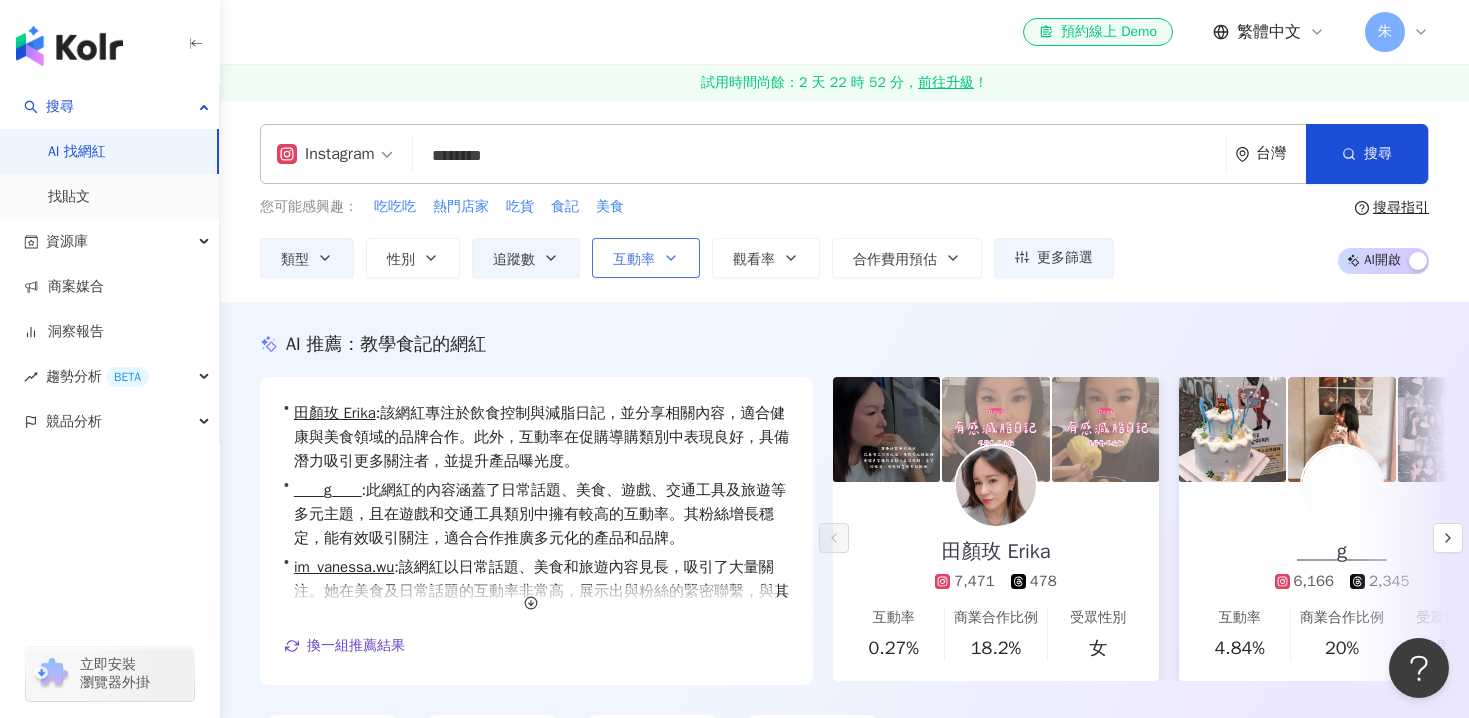 click on "互動率" at bounding box center [646, 258] 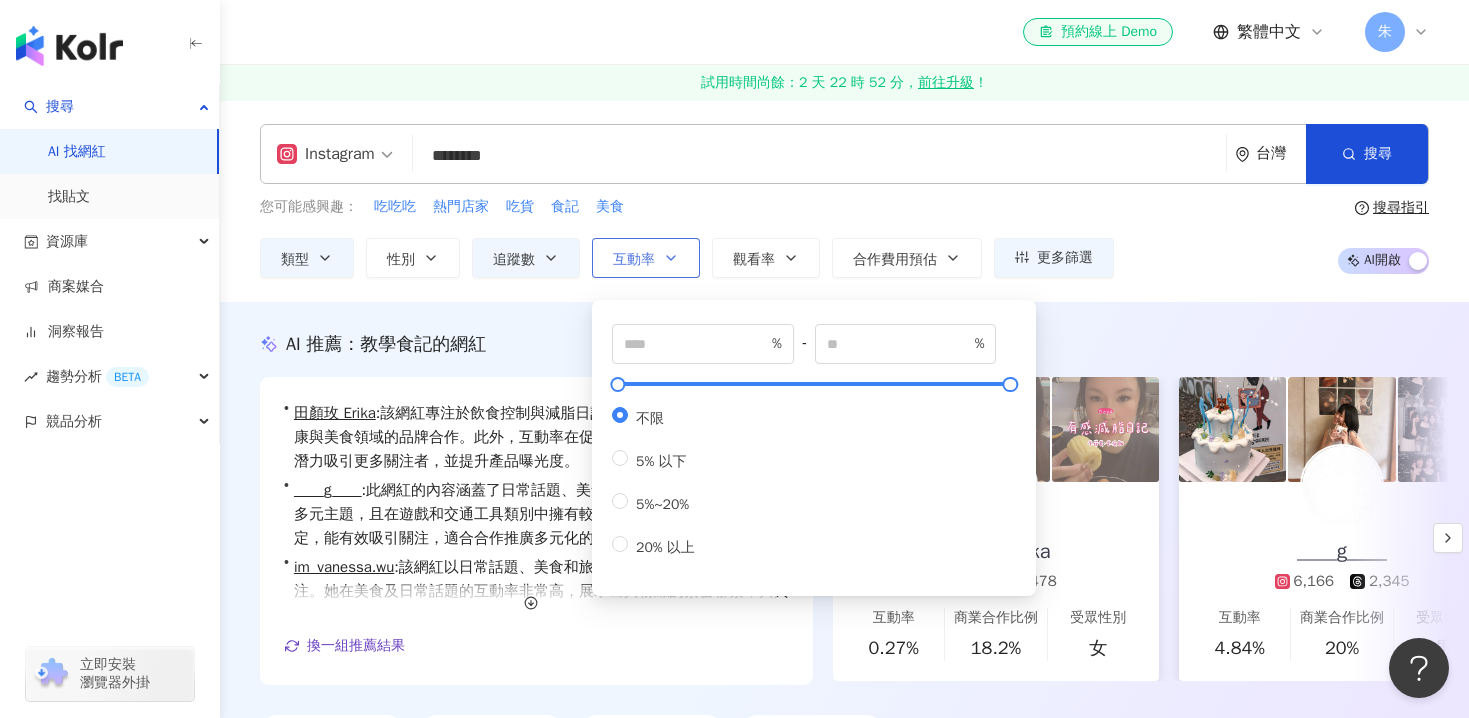 click on "互動率" at bounding box center [646, 258] 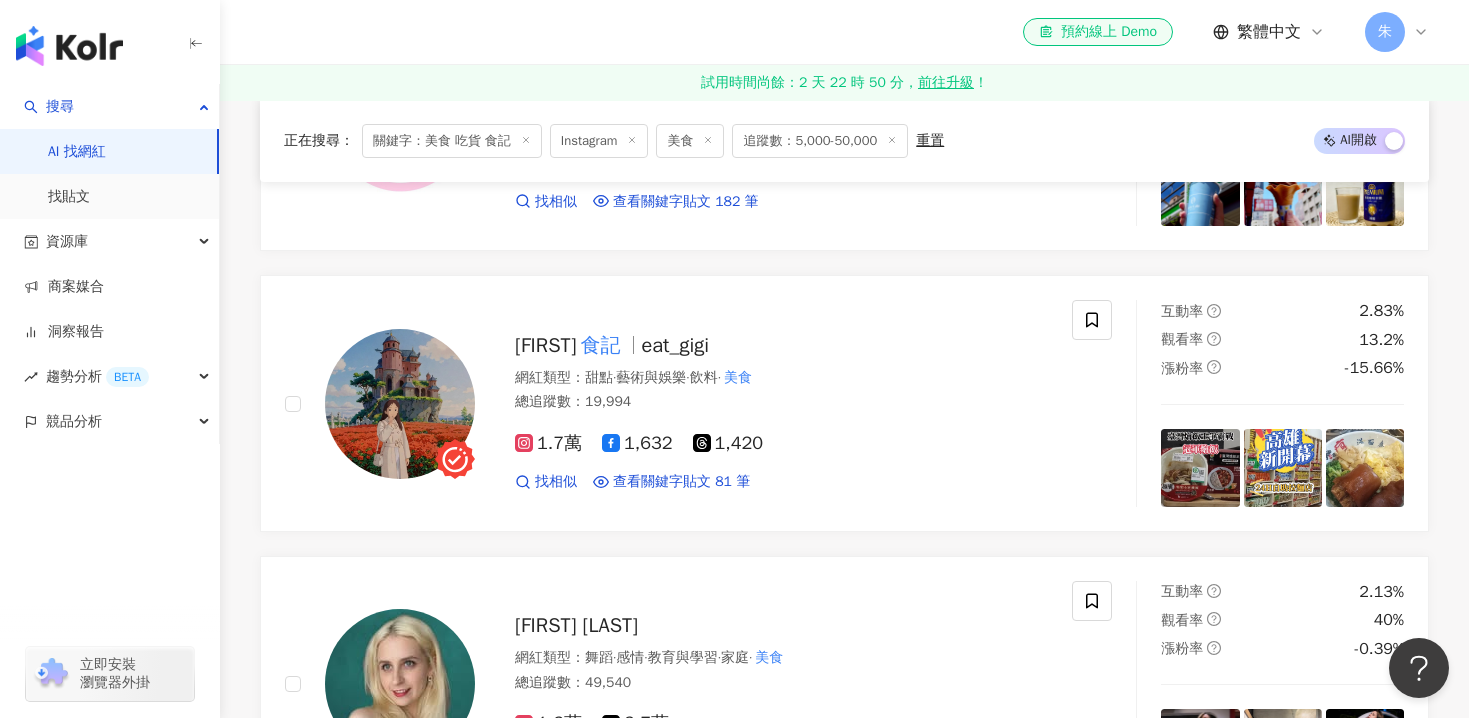 scroll, scrollTop: 0, scrollLeft: 0, axis: both 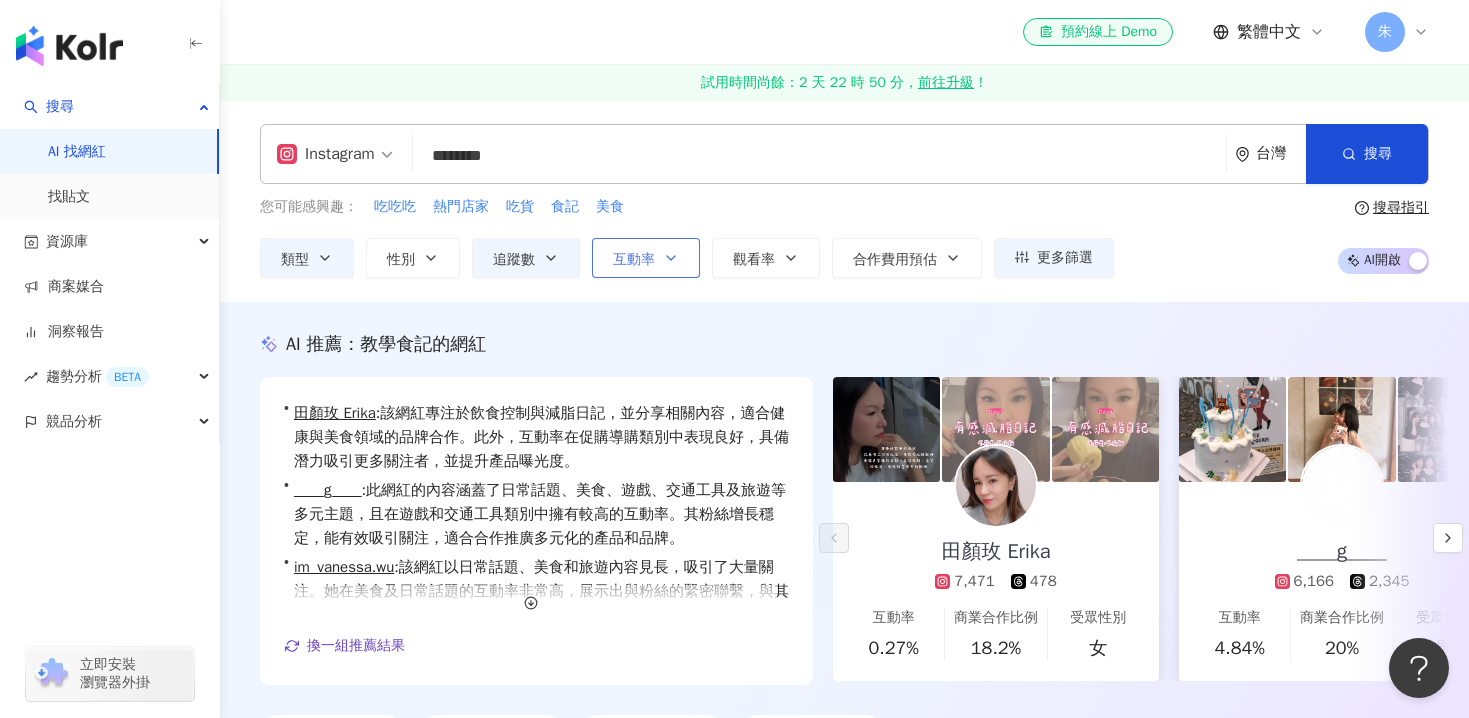 click on "互動率" at bounding box center (646, 258) 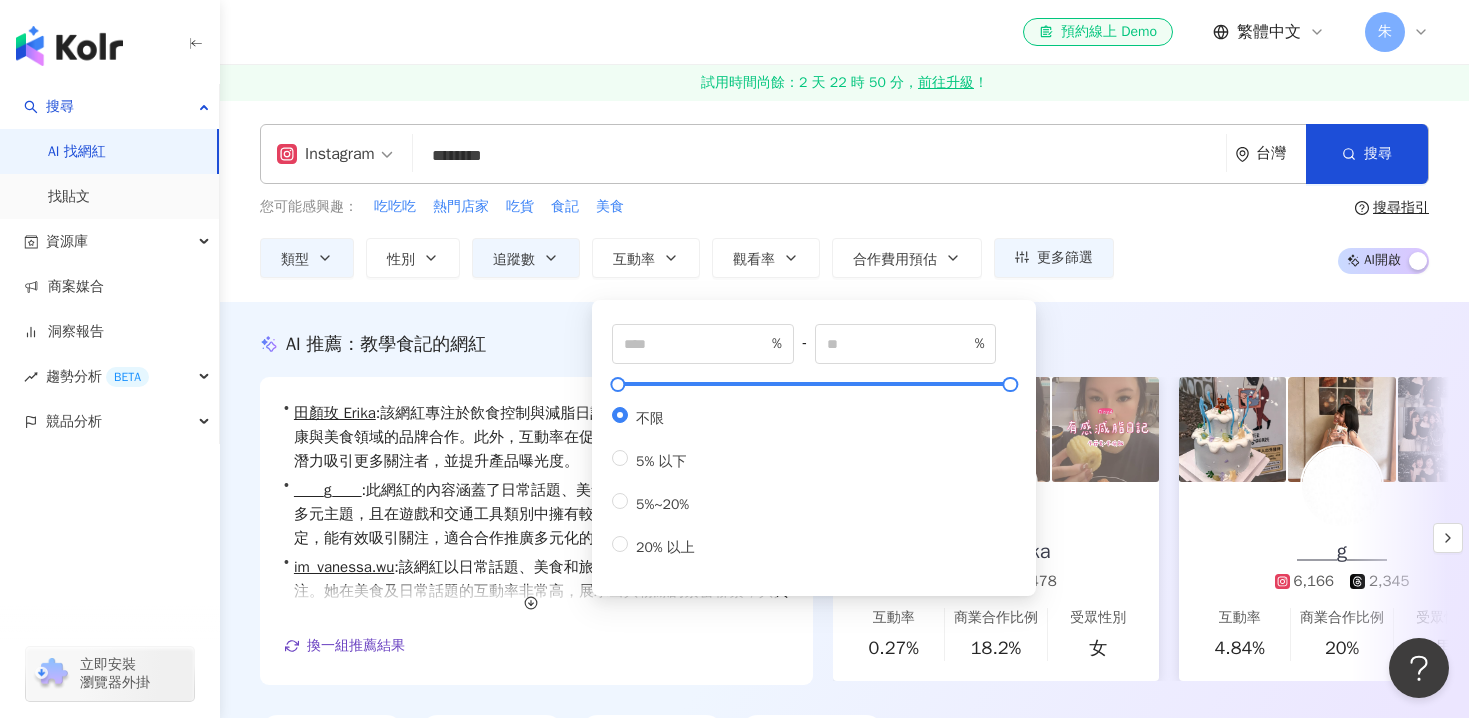 click on "AI 推薦 ： 教學食記的網紅" at bounding box center [844, 344] 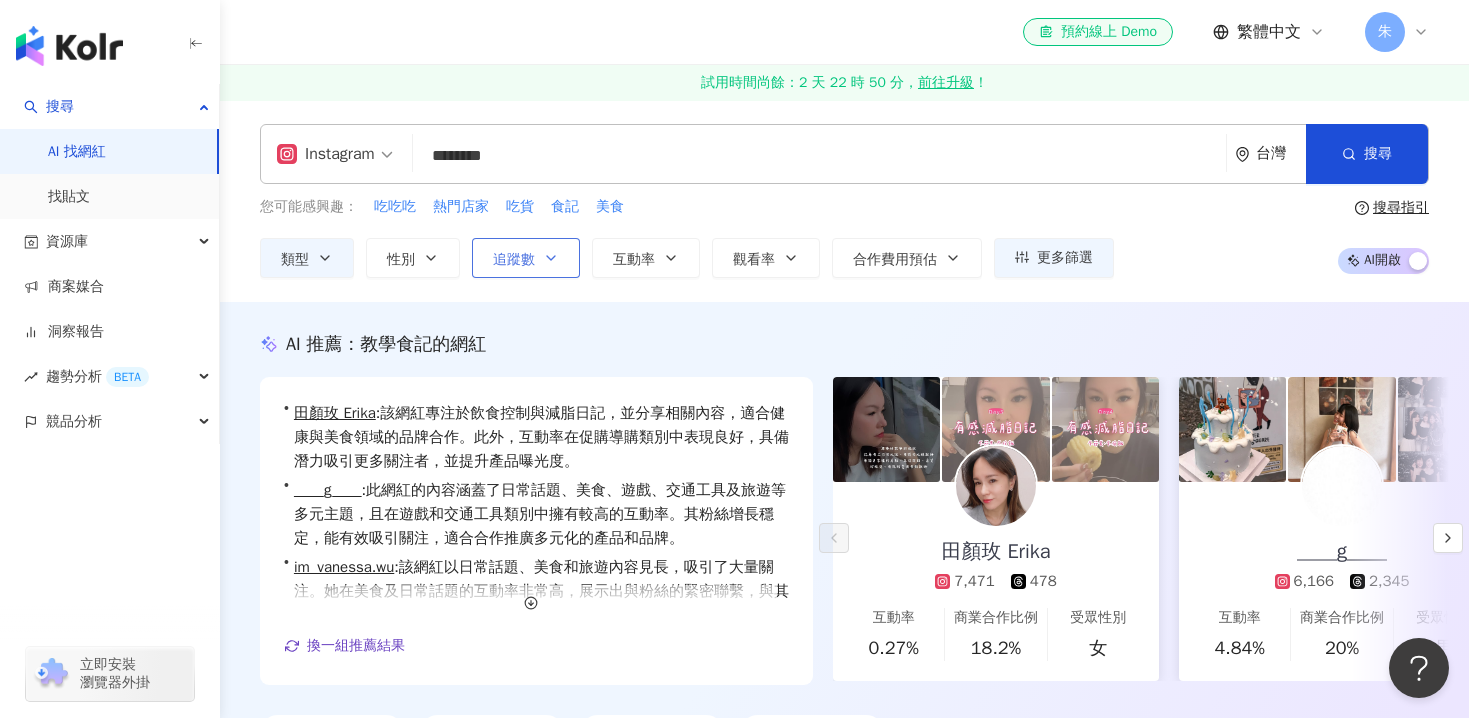 click 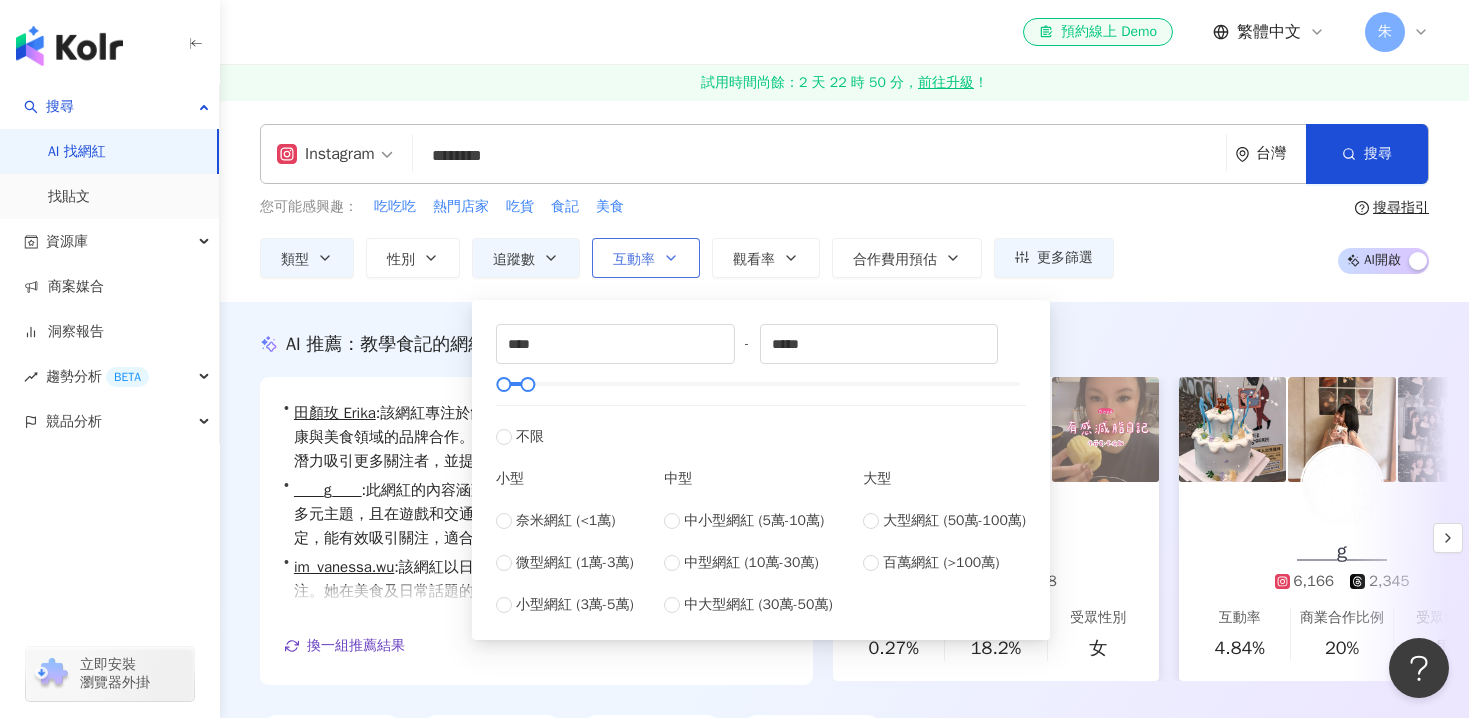 click on "互動率" at bounding box center [634, 260] 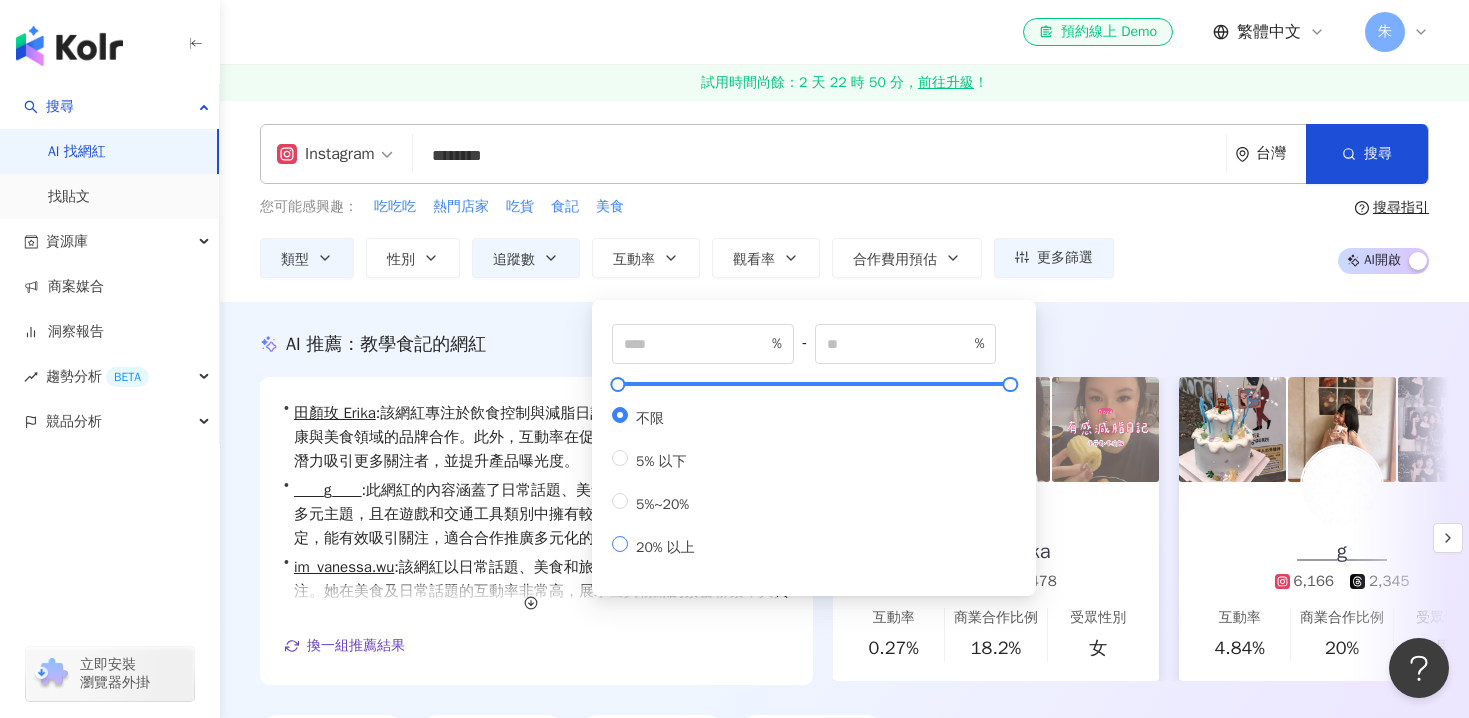 type on "**" 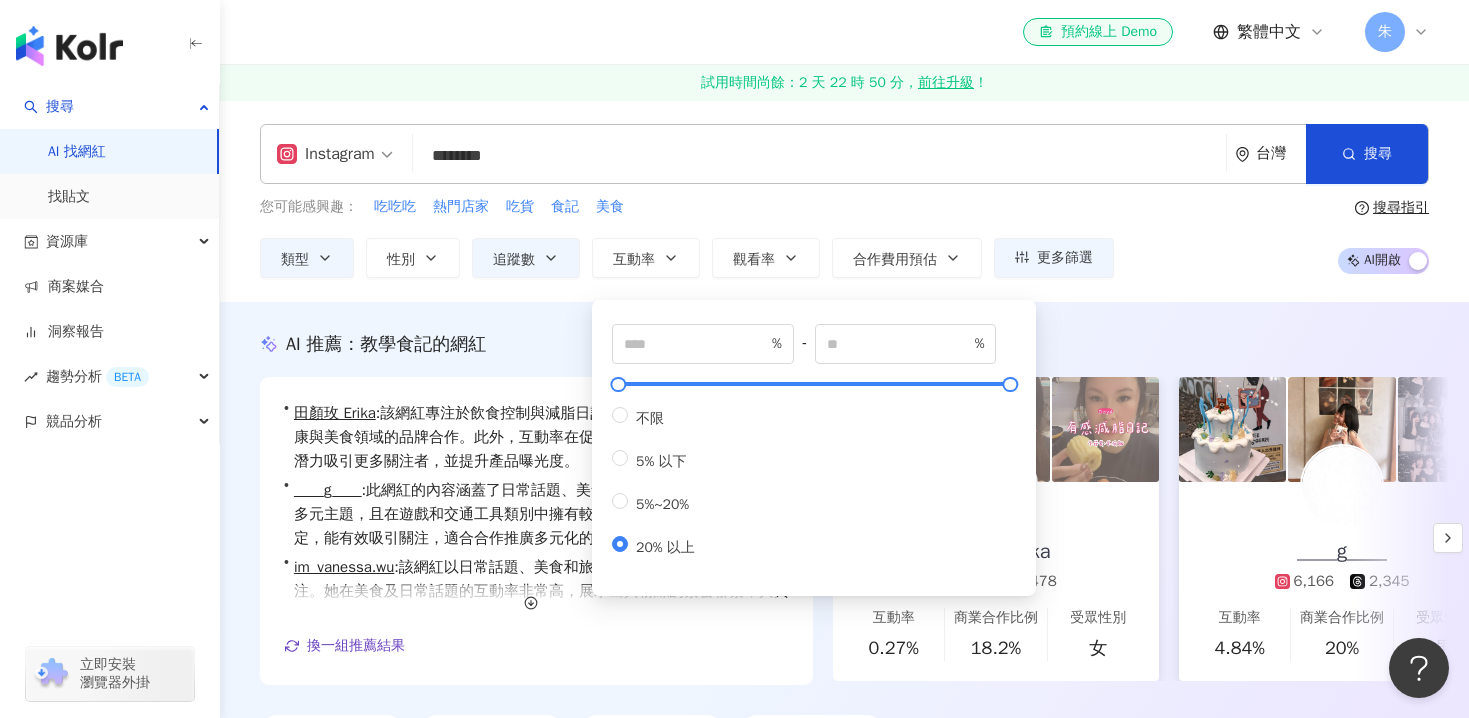 click on "AI 推薦 ： 教學食記的網紅 • 田顏玫 Erika  :  該網紅專注於飲食控制與減脂日記，並分享相關內容，適合健康與美食領域的品牌合作。此外，互動率在促購導購類別中表現良好，具備潛力吸引更多關注者，並提升產品曝光度。 • ____g____  :  此網紅的內容涵蓋了日常話題、美食、遊戲、交通工具及旅遊等多元主題，且在遊戲和交通工具類別中擁有較高的互動率。其粉絲增長穩定，能有效吸引關注，適合合作推廣多元化的產品和品牌。 • im_vanessa.wu  :  該網紅以日常話題、美食和旅遊內容見長，吸引了大量關注。她在美食及日常話題的互動率非常高，展示出與粉絲的緊密聯繫，與其分享的個人資訊使她的內容更具親和力，值得推薦。 換一組推薦結果 對您有幫助嗎？ 田顏玫 Erika 7,471 478 互動率 0.27% 商業合作比例 18.2% 受眾性別 女 ____g____ 6,166 2,345 互動率 4.84% 20% 受眾性別" at bounding box center [844, 541] 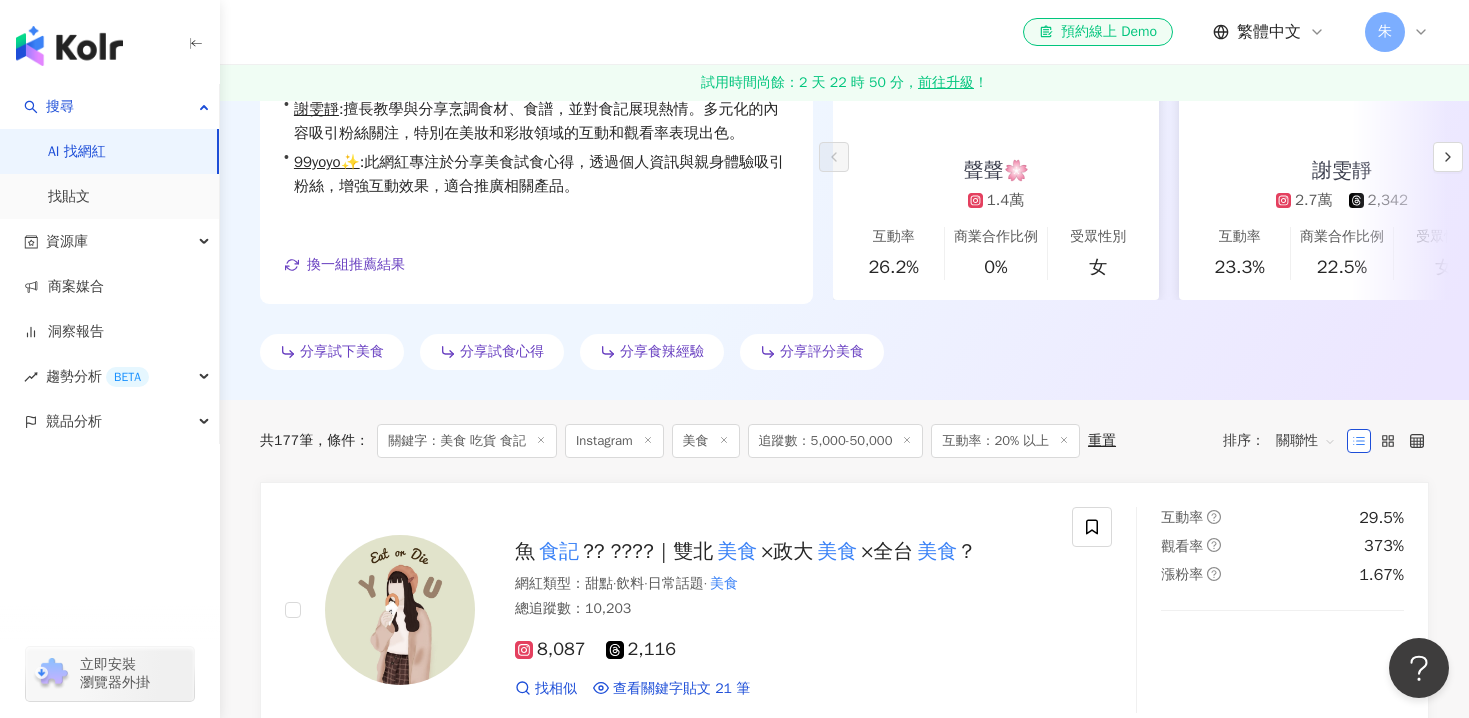 scroll, scrollTop: 582, scrollLeft: 0, axis: vertical 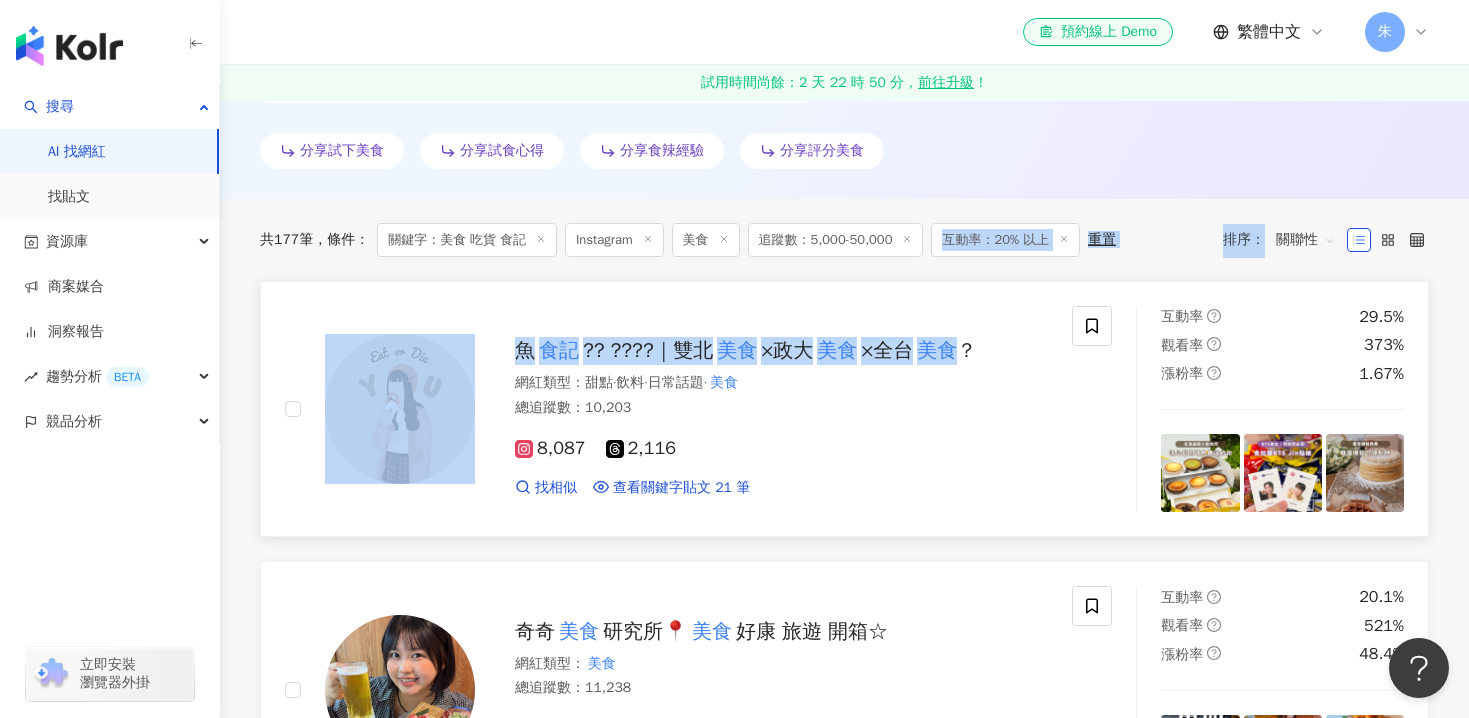 drag, startPoint x: 830, startPoint y: 260, endPoint x: 978, endPoint y: 342, distance: 169.1981 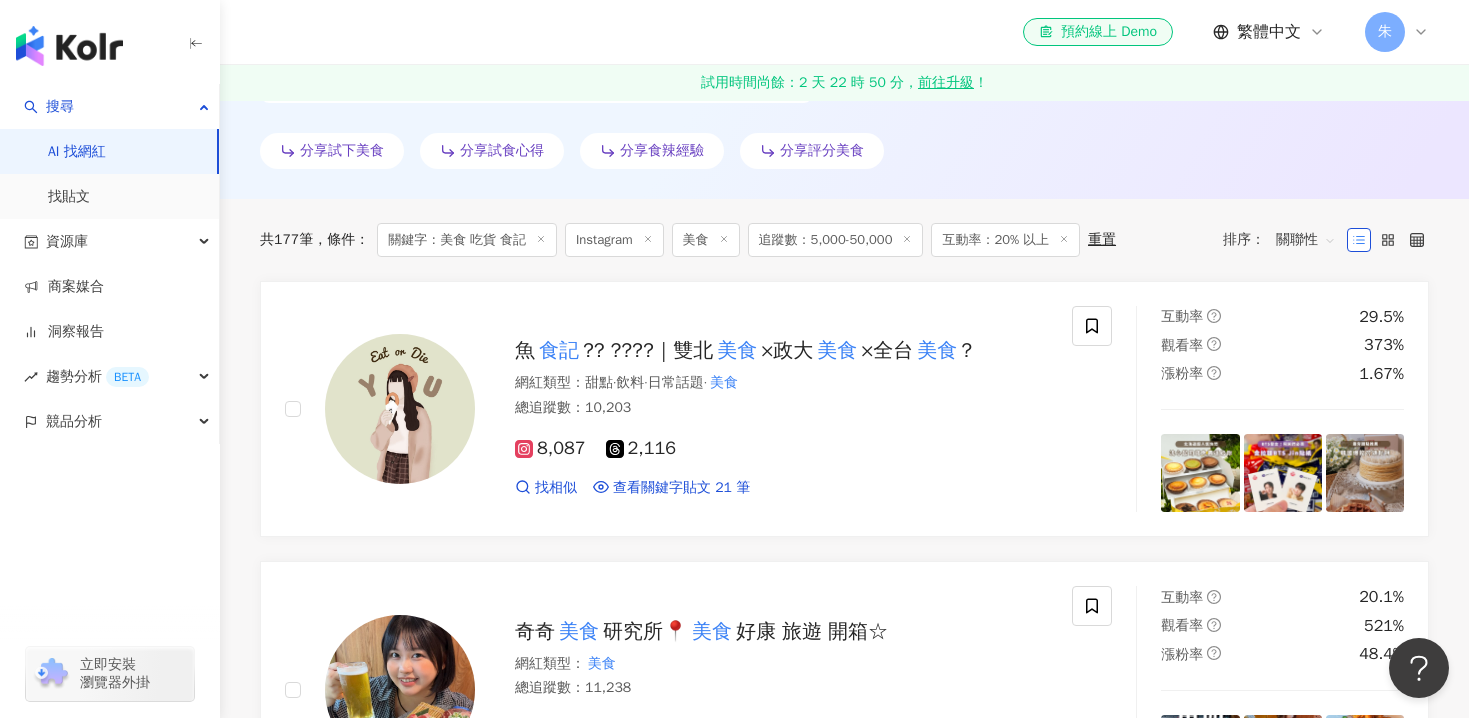click on "共  177  筆 條件 ： 關鍵字：美食 吃貨 食記 Instagram 美食 追蹤數：5,000-50,000 互動率：20% 以上 重置 排序： 關聯性 魚 食記  ?? ????｜雙北 美食 ×政大 美食 ×全台 美食 ? 網紅類型 ： 甜點  ·  飲料  ·  日常話題  ·  美食 總追蹤數 ： 10,203 8,087 2,116 找相似 查看關鍵字貼文 21 筆 互動率 29.5% 觀看率 373% 漲粉率 1.67% 奇奇 美食 研究所📍 美食  好康 旅遊 開箱☆ 網紅類型 ： 美食 總追蹤數 ： 11,238 1.1萬 查看關鍵字貼文 49 筆 互動率 20.1% 觀看率 521% 漲粉率 48.4% 文才很有才(￣▽￣) ｜台中 美食  台灣 美食 網紅類型 ： 台灣旅遊  ·  美食 總追蹤數 ： 19,721 2萬 找相似 查看關鍵字貼文 36 筆 互動率 34.4% 觀看率 838% 漲粉率 35.1% 吃貨 日記 高雄 美食 ｜台灣旅遊、景點分享 網紅類型 ： 台灣旅遊  ·  美食 總追蹤數 ： 15,406 1.5萬 查看關鍵字貼文 18 筆 互動率 20.8% 觀看率 690% 漲粉率 6.7% B2" at bounding box center [844, 2501] 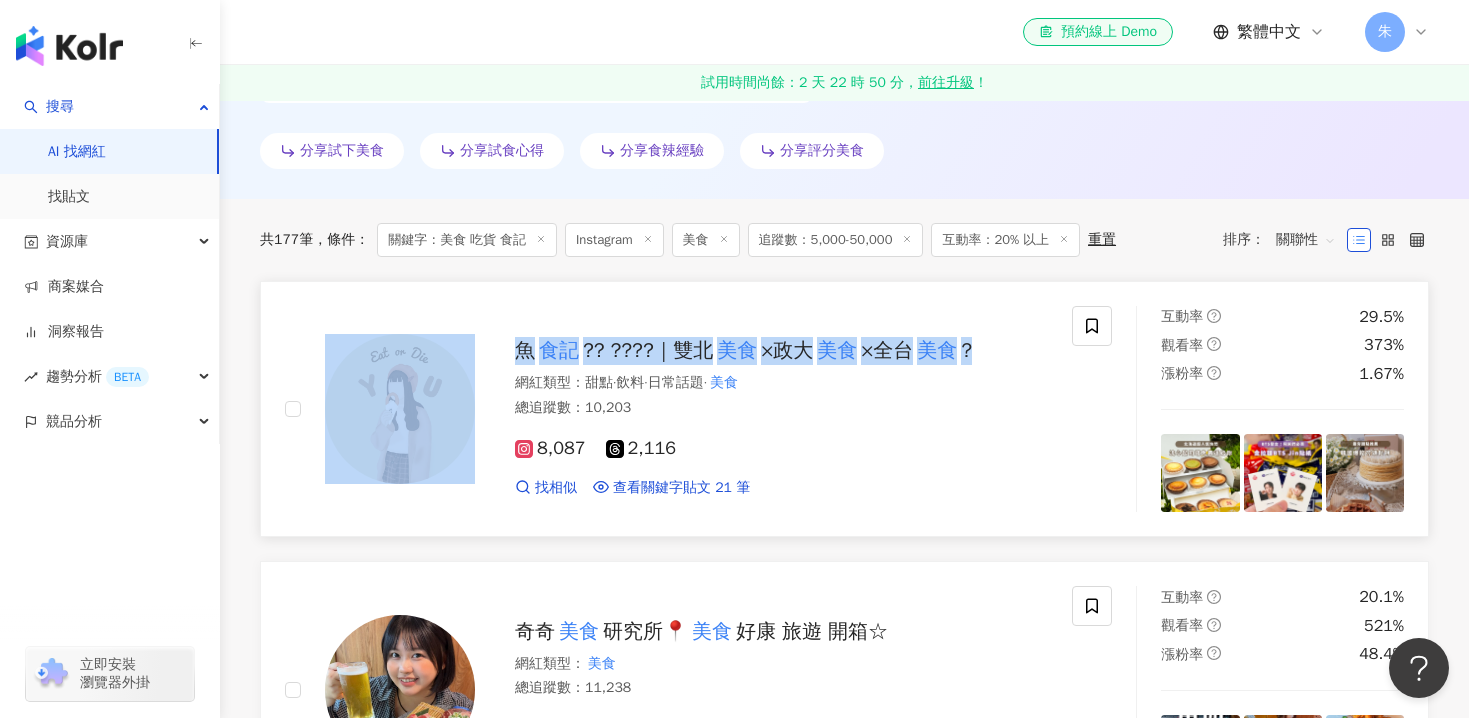 drag, startPoint x: 247, startPoint y: 369, endPoint x: 1002, endPoint y: 363, distance: 755.02386 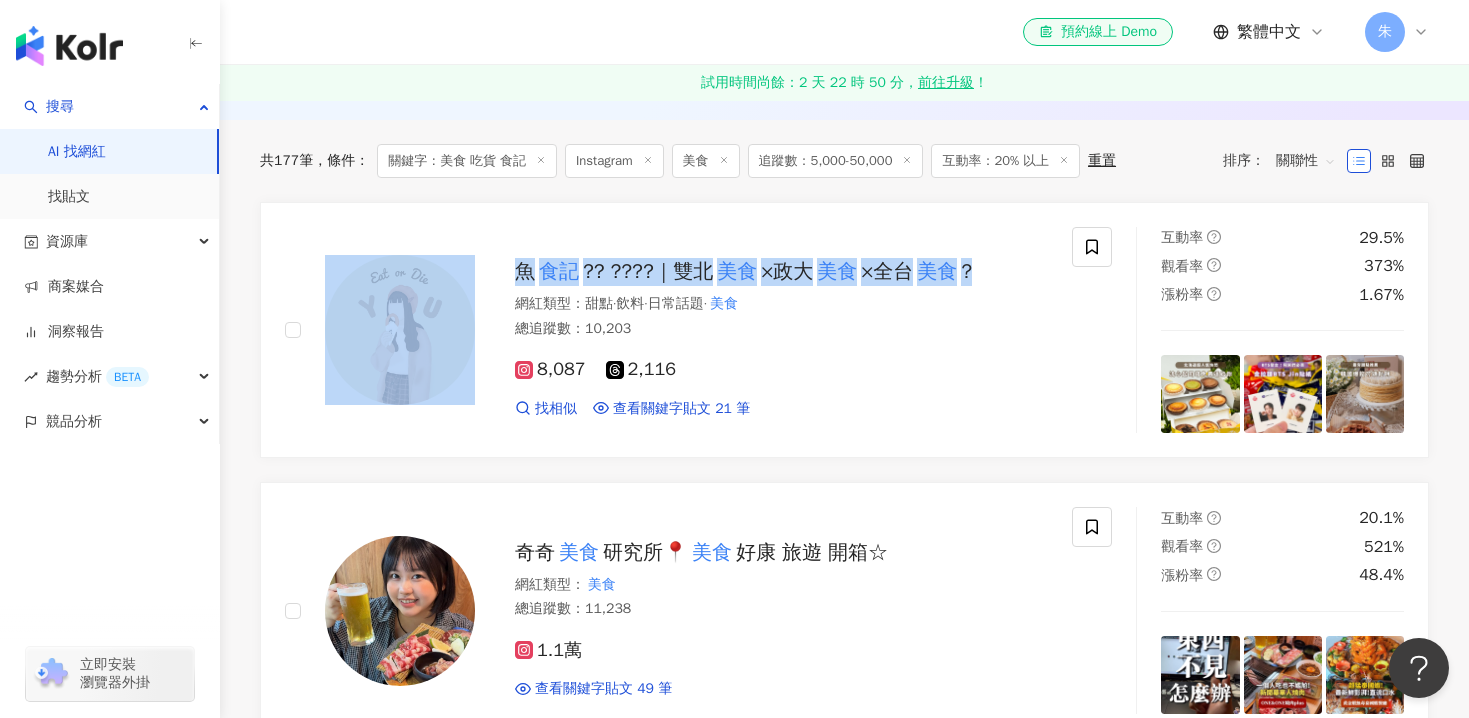 scroll, scrollTop: 667, scrollLeft: 0, axis: vertical 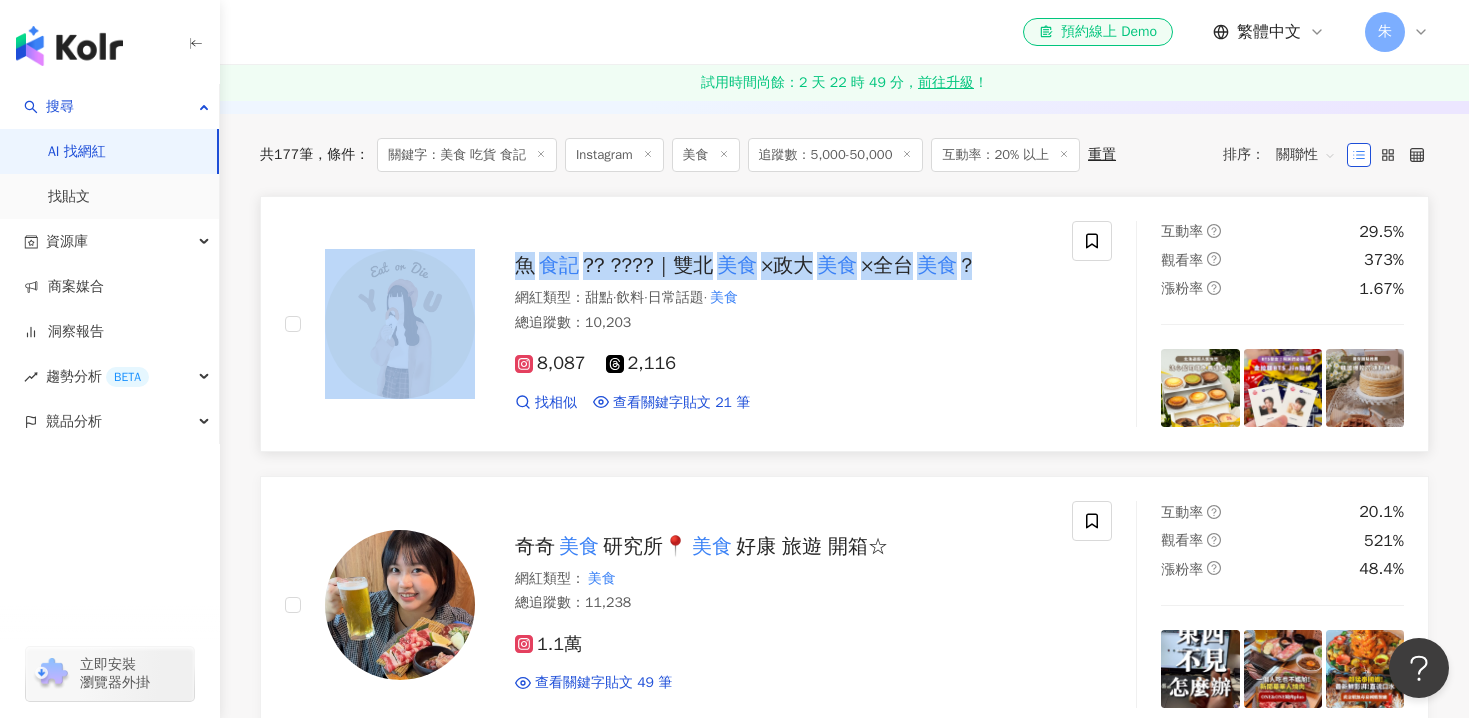 copy on "魚 食記  ?? ????｜雙北 美食 ×政大 美食 ×全台 美食 ?" 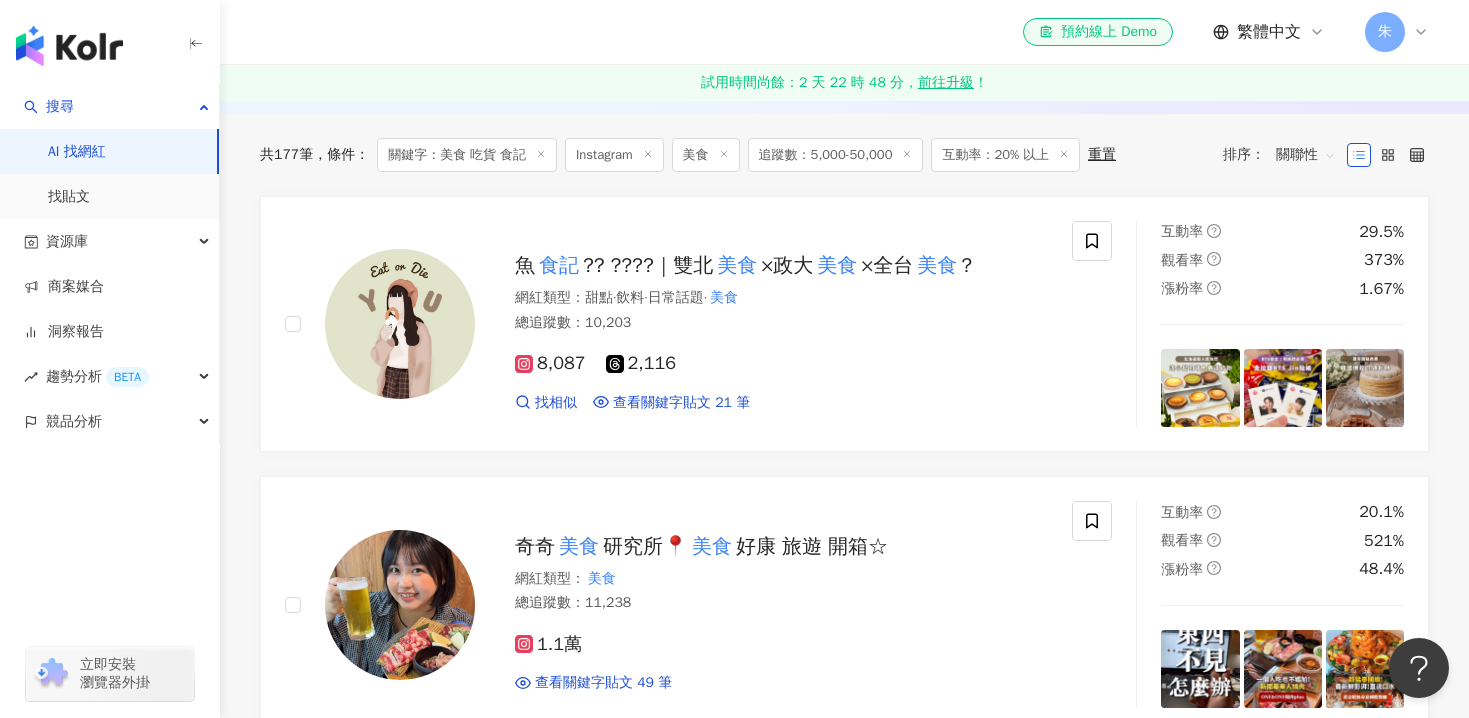 click on "共  177  筆 條件 ： 關鍵字：美食 吃貨 食記 Instagram 美食 追蹤數：5,000-50,000 互動率：20% 以上 重置 排序： 關聯性" at bounding box center (844, 155) 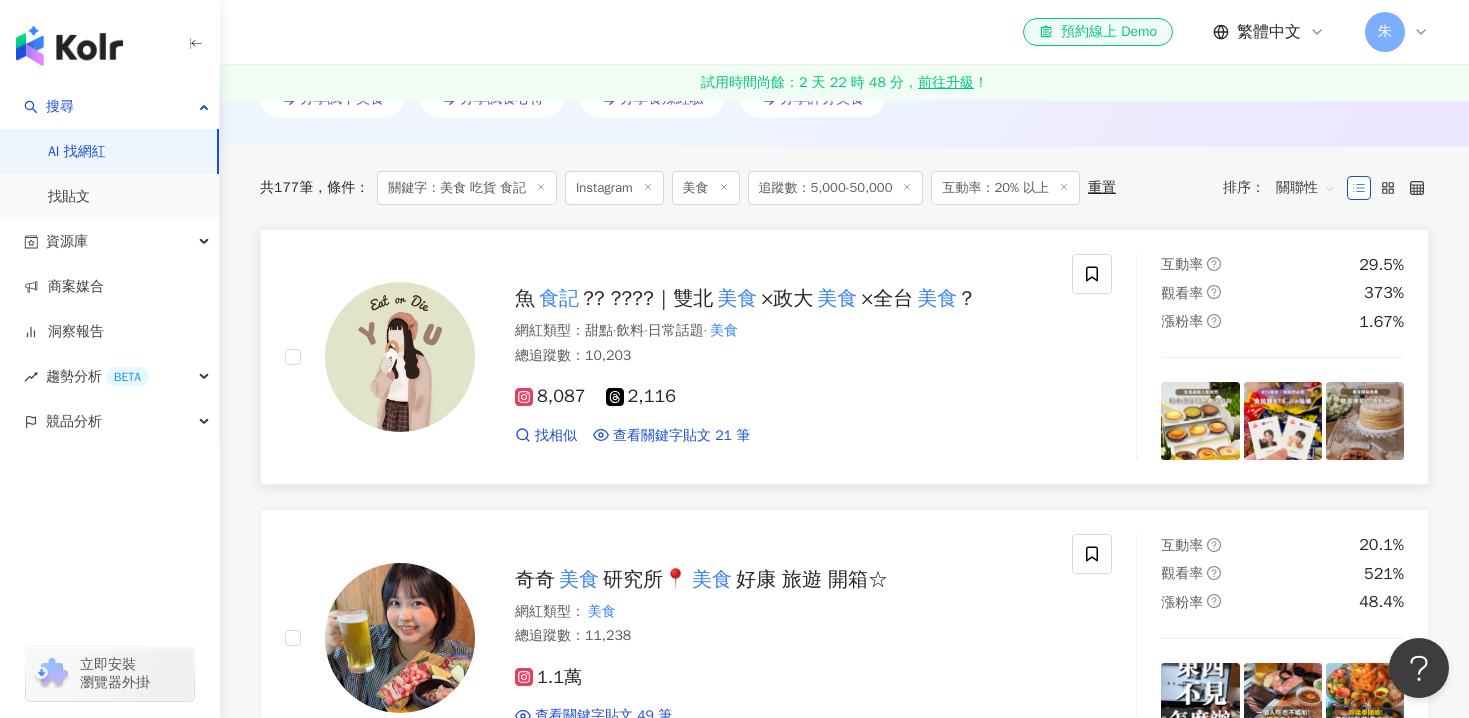 scroll, scrollTop: 610, scrollLeft: 0, axis: vertical 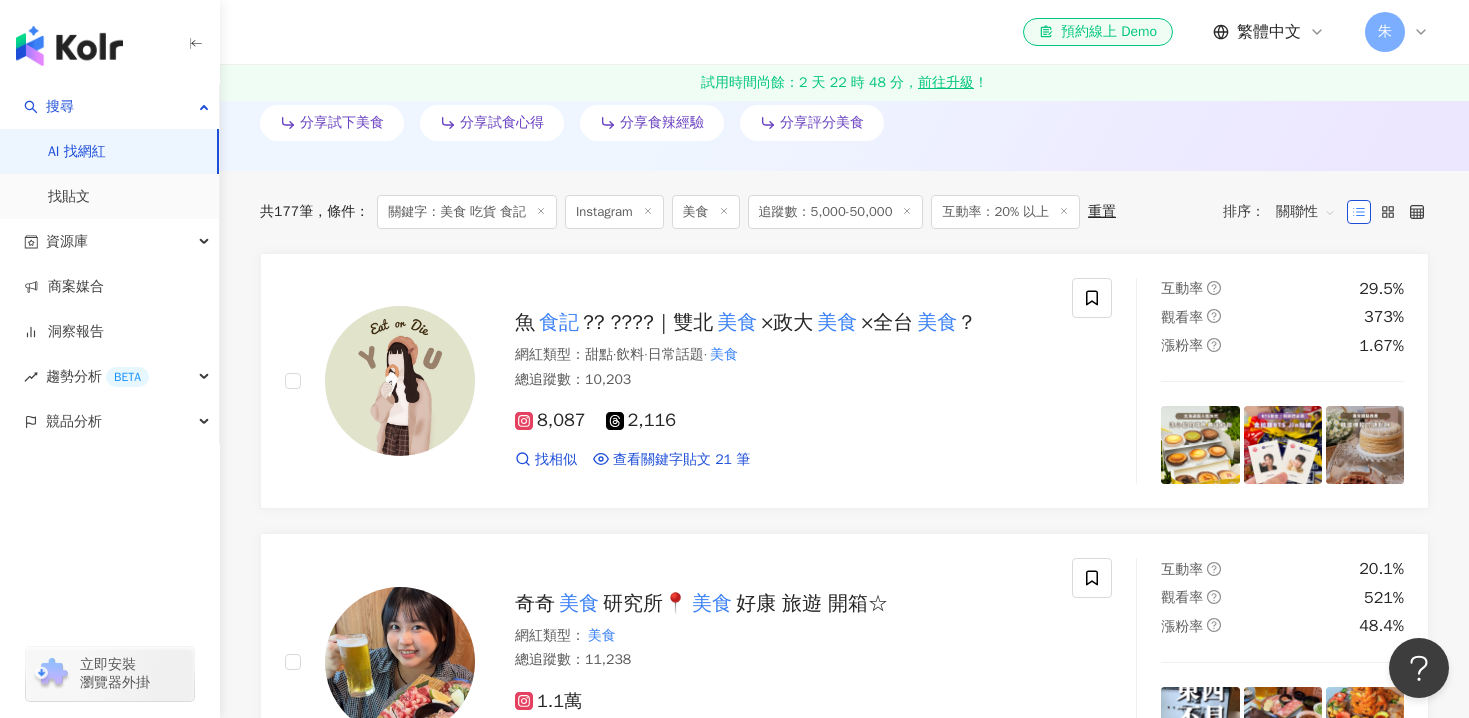 click on "關聯性" at bounding box center [1306, 212] 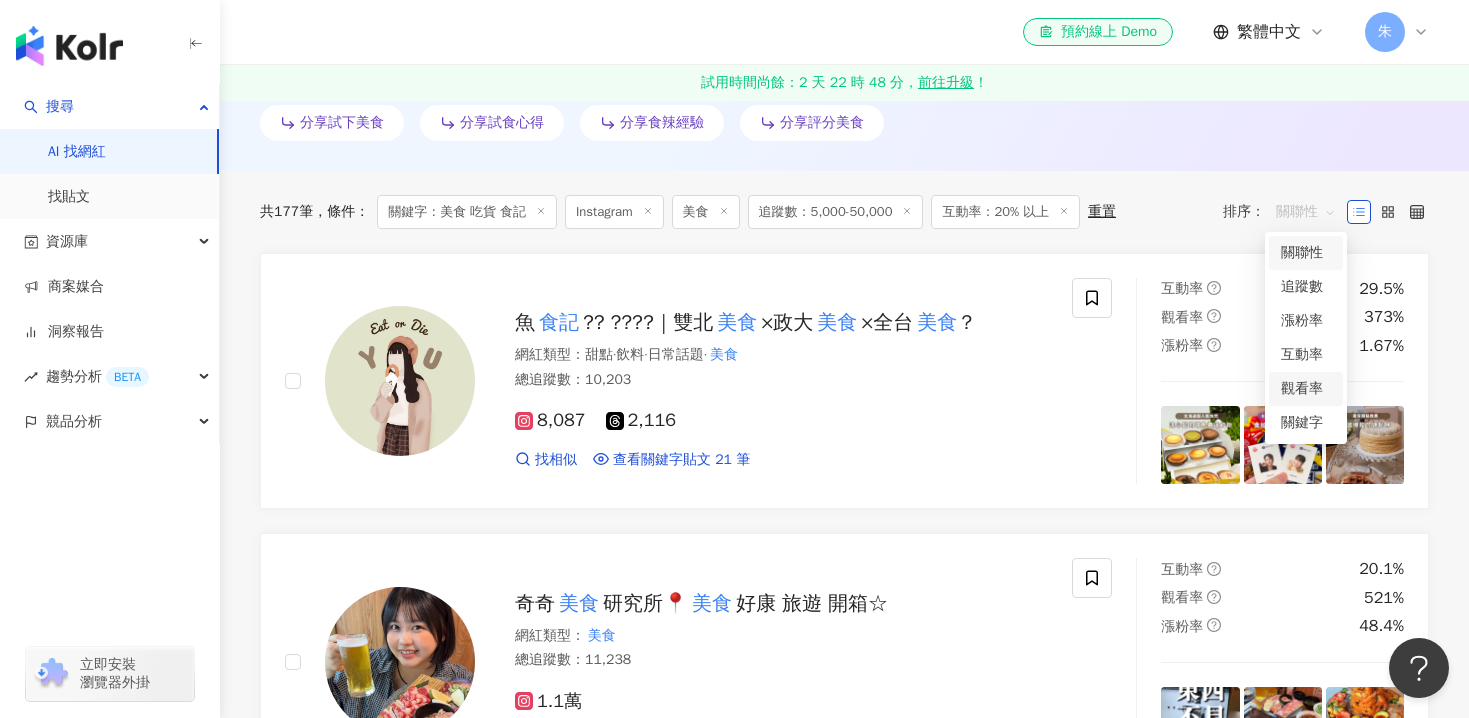 click on "觀看率" at bounding box center [1306, 389] 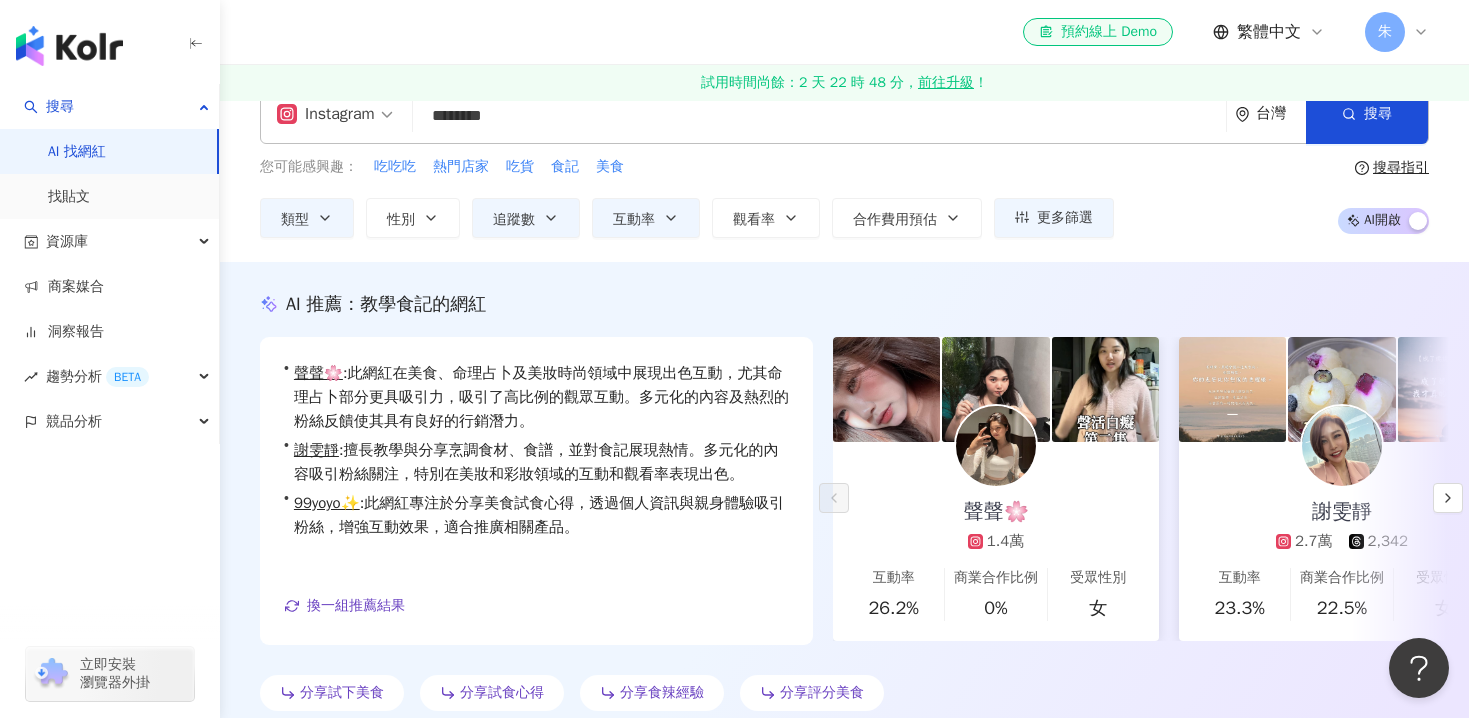 scroll, scrollTop: 537, scrollLeft: 0, axis: vertical 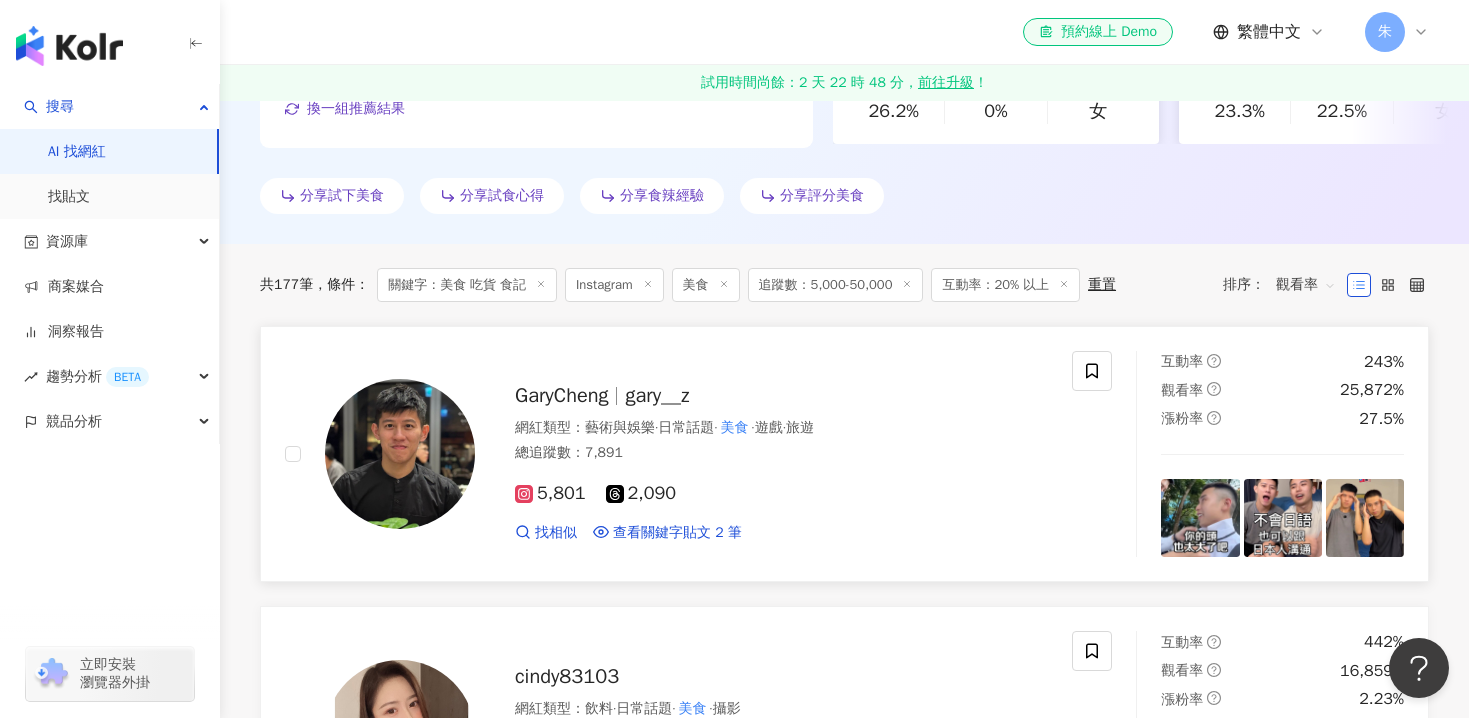 drag, startPoint x: 247, startPoint y: 420, endPoint x: 724, endPoint y: 403, distance: 477.30283 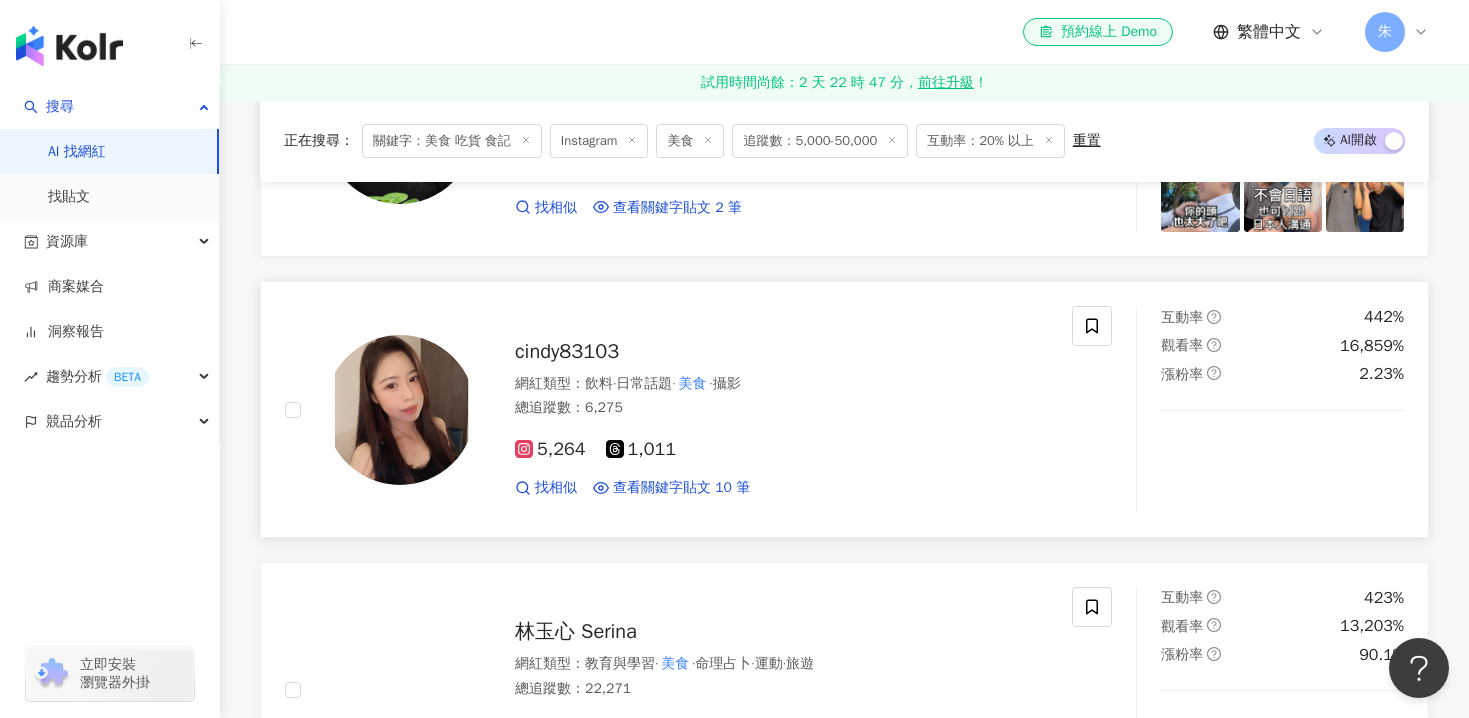 scroll, scrollTop: 898, scrollLeft: 0, axis: vertical 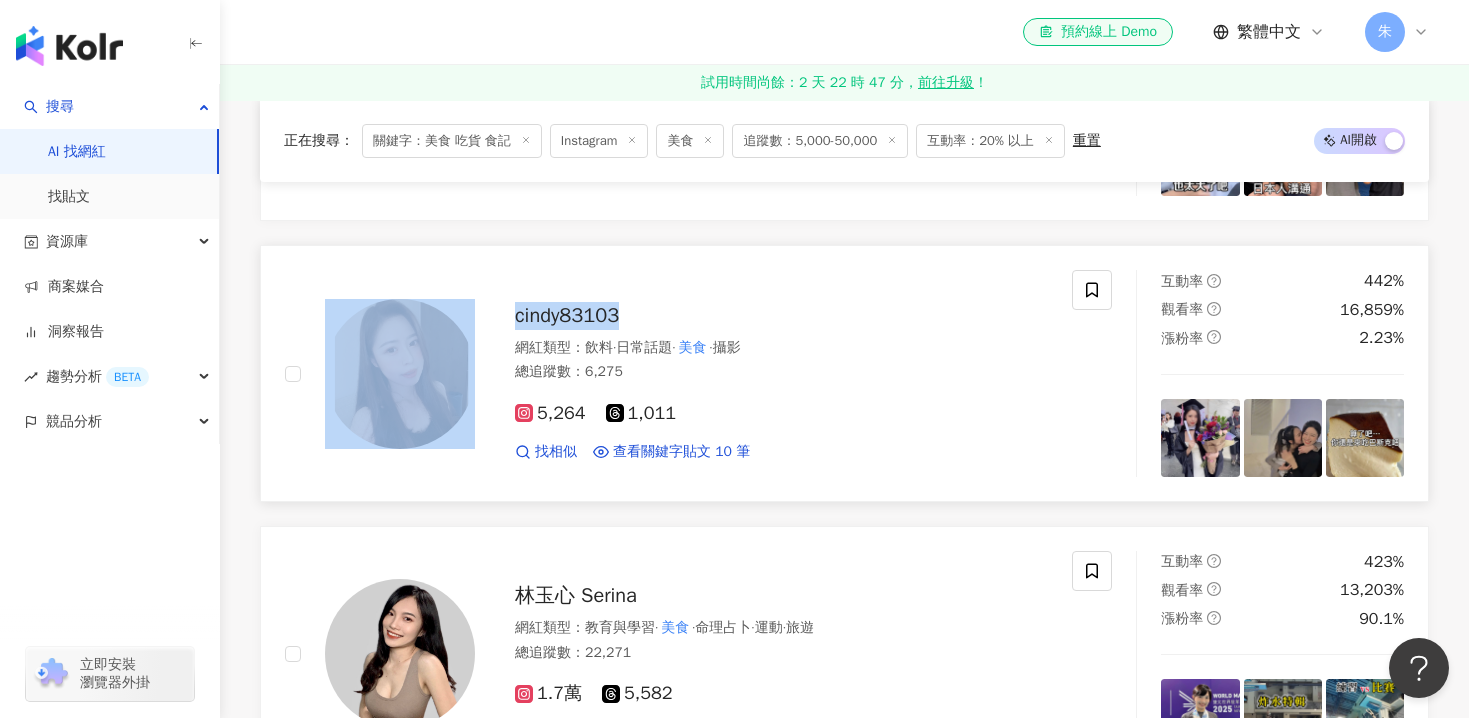 drag, startPoint x: 250, startPoint y: 339, endPoint x: 636, endPoint y: 322, distance: 386.37418 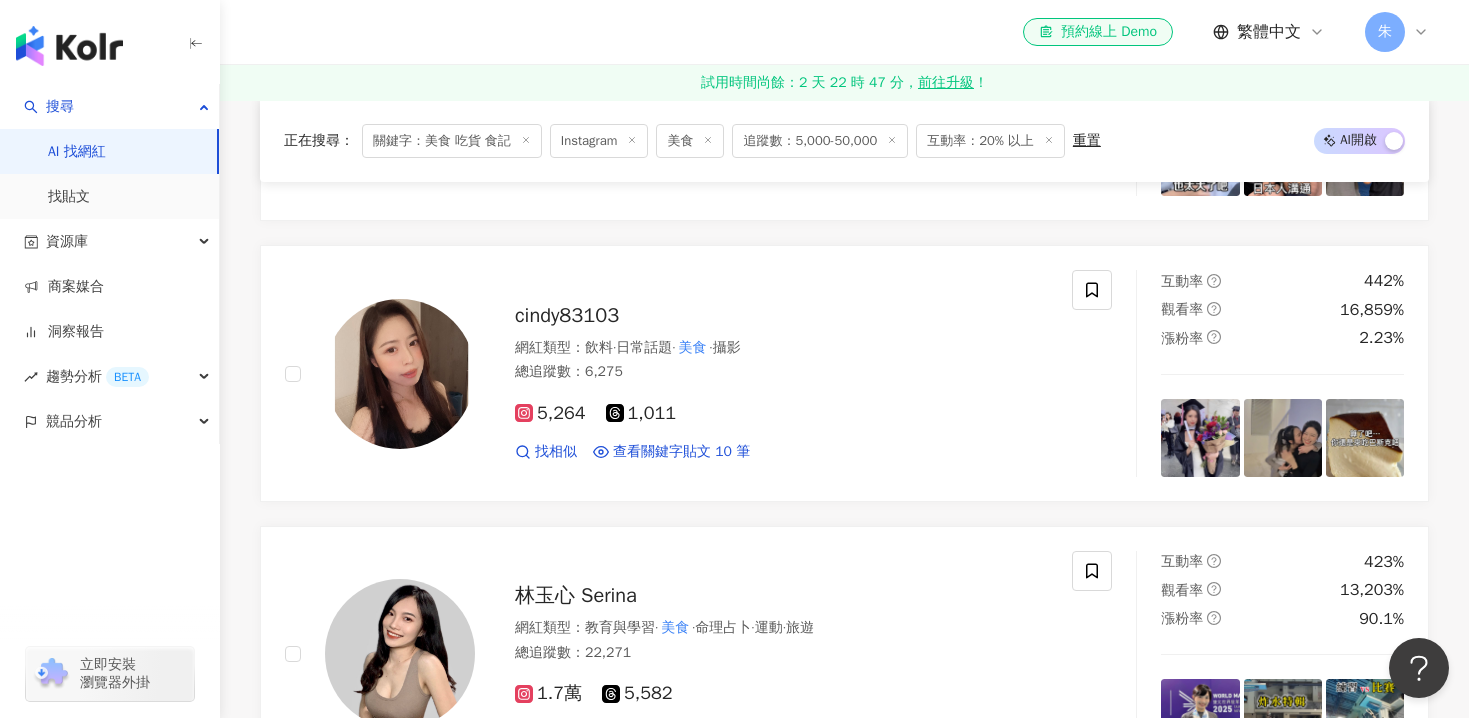 click on "正在搜尋 ： 關鍵字：美食 吃貨 食記 Instagram 美食 追蹤數：5,000-50,000 互動率：20% 以上 重置 AI  開啟 AI  關閉 GaryCheng gary__ch 網紅類型 ： 藝術與娛樂  ·  日常話題  ·  美食  ·  遊戲  ·  旅遊 總追蹤數 ： 7,891 5,801 2,090 找相似 查看關鍵字貼文 2 筆 互動率 243% 觀看率 25,872% 漲粉率 27.5% cindy83103 網紅類型 ： 飲料  ·  日常話題  ·  美食  ·  攝影 總追蹤數 ： 6,275 5,264 1,011 找相似 查看關鍵字貼文 10 筆 互動率 442% 觀看率 16,859% 漲粉率 2.23% 林玉心 Serina 網紅類型 ： 教育與學習  ·  美食  ·  命理占卜  ·  運動  ·  旅遊 總追蹤數 ： 22,271 1.7萬 5,582 找相似 查看關鍵字貼文 1 筆 互動率 423% 觀看率 13,203% 漲粉率 90.1% joooaane.s 網紅類型 ： 親子旅遊  ·  親子  ·  美食  ·  醫療與健康 總追蹤數 ： 11,265 9,935 1,330 找相似 查看關鍵字貼文 3 筆 互動率 192% 觀看率 12,933% 漲粉率 24.7%ian yoo_0917" at bounding box center [844, 2185] 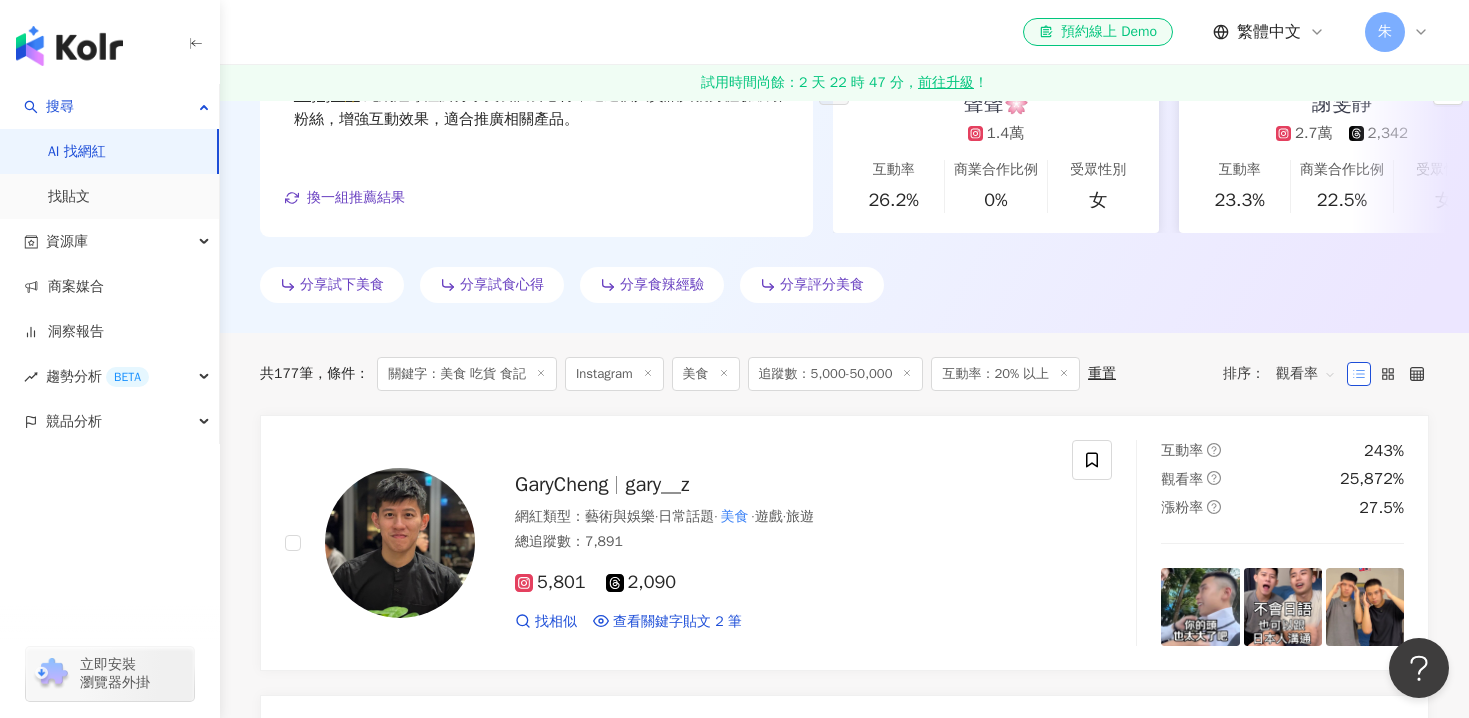 scroll, scrollTop: 423, scrollLeft: 0, axis: vertical 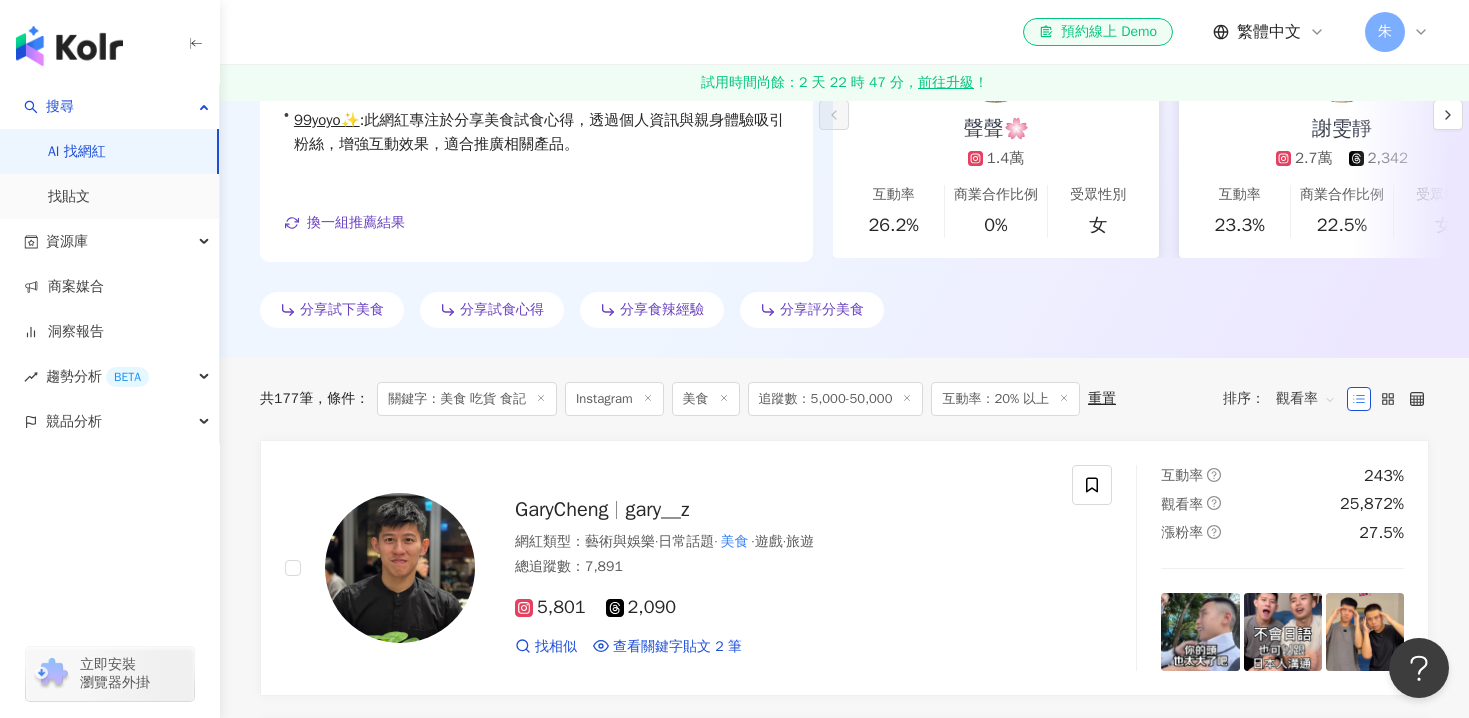 click on "觀看率" at bounding box center [1306, 399] 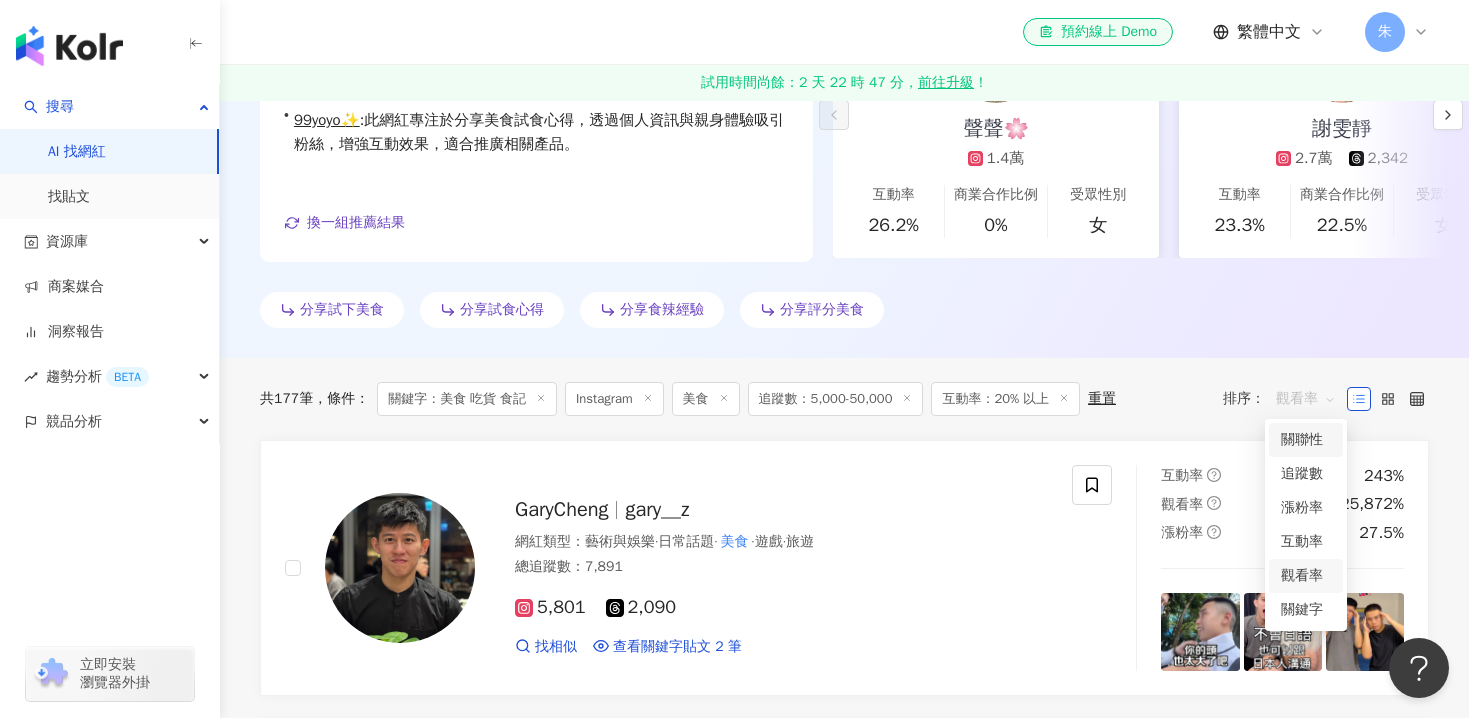 click on "關聯性" at bounding box center (1306, 440) 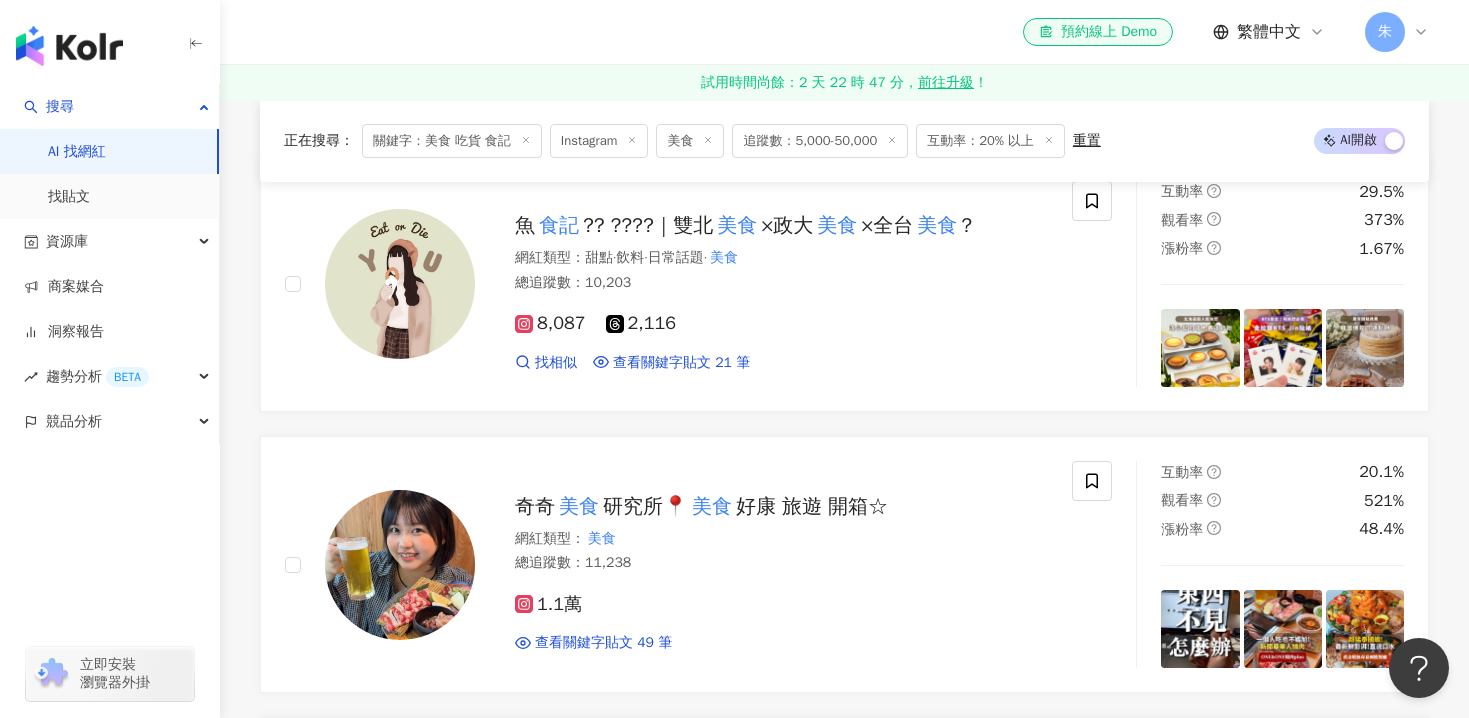 scroll, scrollTop: 692, scrollLeft: 0, axis: vertical 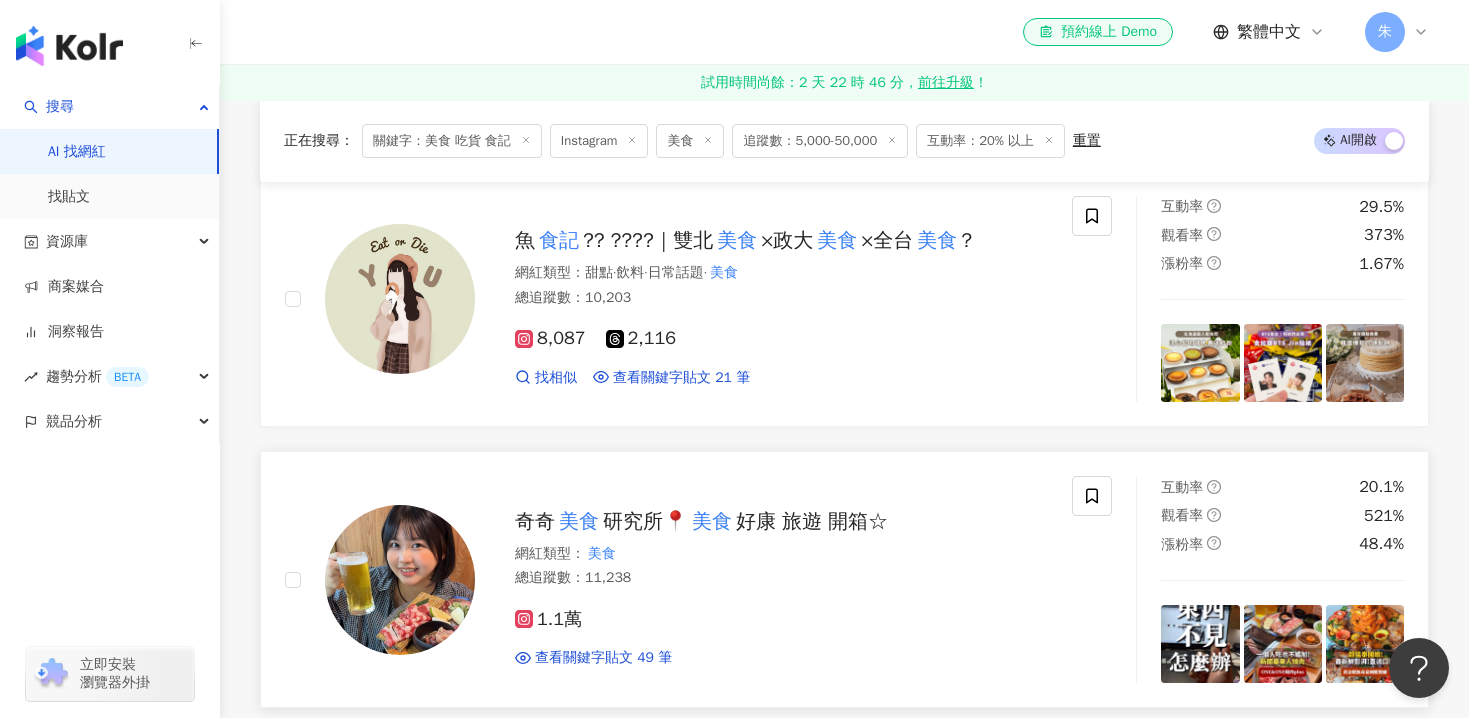 drag, startPoint x: 247, startPoint y: 536, endPoint x: 880, endPoint y: 521, distance: 633.1777 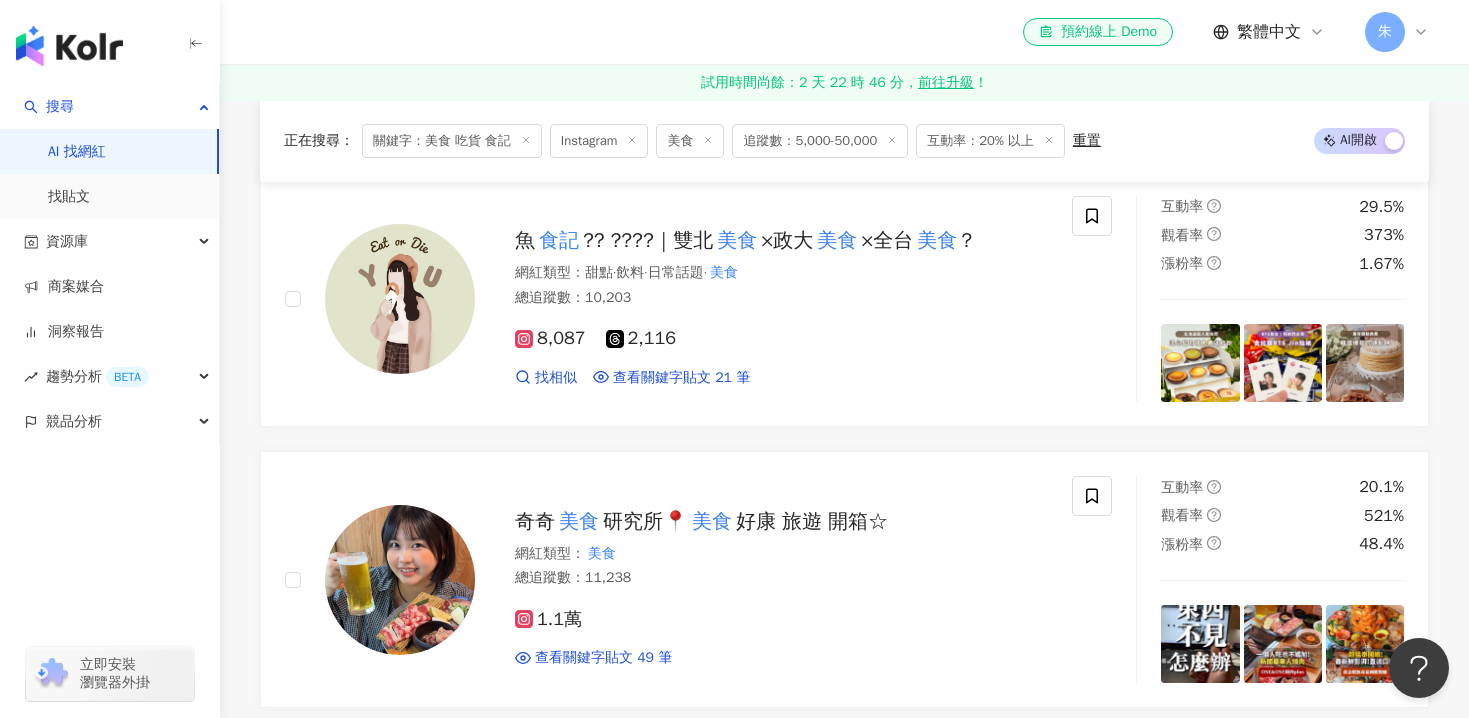 click on "魚 食記  ?? ????｜雙北 美食 ×政大 美食 ×全台 美食 ? 網紅類型 ： 甜點  ·  飲料  ·  日常話題  ·  美食 總追蹤數 ： 10,203 8,087 2,116 找相似 查看關鍵字貼文 21 筆 互動率 29.5% 觀看率 373% 漲粉率 1.67% 奇奇 美食 研究所📍 美食  好康 旅遊 開箱☆ 網紅類型 ： 美食 總追蹤數 ： 11,238 1.1萬 查看關鍵字貼文 49 筆 互動率 20.1% 觀看率 521% 漲粉率 48.4% 文才很有才(￣▽￣) ｜台中 美食  台灣 美食 網紅類型 ： 台灣旅遊  ·  美食 總追蹤數 ： 19,721 2萬 找相似 查看關鍵字貼文 36 筆 互動率 34.4% 觀看率 838% 漲粉率 35.1% 吃貨 日記 高雄 美食 ｜台灣旅遊、景點分享 網紅類型 ： 台灣旅遊  ·  美食 總追蹤數 ： 15,406 1.5萬 查看關鍵字貼文 18 筆 互動率 20.8% 觀看率 690% 漲粉率 6.7% 惠惠の日常┇全台 美食 ┇生活開箱┇Foody 網紅類型 ： 美食 總追蹤數 ： 13,318 1.3萬 找相似 查看關鍵字貼文 43 筆 B2" at bounding box center (844, 1842) 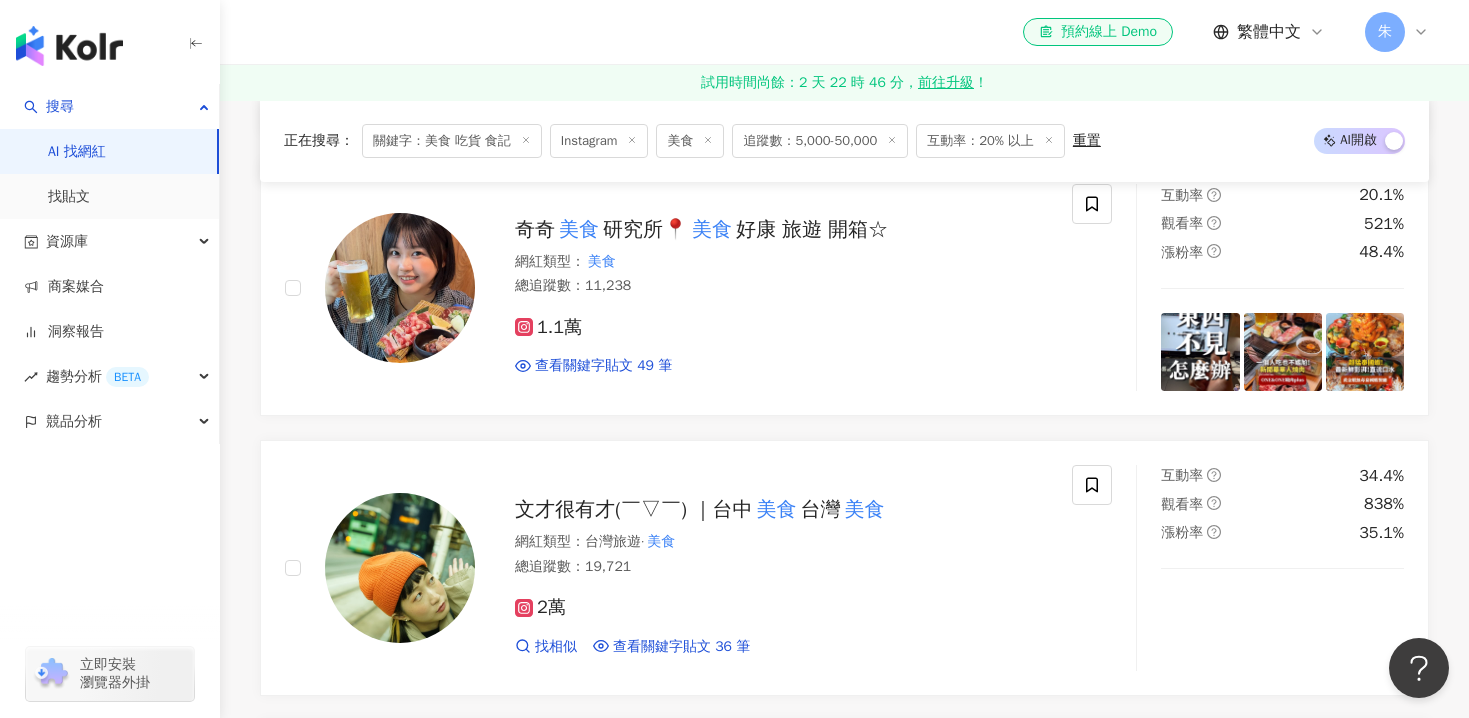 scroll, scrollTop: 1097, scrollLeft: 0, axis: vertical 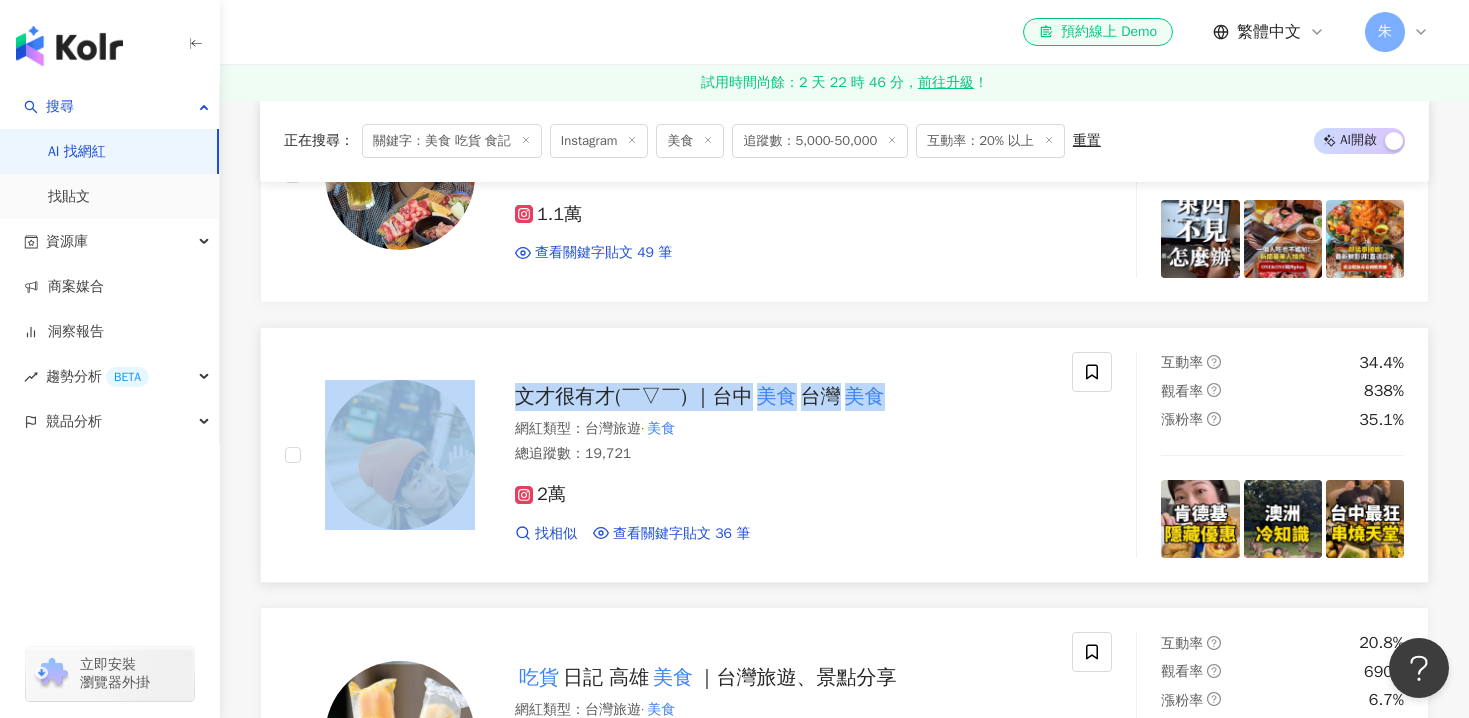 drag, startPoint x: 252, startPoint y: 406, endPoint x: 915, endPoint y: 396, distance: 663.07544 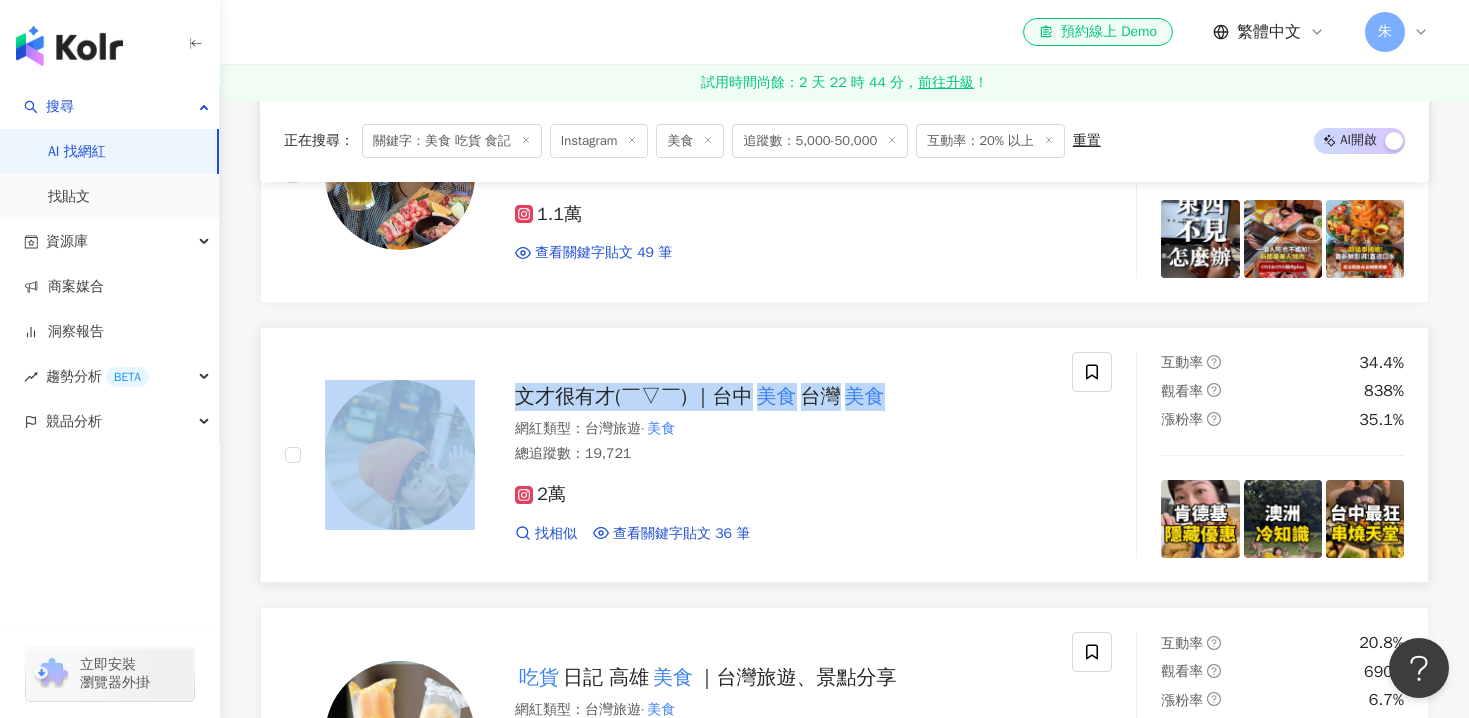 scroll, scrollTop: 1361, scrollLeft: 0, axis: vertical 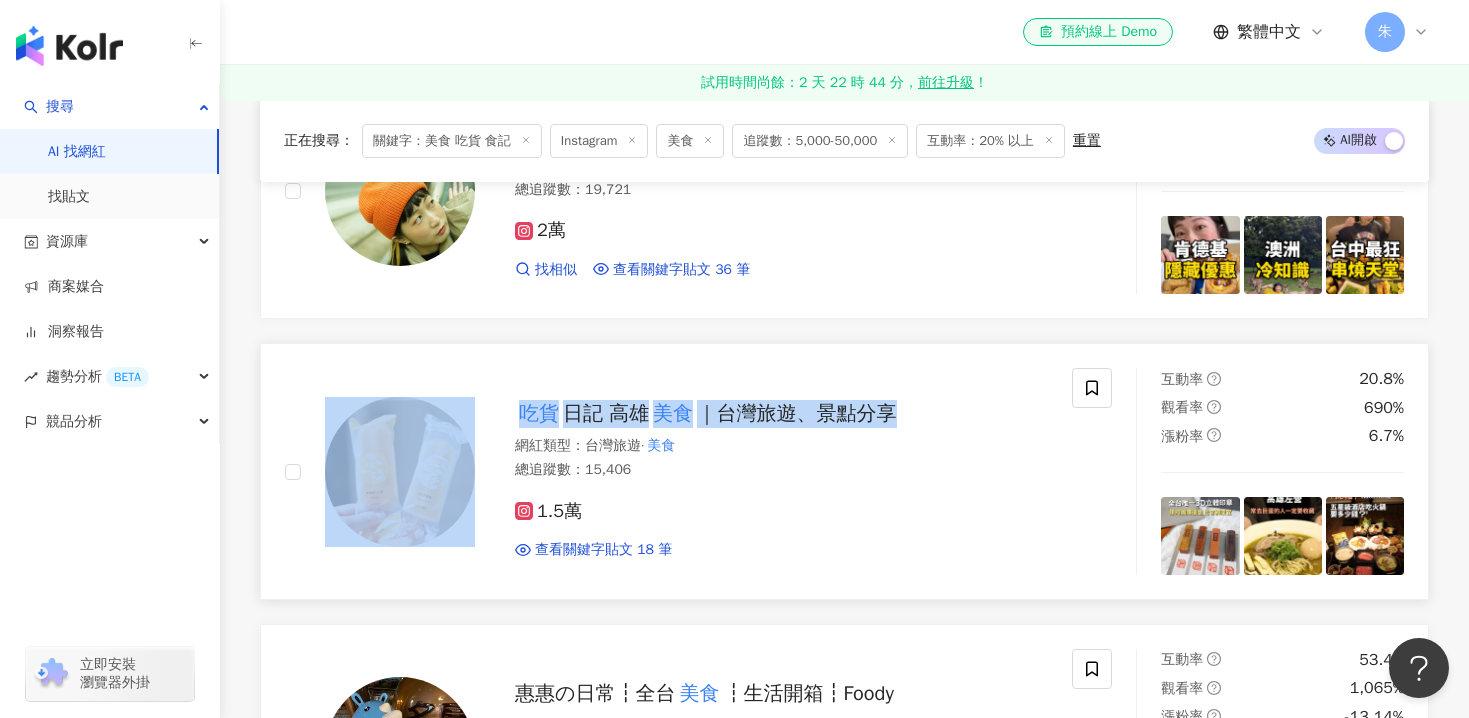 drag, startPoint x: 233, startPoint y: 483, endPoint x: 891, endPoint y: 424, distance: 660.63983 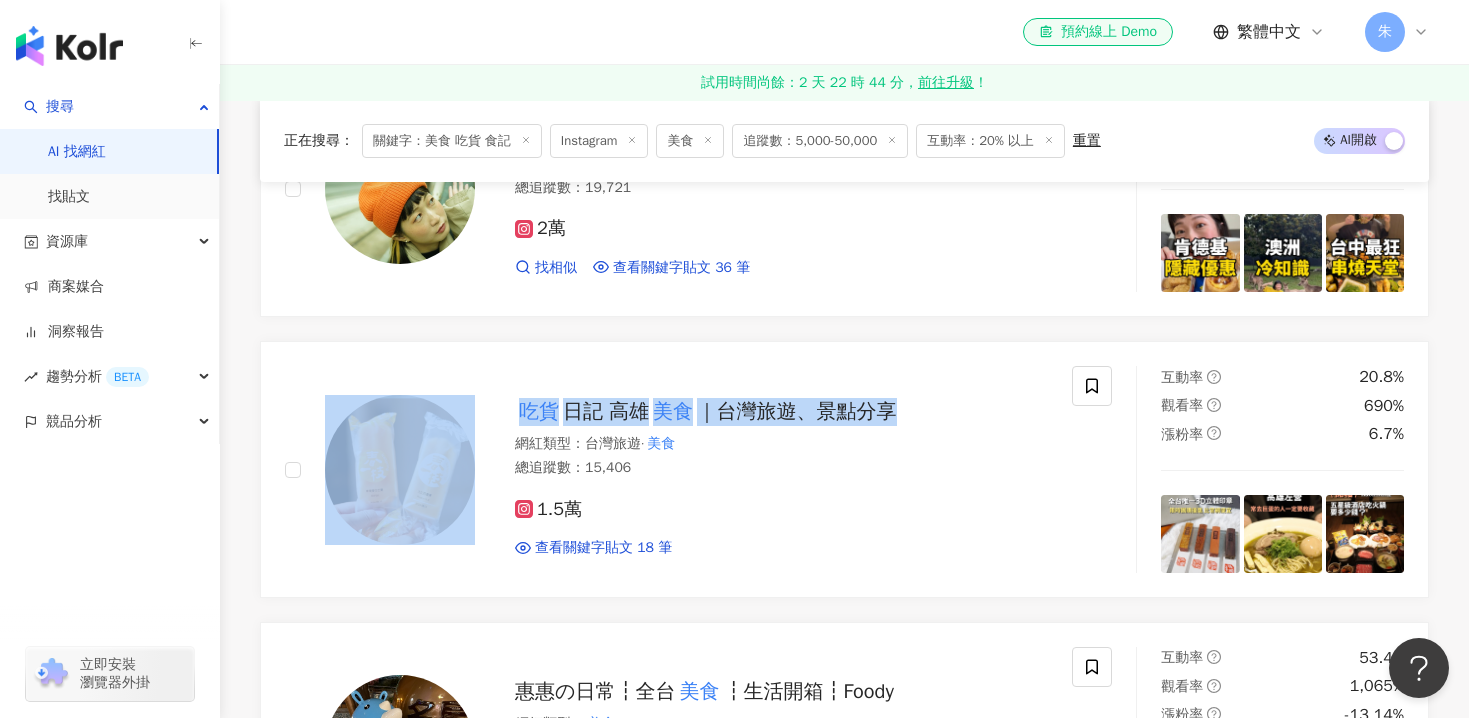 scroll, scrollTop: 1362, scrollLeft: 0, axis: vertical 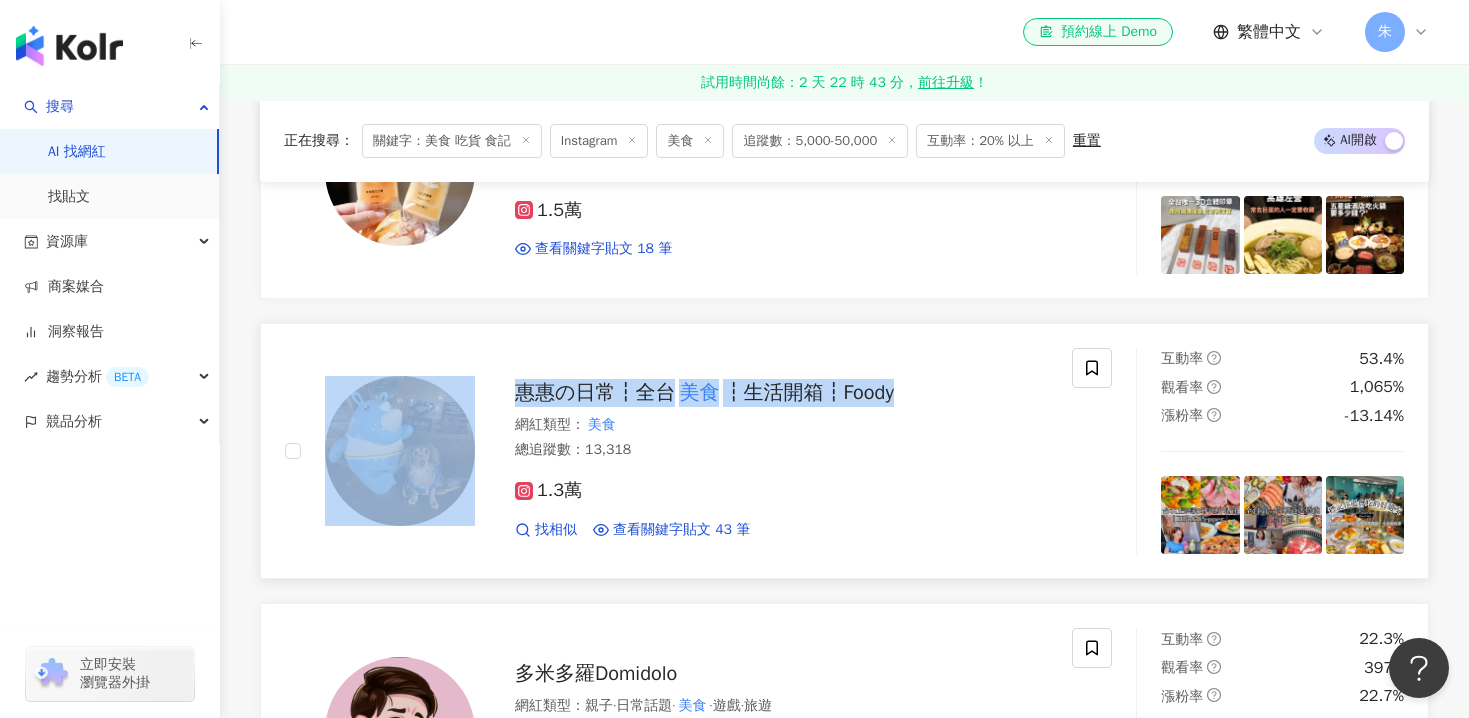 drag, startPoint x: 256, startPoint y: 416, endPoint x: 904, endPoint y: 392, distance: 648.4443 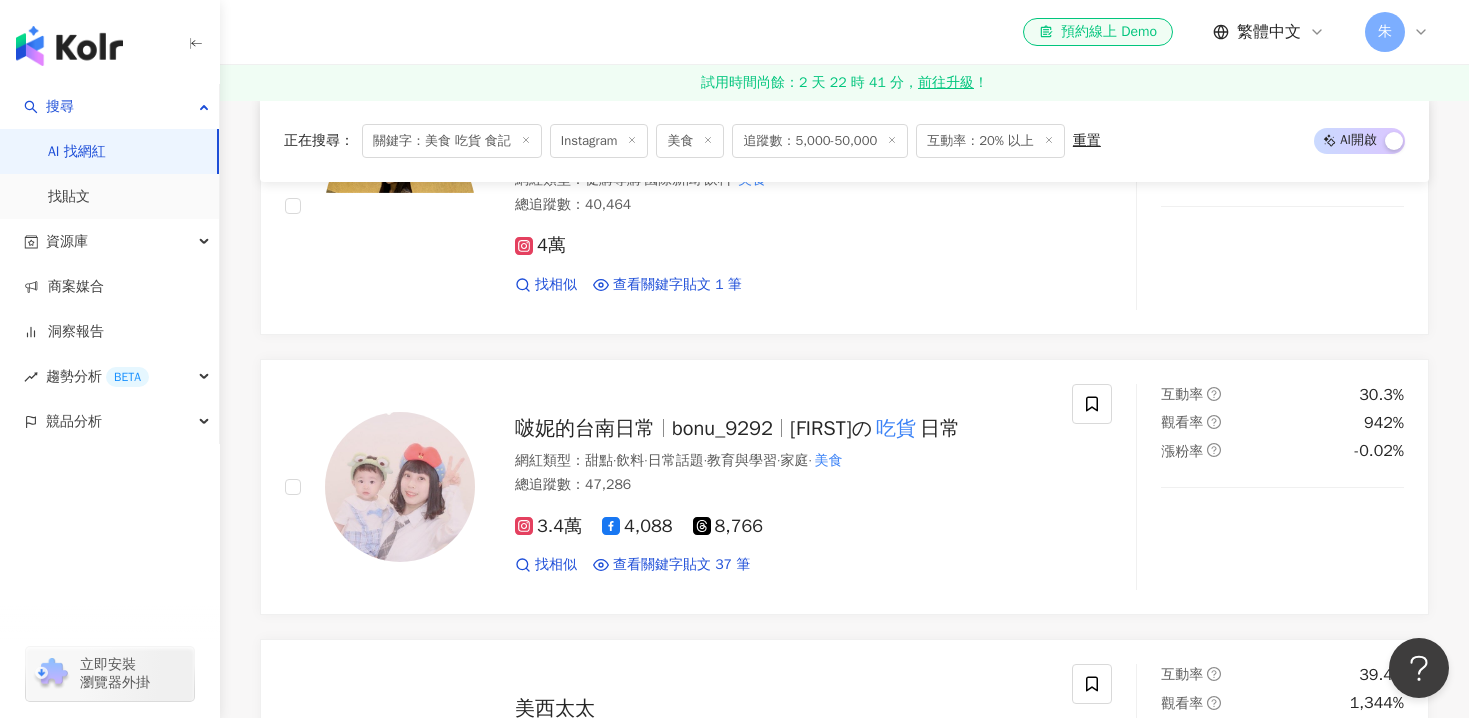 scroll, scrollTop: 2487, scrollLeft: 0, axis: vertical 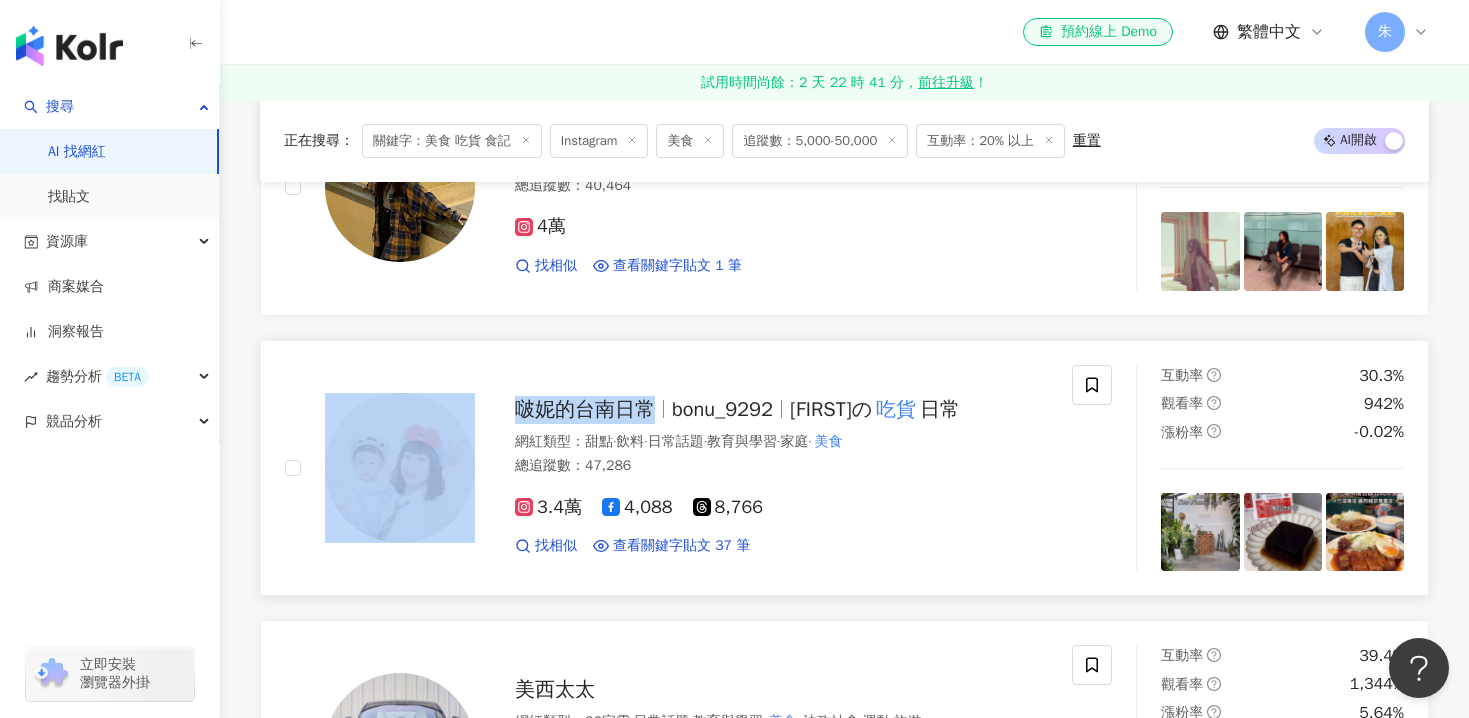 drag, startPoint x: 256, startPoint y: 469, endPoint x: 664, endPoint y: 406, distance: 412.83533 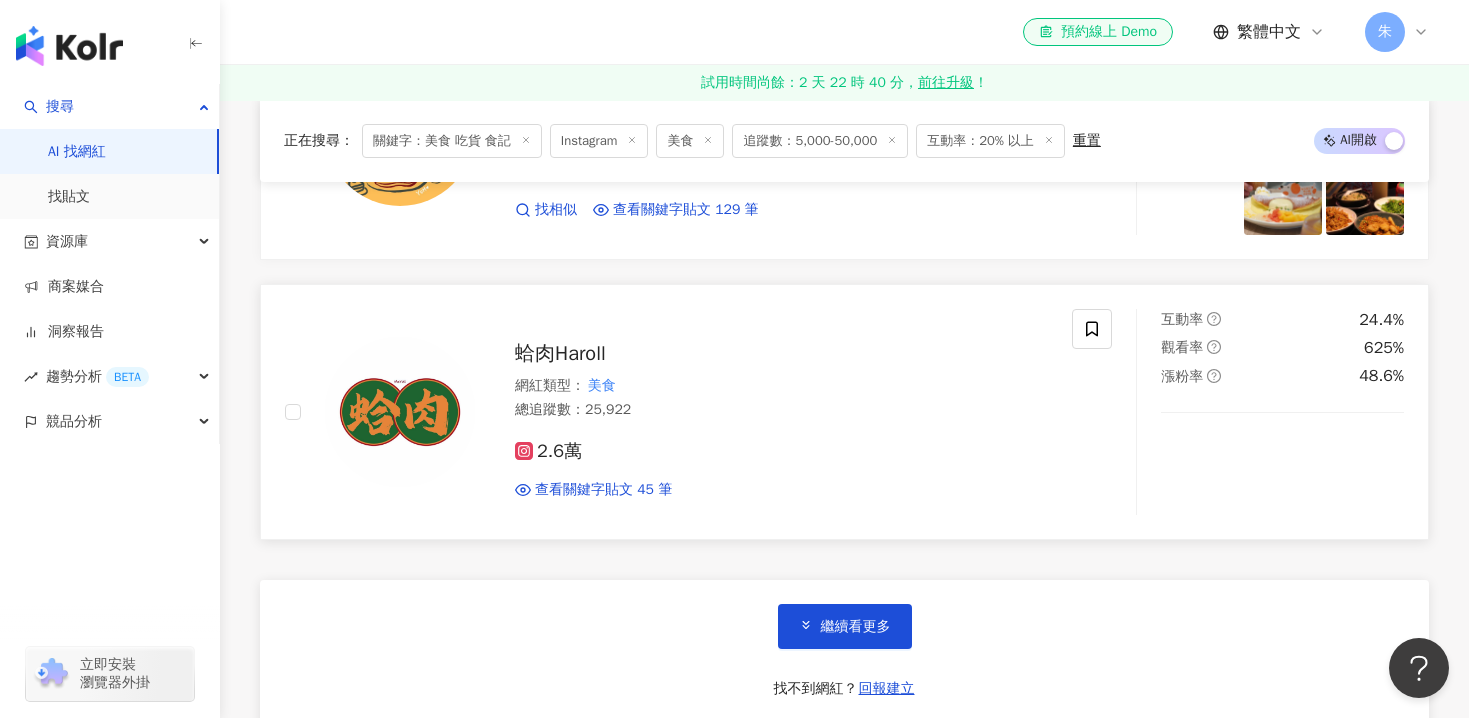 scroll, scrollTop: 3724, scrollLeft: 0, axis: vertical 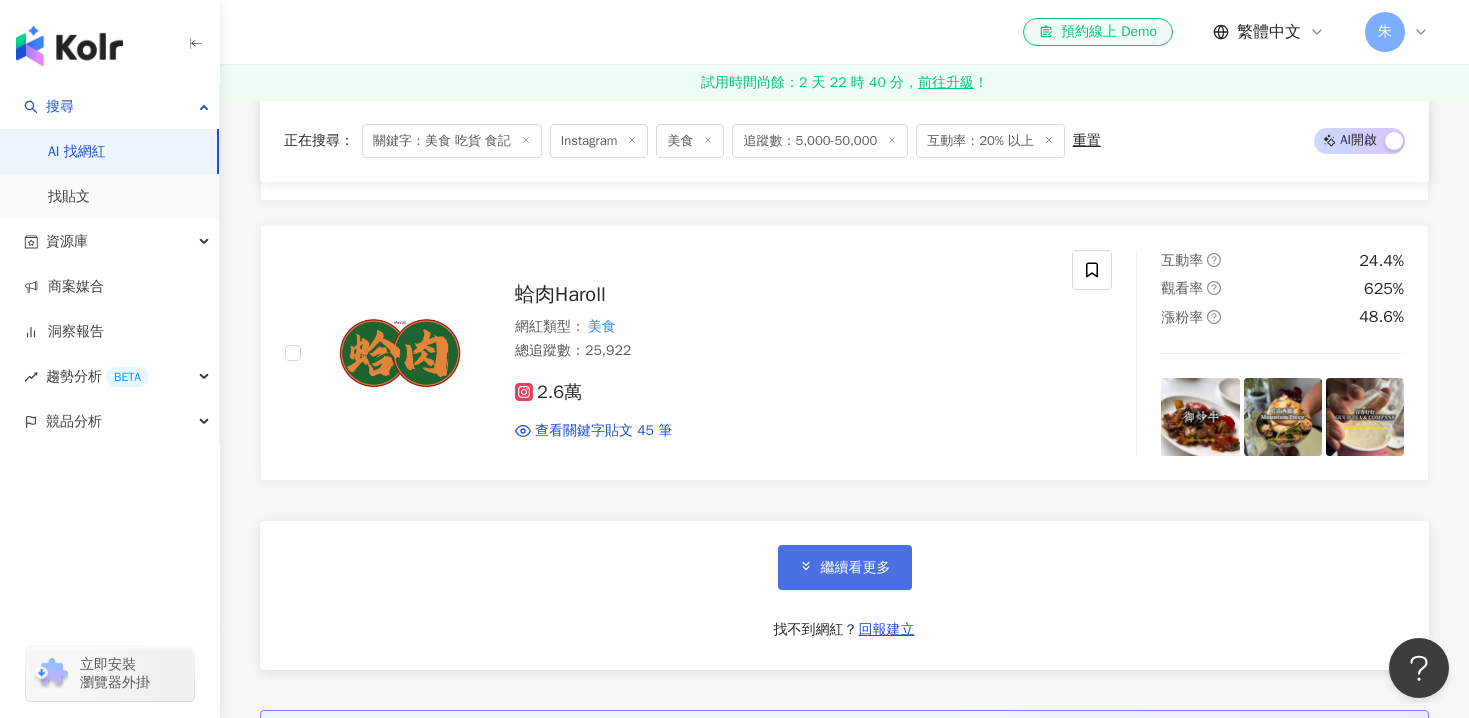 click on "繼續看更多" at bounding box center (856, 568) 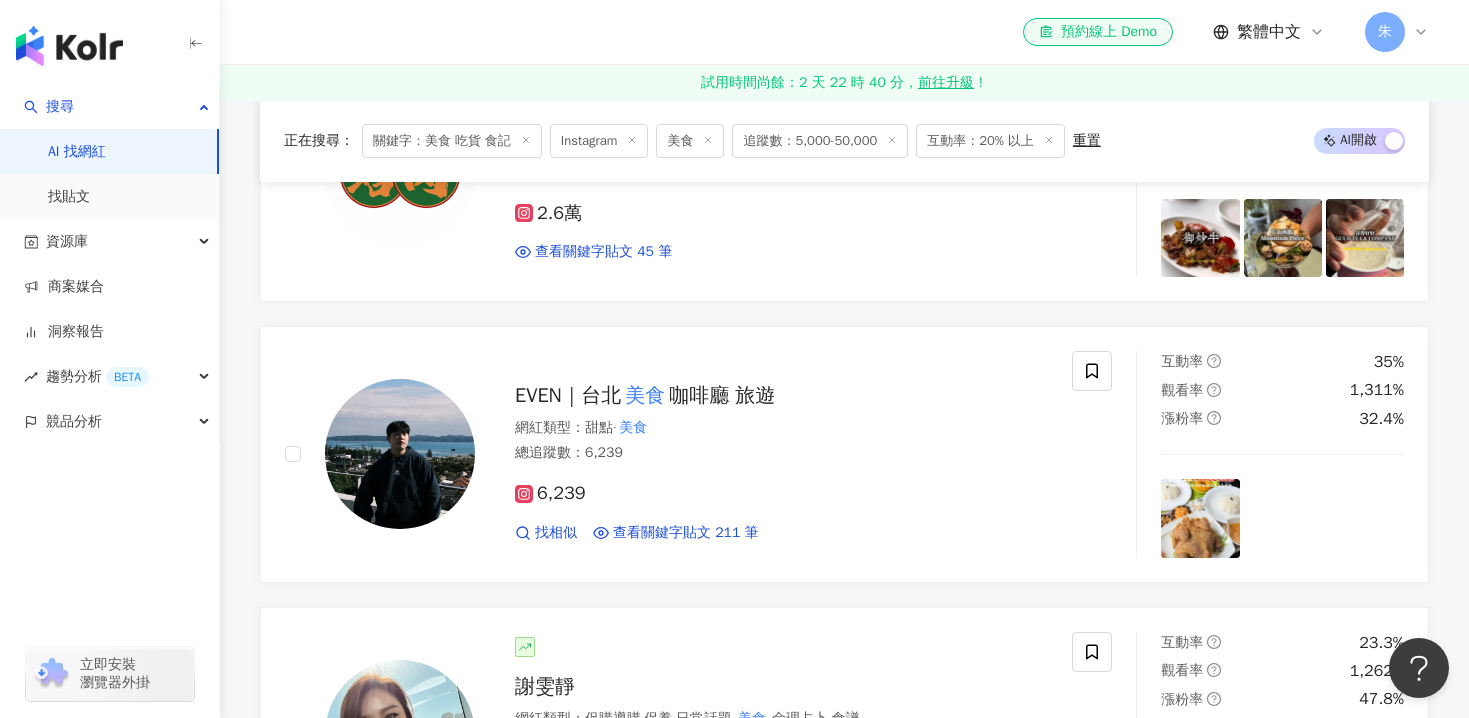 scroll, scrollTop: 3907, scrollLeft: 0, axis: vertical 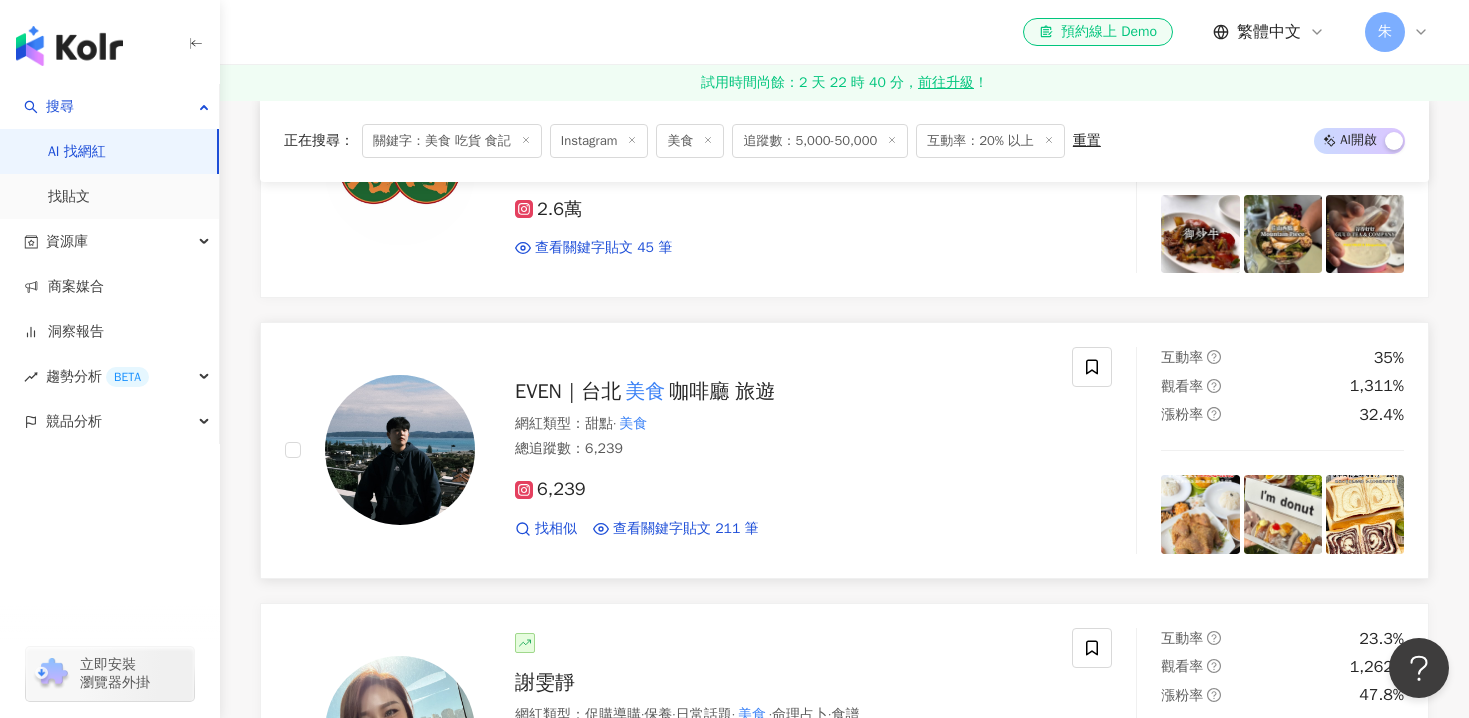 drag, startPoint x: 253, startPoint y: 416, endPoint x: 811, endPoint y: 389, distance: 558.65283 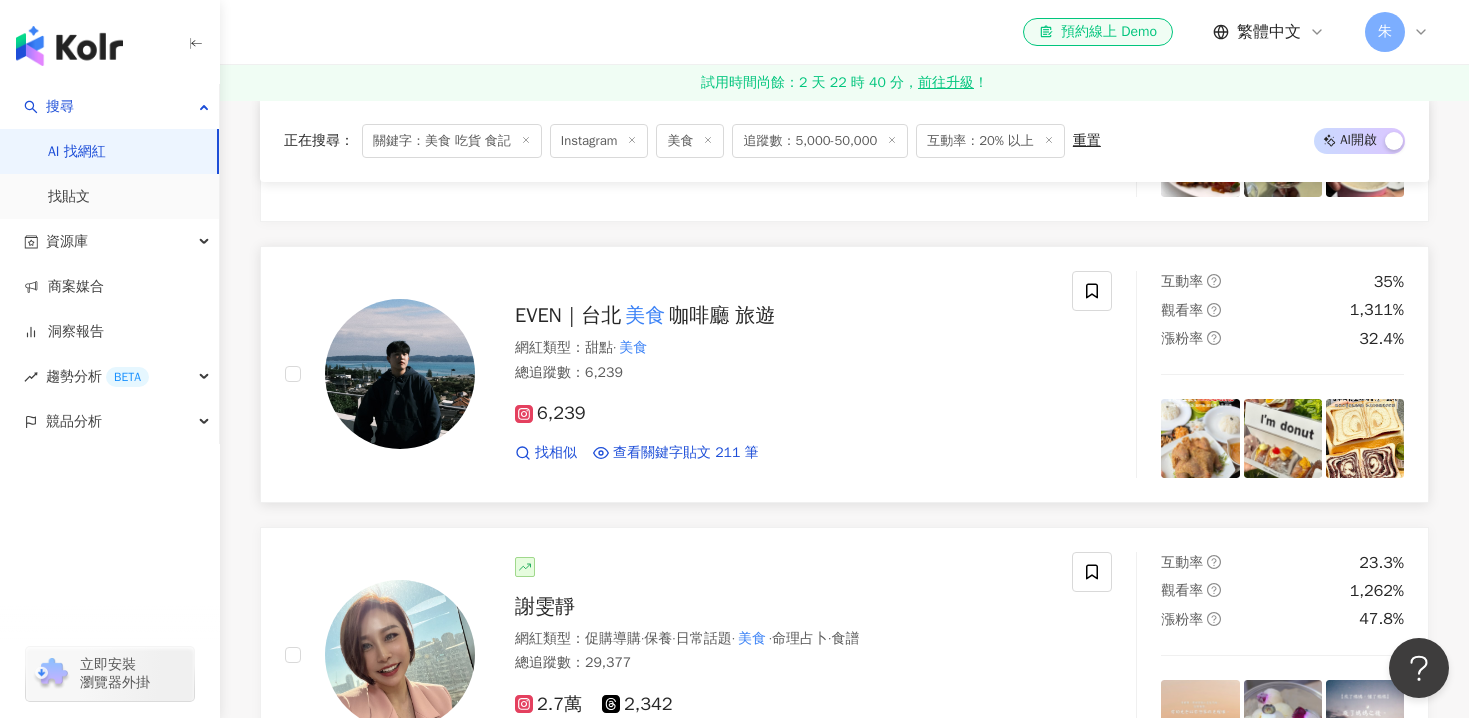scroll, scrollTop: 4068, scrollLeft: 0, axis: vertical 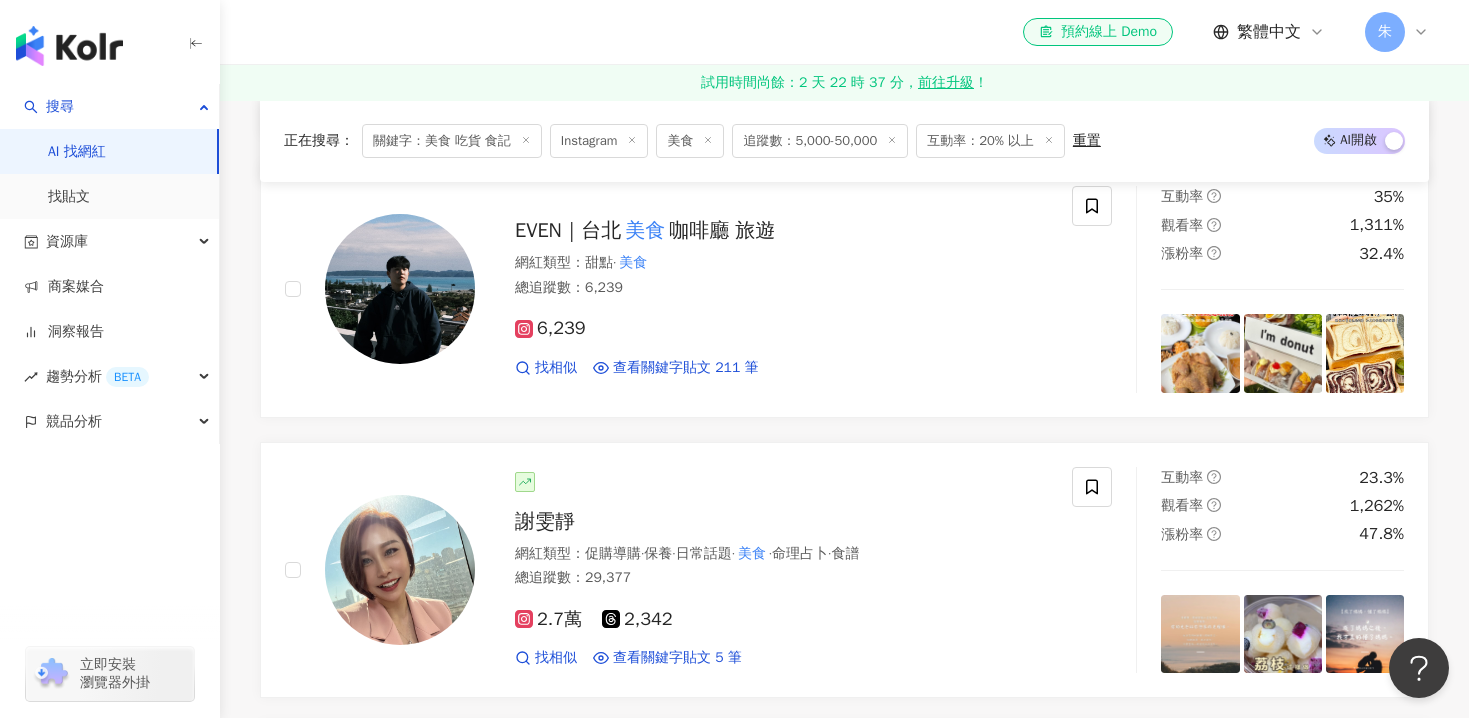 click on "正在搜尋 ： 關鍵字：美食 吃貨 食記 Instagram 美食 追蹤數：5,000-50,000 互動率：20% 以上 重置 AI  開啟 AI  關閉 魚 食記  ?? ????｜雙北 美食 ×政大 美食 ×全台 美食 ? 網紅類型 ： 甜點  ·  飲料  ·  日常話題  ·  美食 總追蹤數 ： 10,203 8,087 2,116 找相似 查看關鍵字貼文 21 筆 互動率 29.5% 觀看率 373% 漲粉率 1.67% 奇奇 美食 研究所📍 美食  好康 旅遊 開箱☆ 網紅類型 ： 美食 總追蹤數 ： 11,238 1.1萬 查看關鍵字貼文 49 筆 2025/6/26 燒肉 #燒肉 #單人燒肉 #楠梓 #楠梓 美食  #楠梓燒肉 #高雄 #高雄 美食  # 2025/6/20  #海鮮 #浮誇 美食  #蝦子 #屏東 #屏東 美食  #奇奇探店 2025/6/19 10:30-21:00週三店休
#新興區 美食  #高雄咖啡廳 #新堀江 美食
#高  看更多 互動率 20.1% 觀看率 521% 漲粉率 48.4% 文才很有才(￣▽￣) ｜台中 美食  台灣 美食 網紅類型 ： 台灣旅遊  ·  美食 總追蹤數 ： 19,721 2萬 找相似" at bounding box center [844, 698] 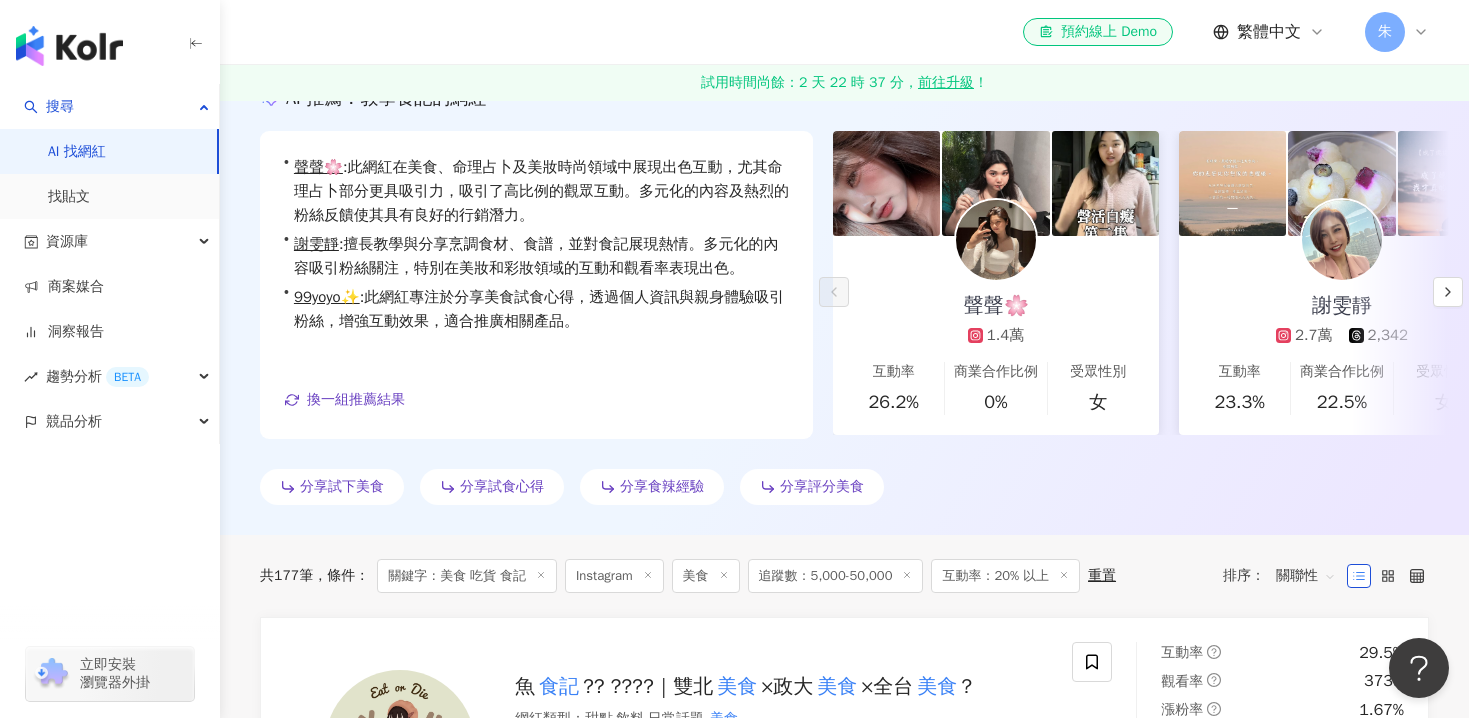 scroll, scrollTop: 389, scrollLeft: 0, axis: vertical 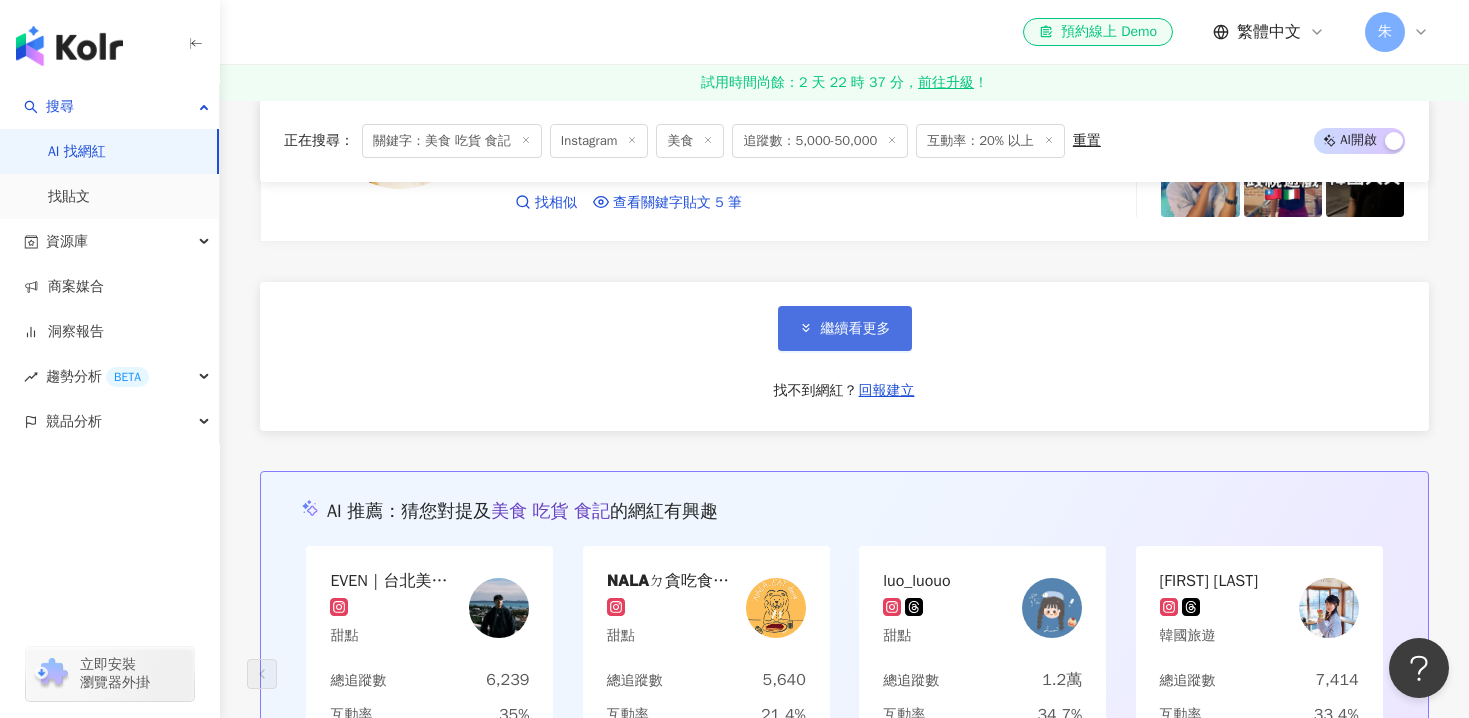 click on "繼續看更多" at bounding box center [845, 328] 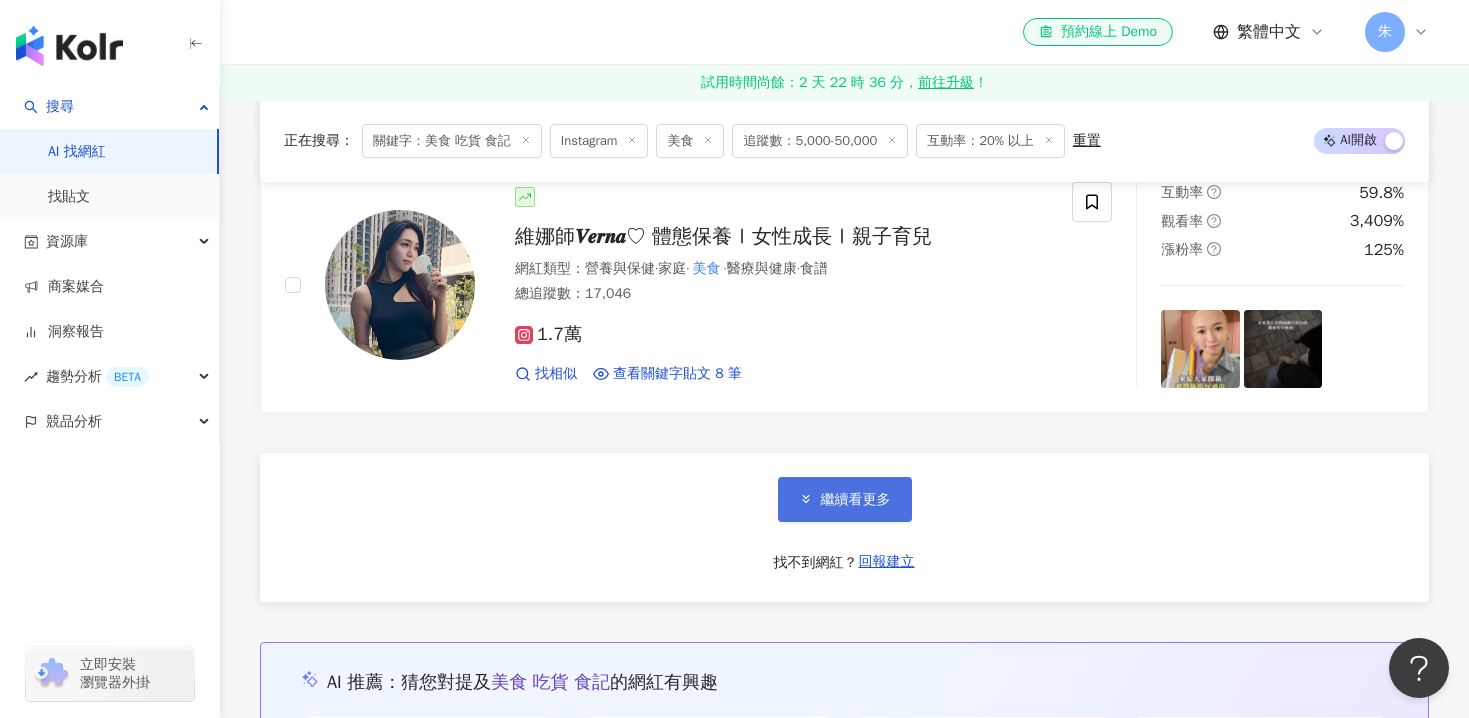 scroll, scrollTop: 10507, scrollLeft: 0, axis: vertical 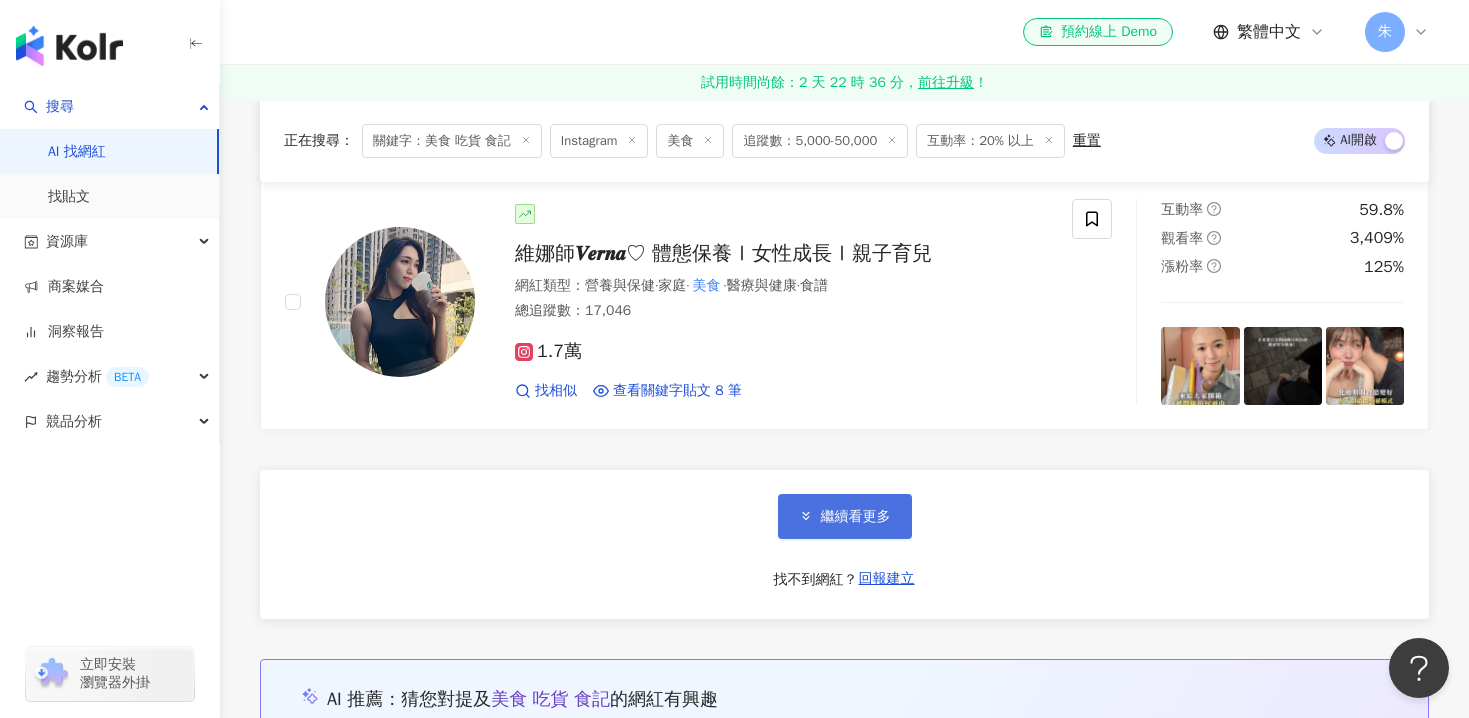 click on "繼續看更多" at bounding box center (845, 516) 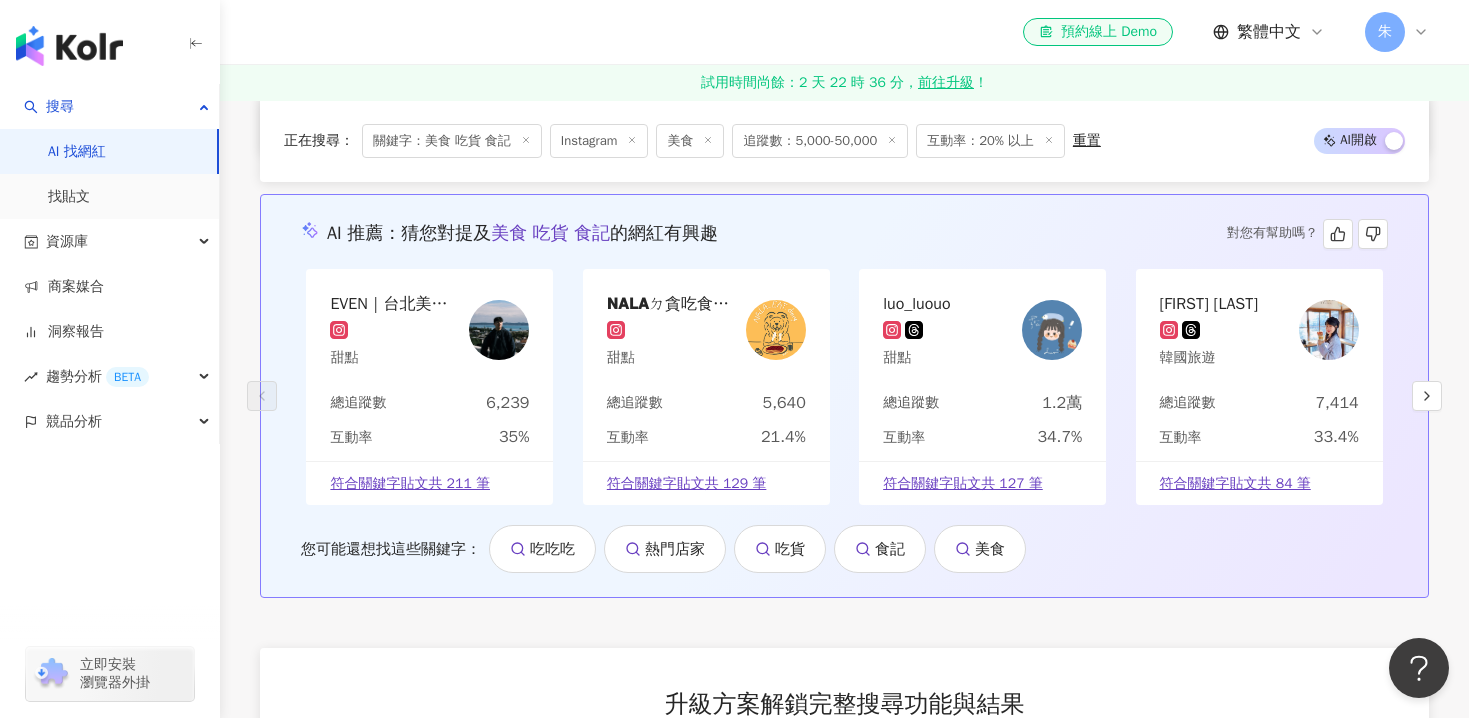 scroll, scrollTop: 13994, scrollLeft: 0, axis: vertical 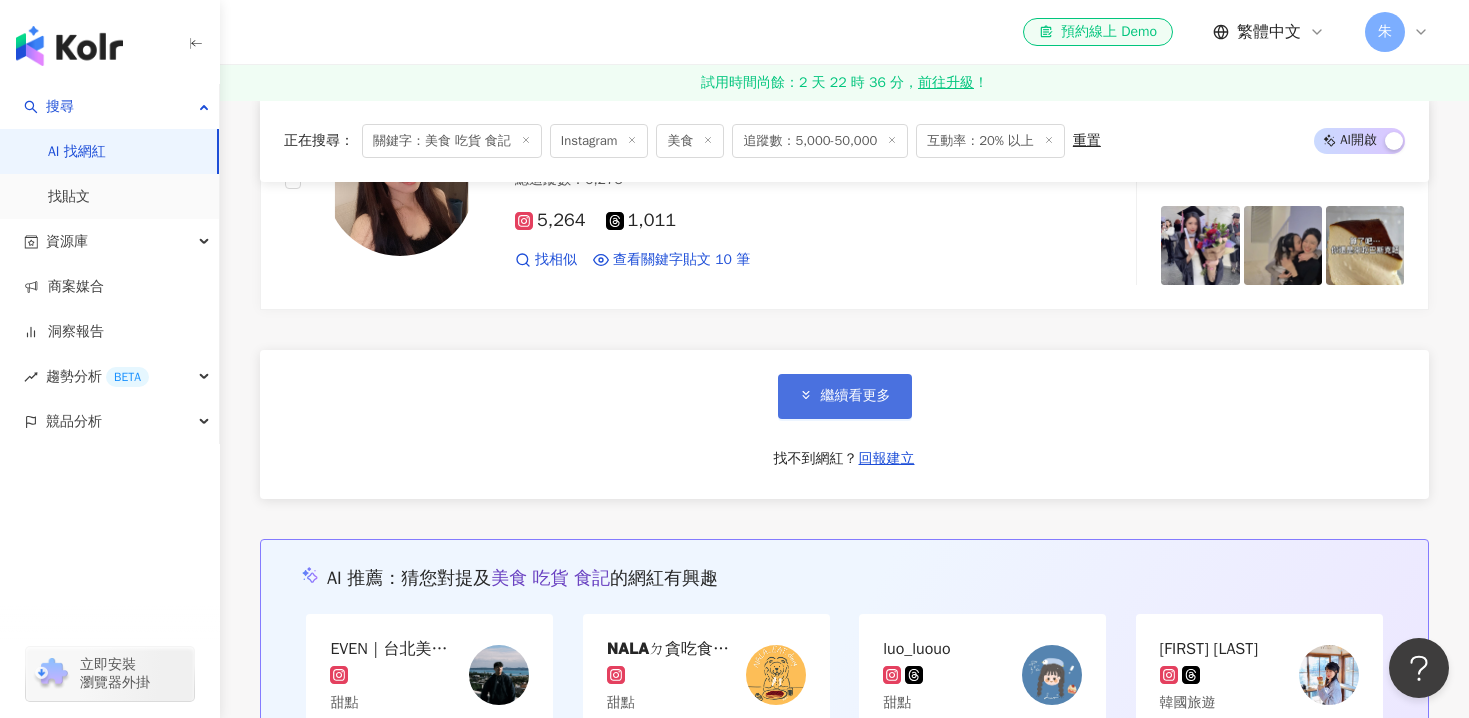 click on "繼續看更多" at bounding box center [856, 396] 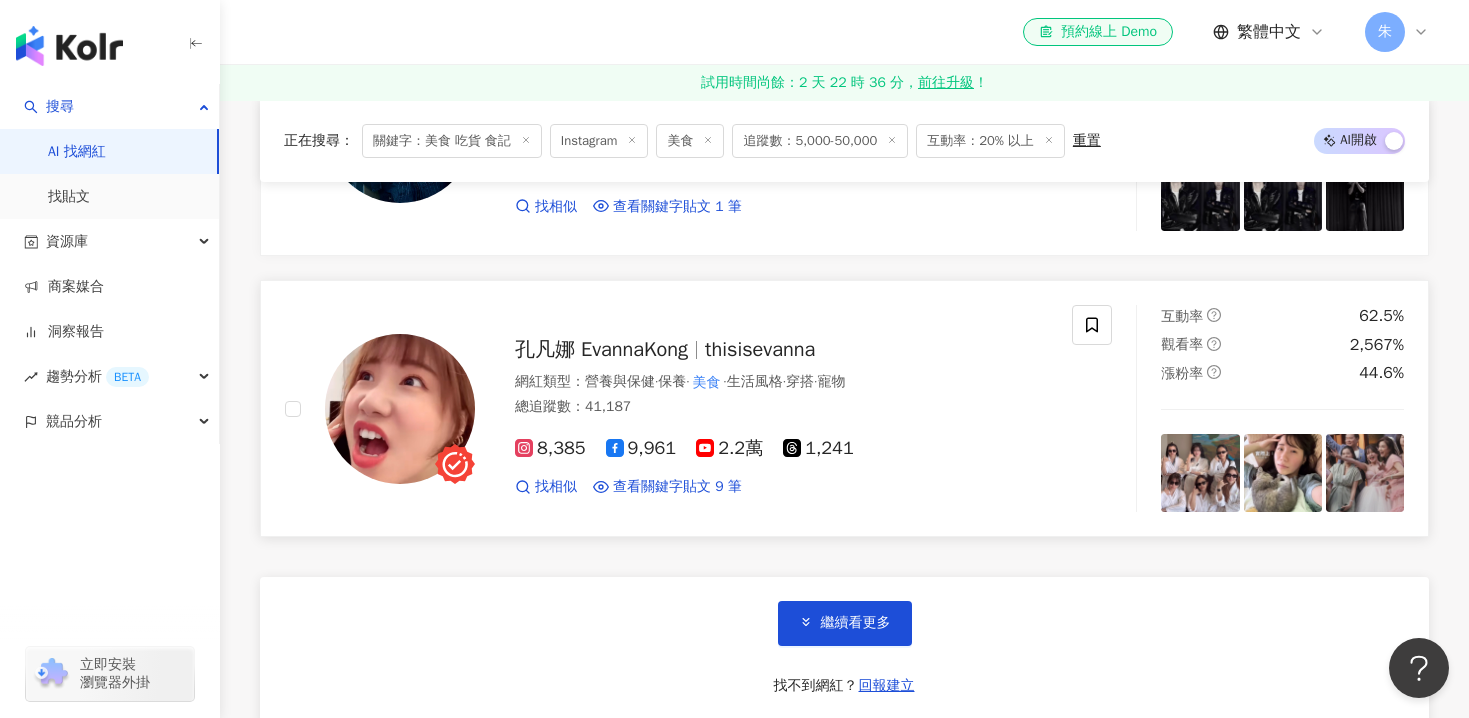 scroll, scrollTop: 17268, scrollLeft: 0, axis: vertical 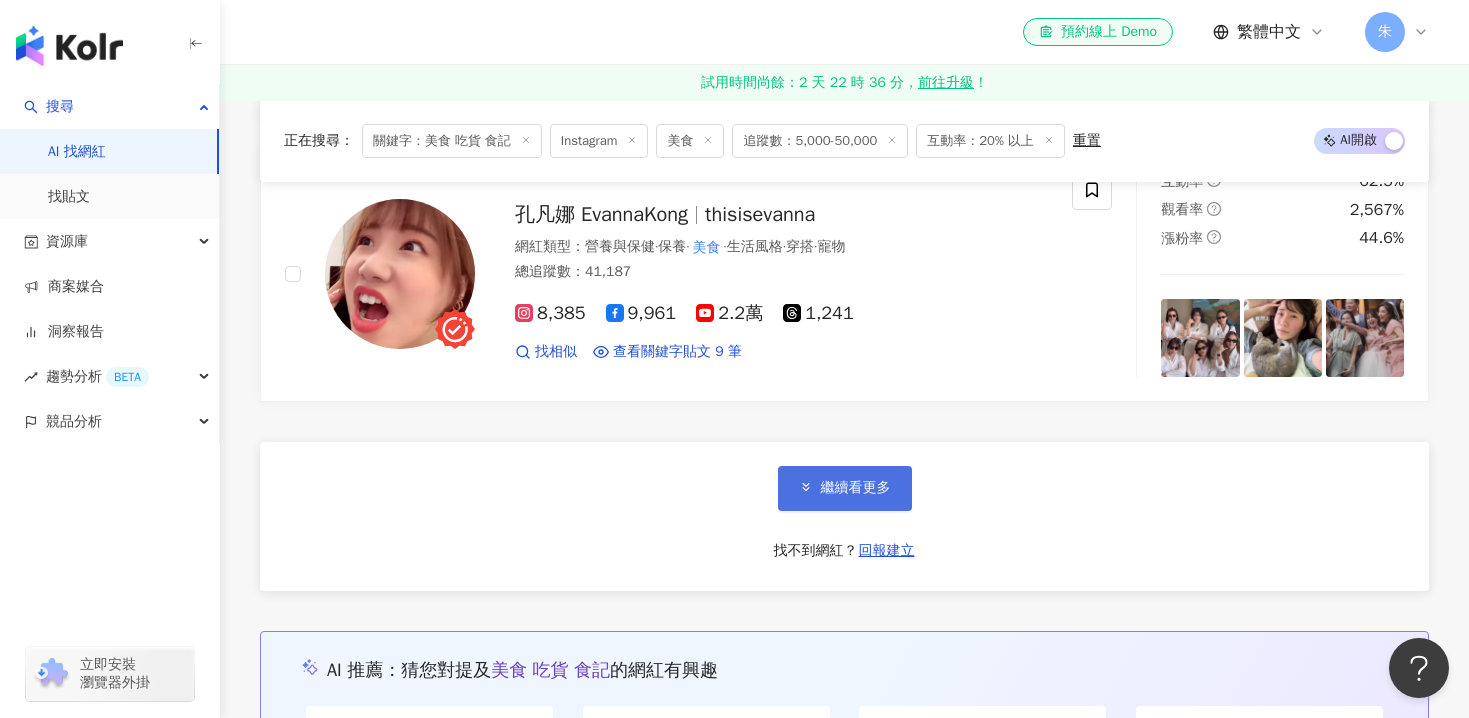 click on "繼續看更多" at bounding box center [845, 488] 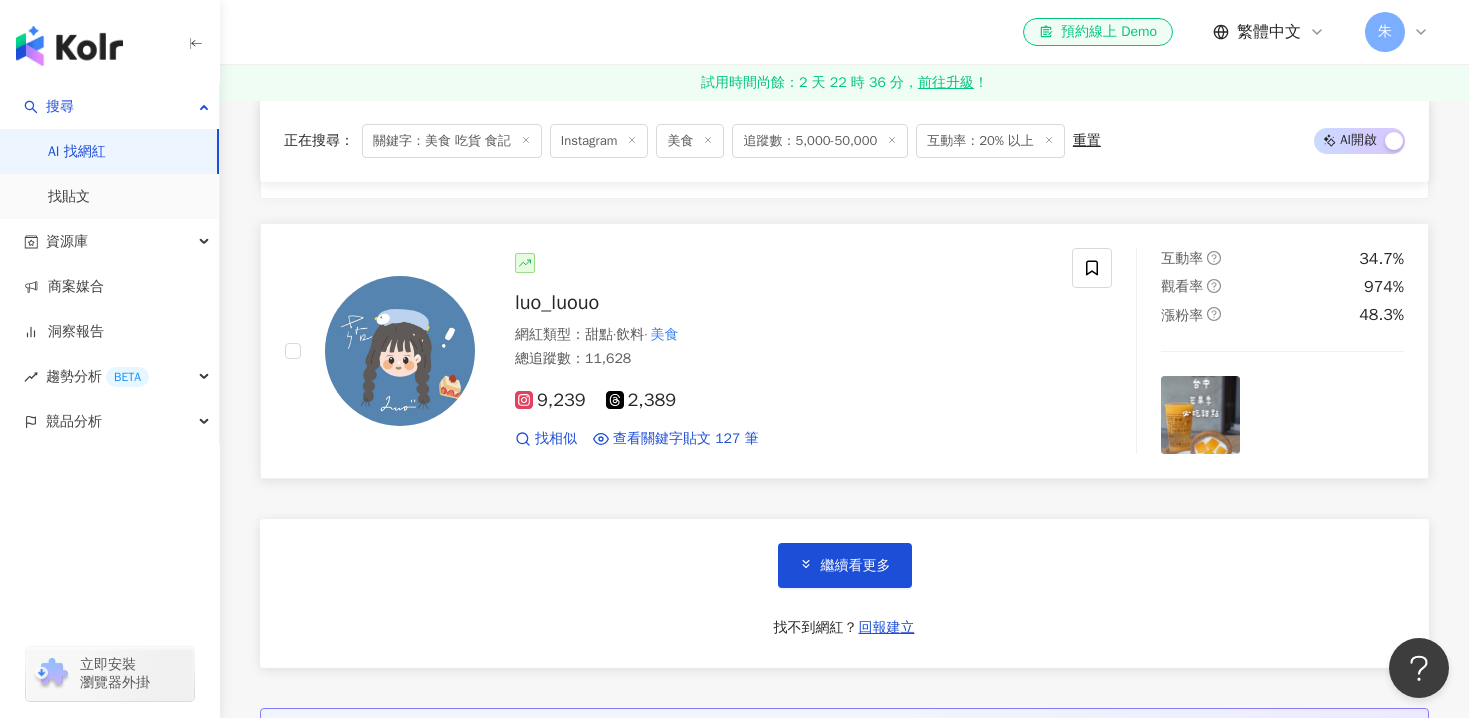 scroll, scrollTop: 20682, scrollLeft: 0, axis: vertical 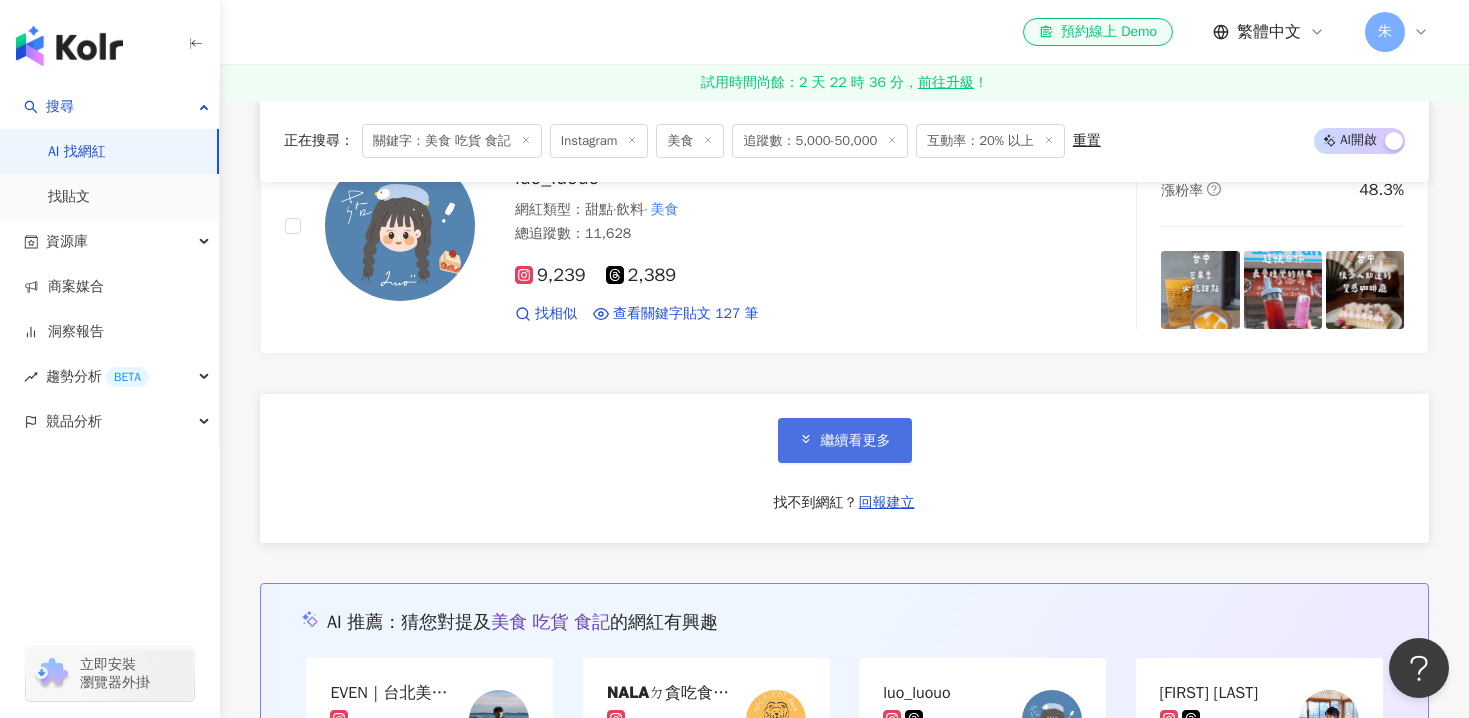 click on "繼續看更多" at bounding box center (845, 440) 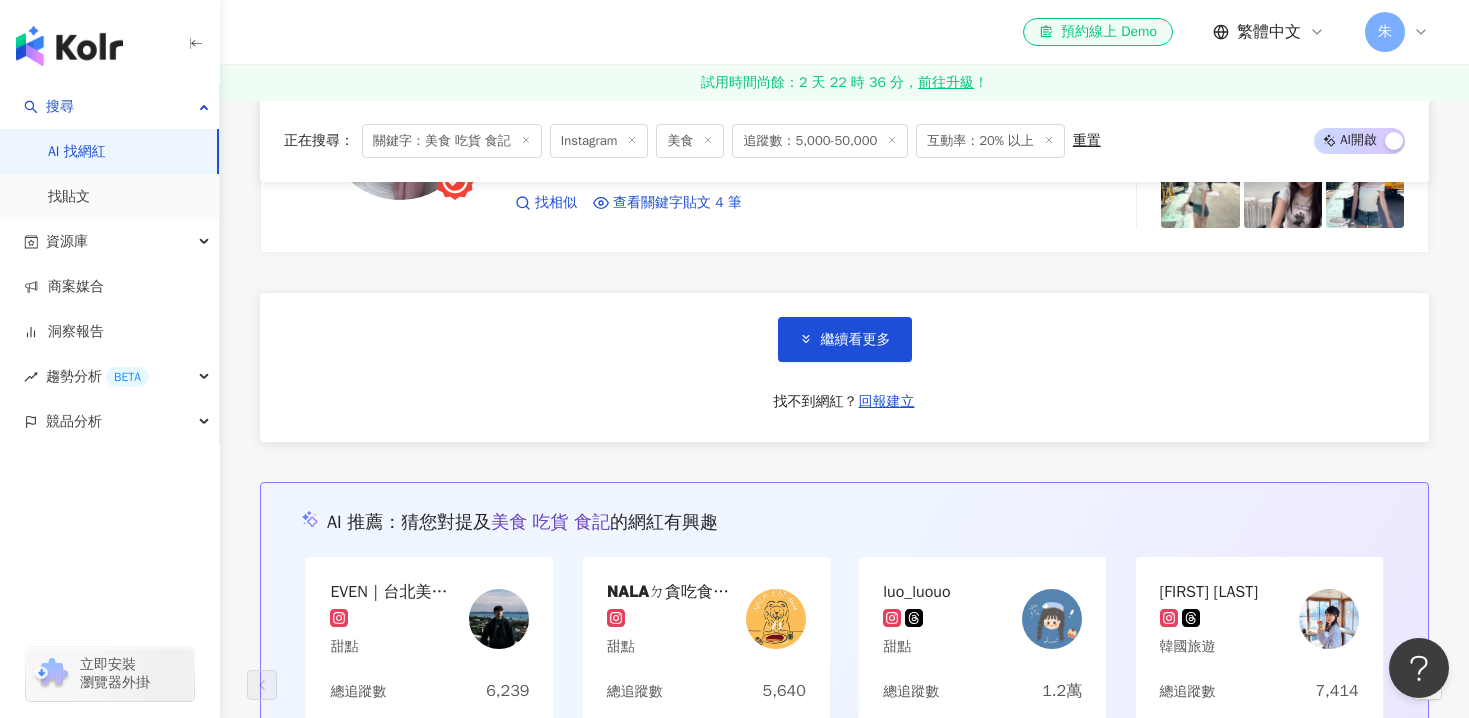 scroll, scrollTop: 24138, scrollLeft: 0, axis: vertical 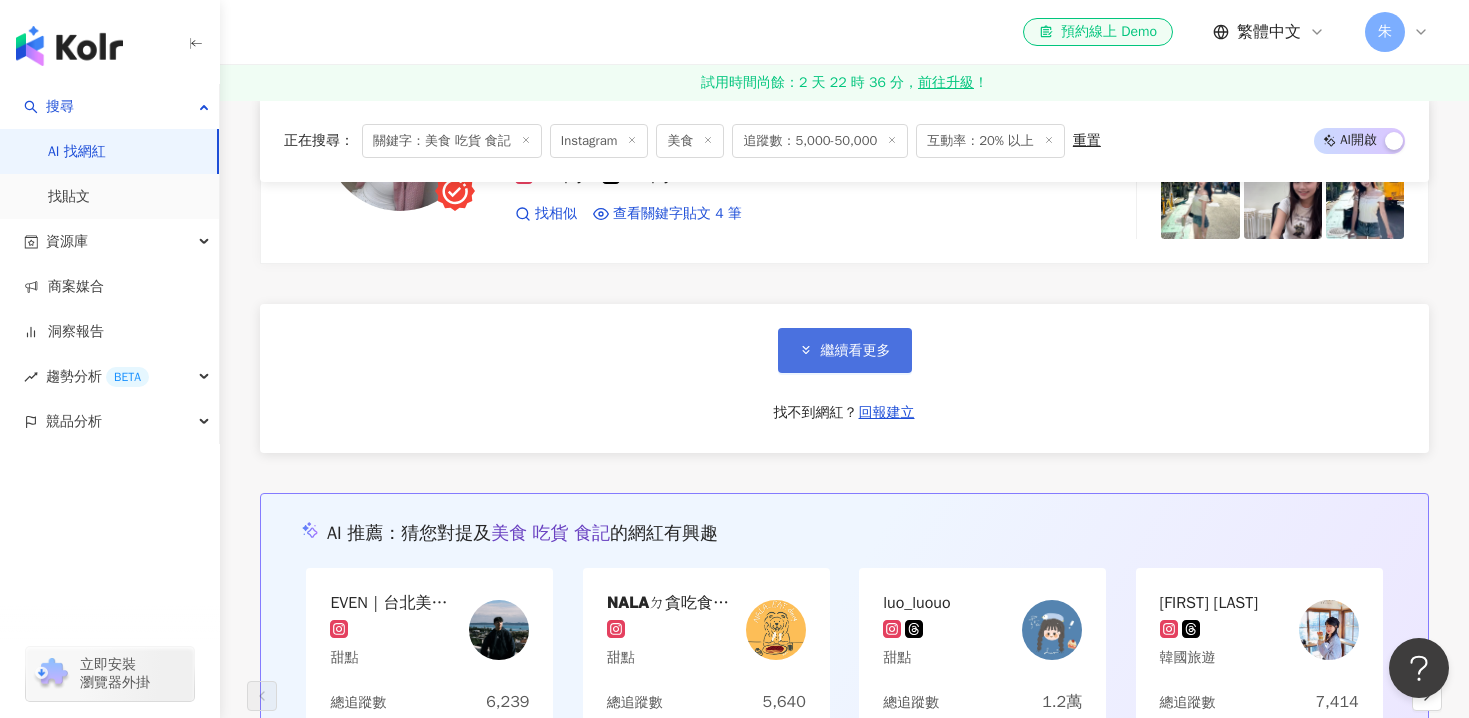 click on "繼續看更多" at bounding box center (856, 351) 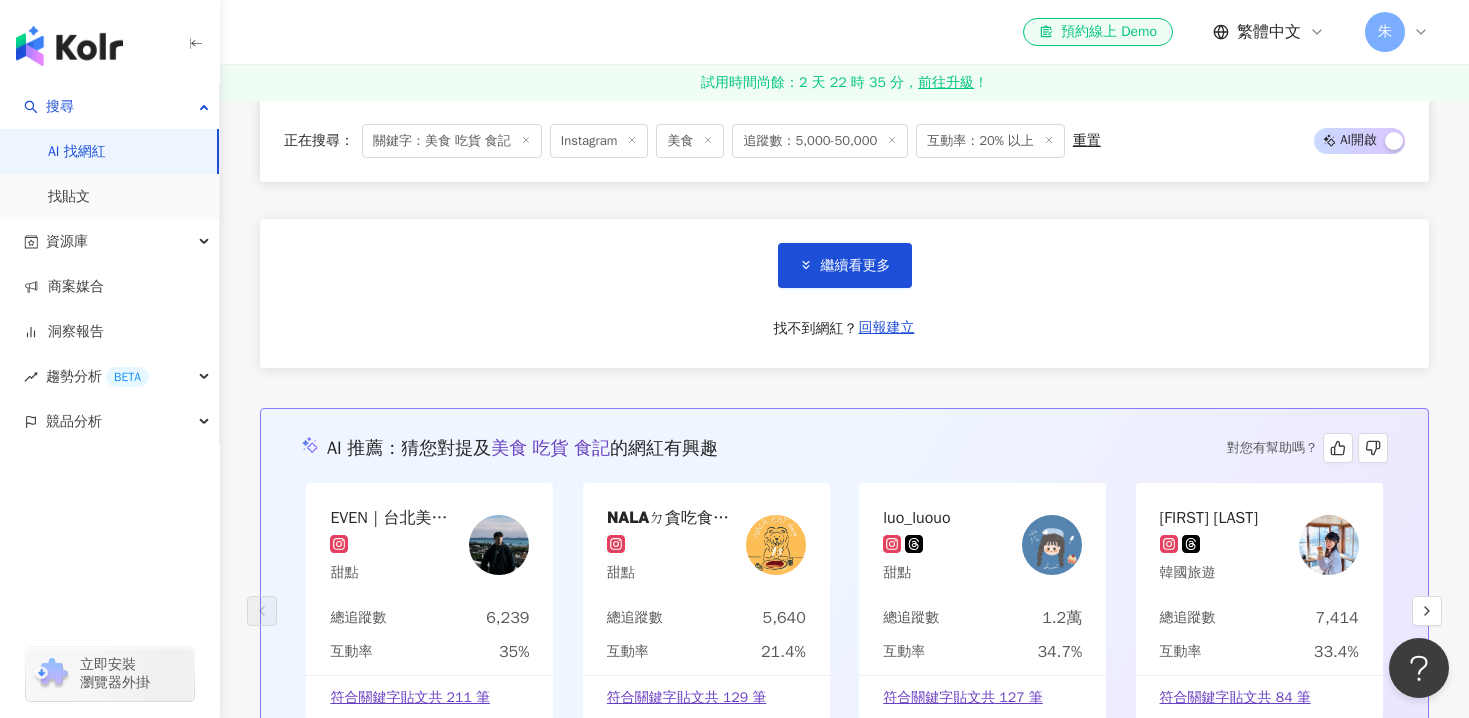 scroll, scrollTop: 27562, scrollLeft: 0, axis: vertical 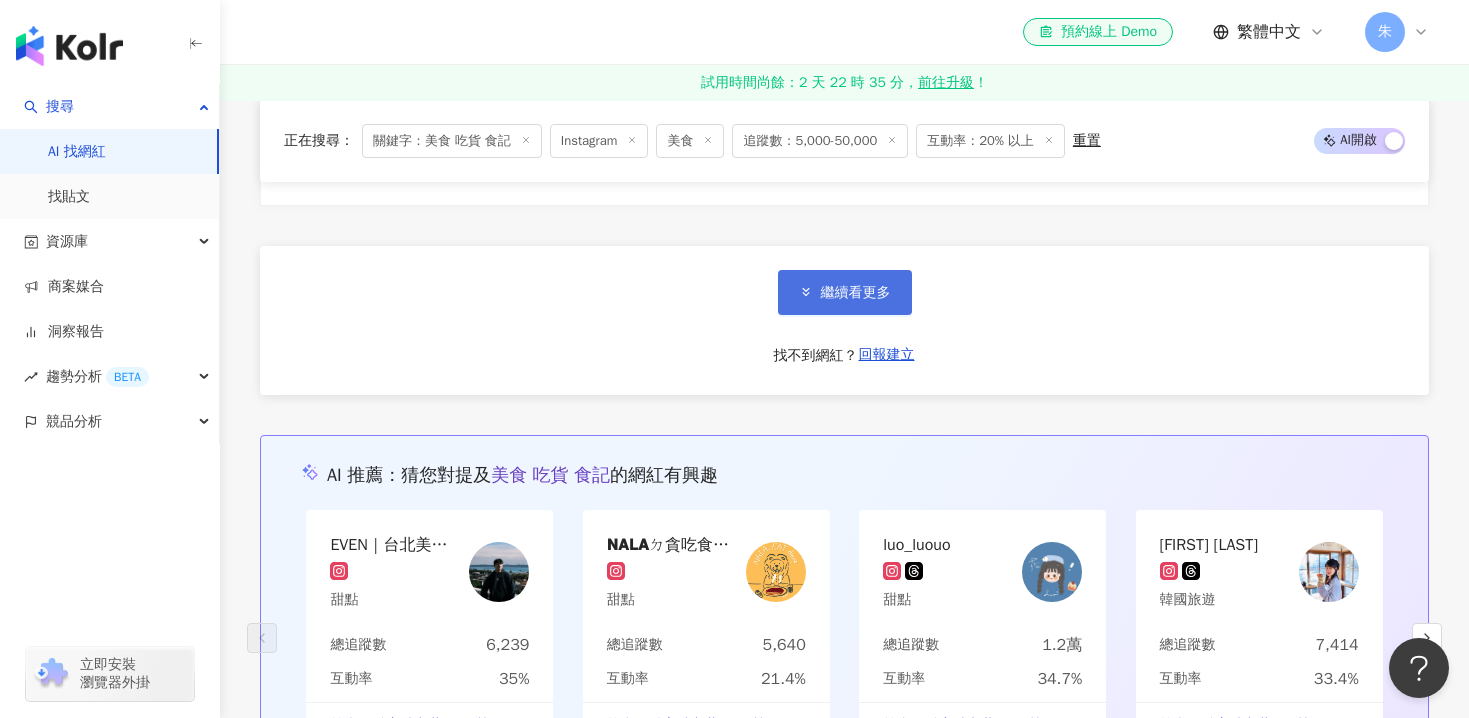 click on "繼續看更多" at bounding box center (856, 293) 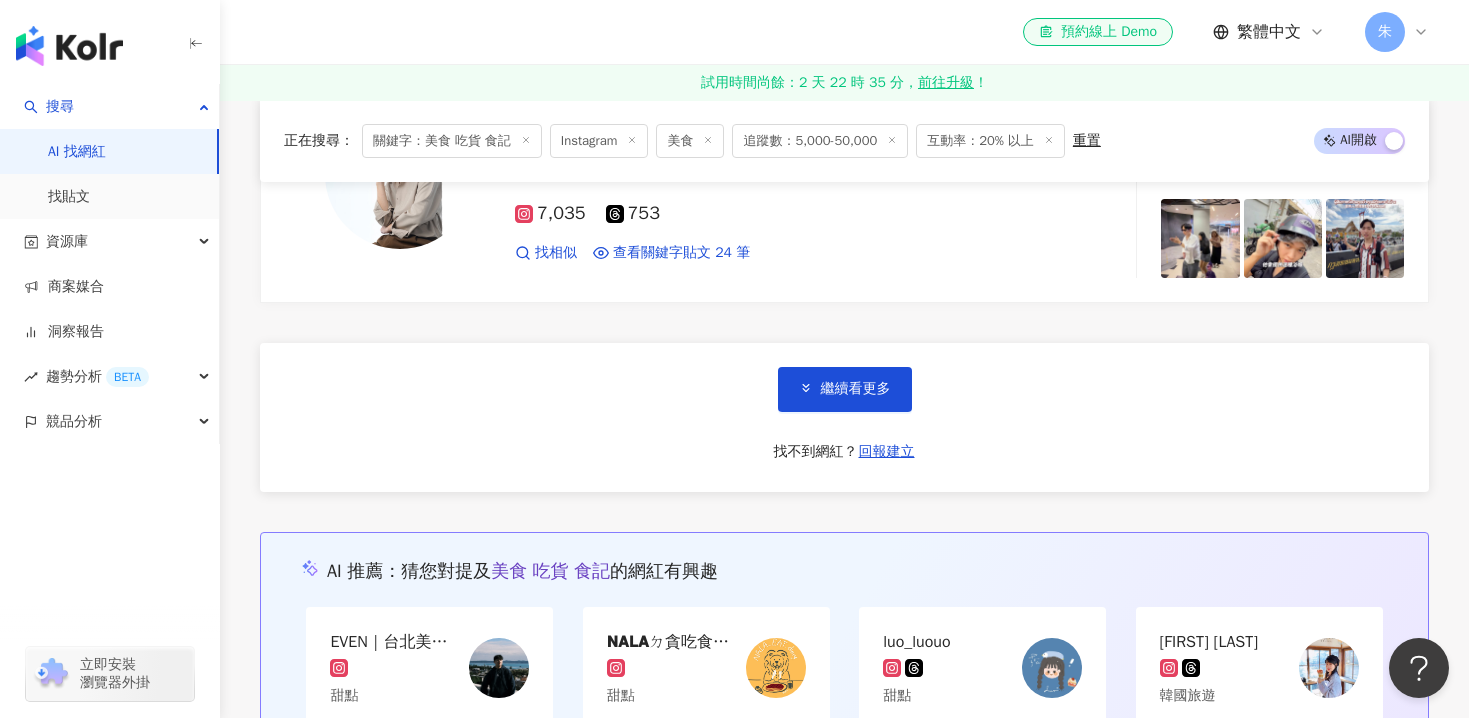 scroll, scrollTop: 30837, scrollLeft: 0, axis: vertical 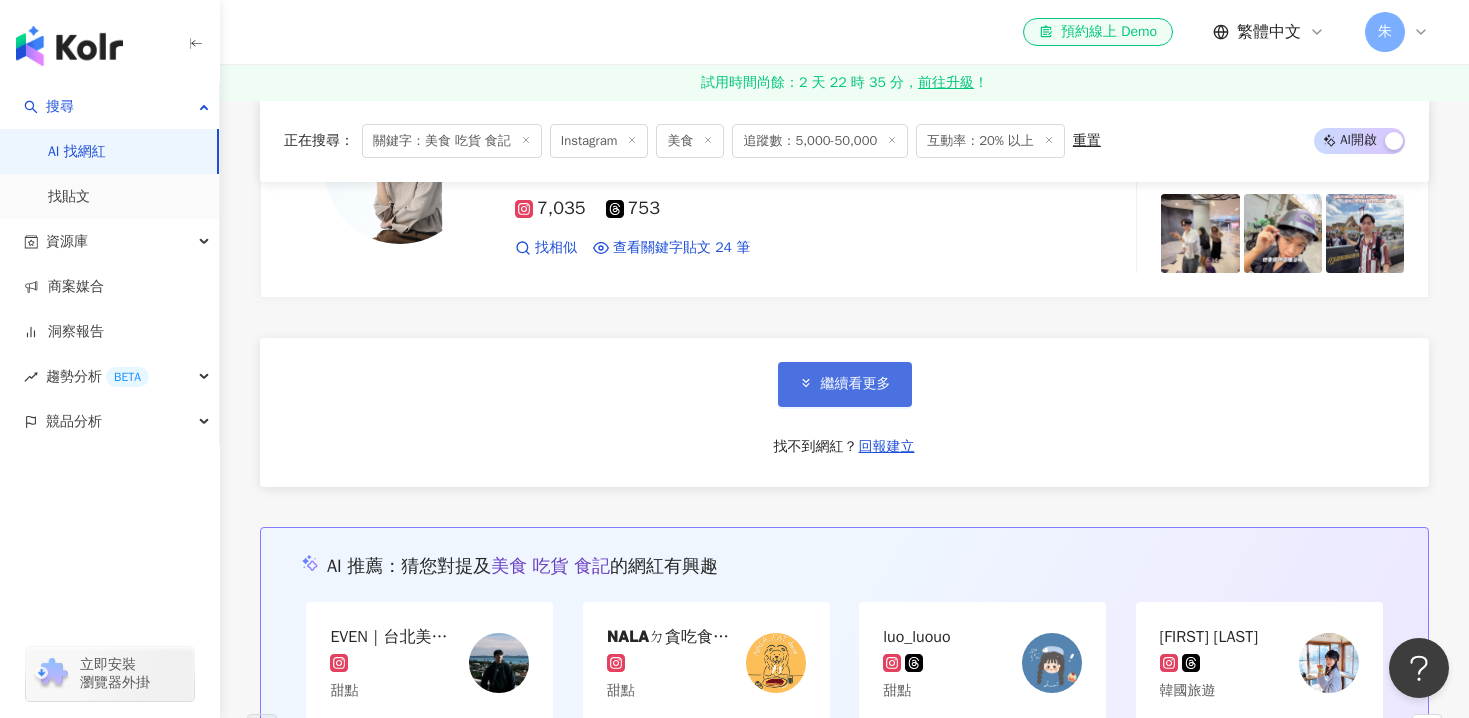 click on "繼續看更多" at bounding box center (856, 384) 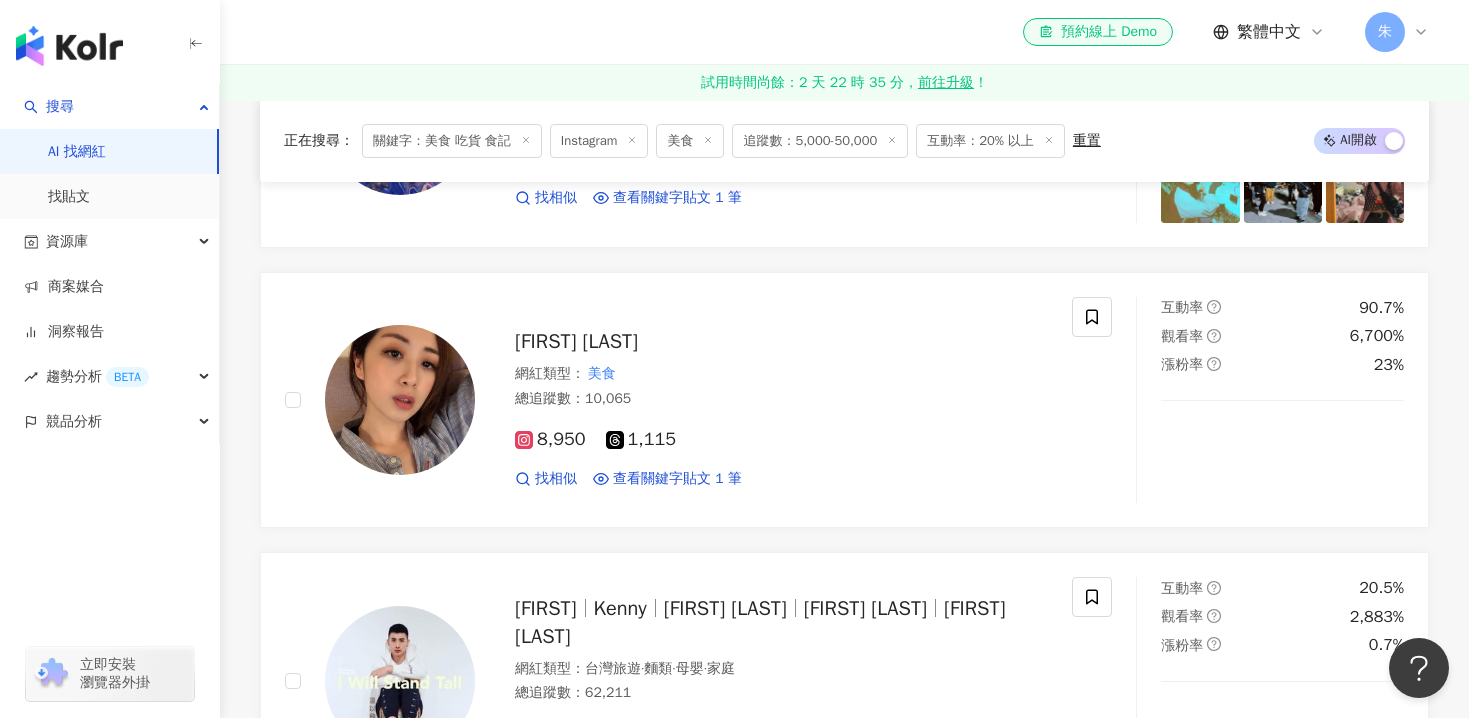 scroll, scrollTop: 28257, scrollLeft: 0, axis: vertical 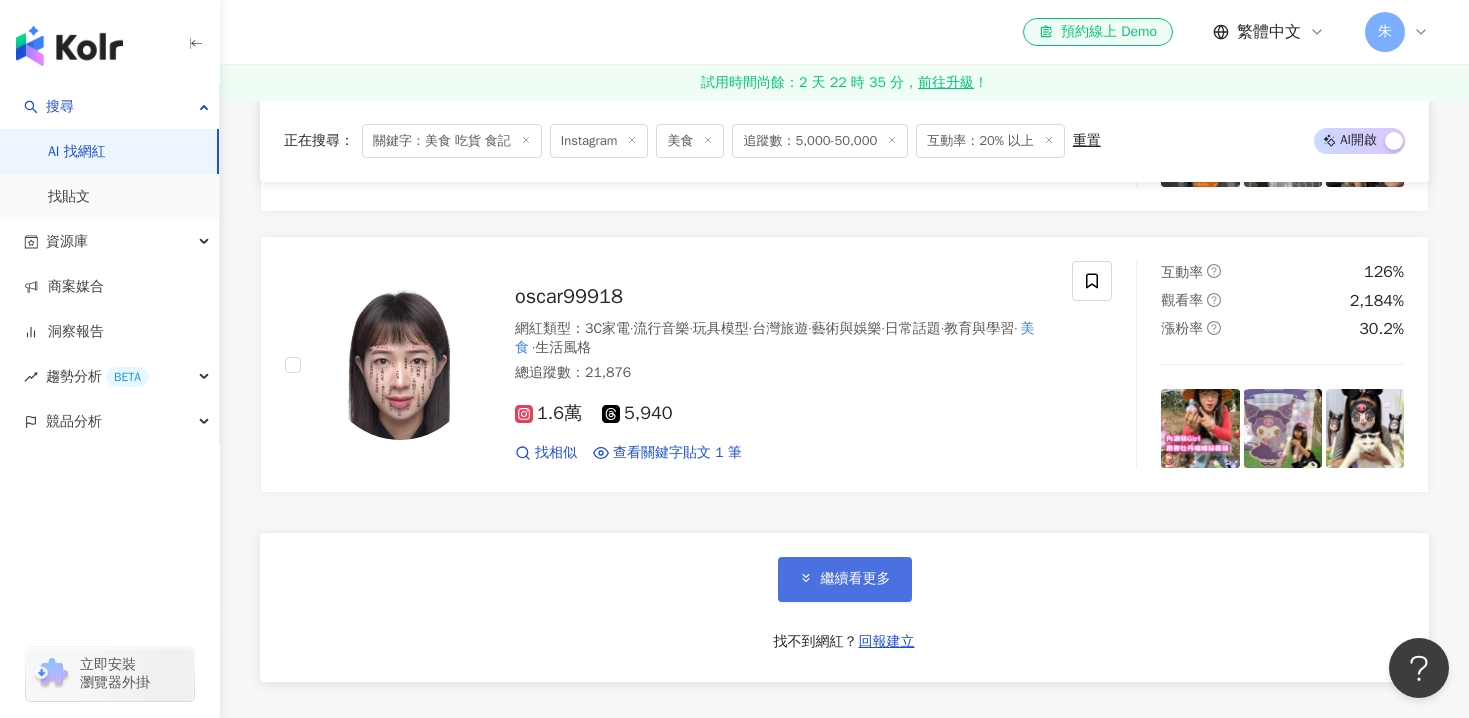 click on "繼續看更多" at bounding box center (845, 579) 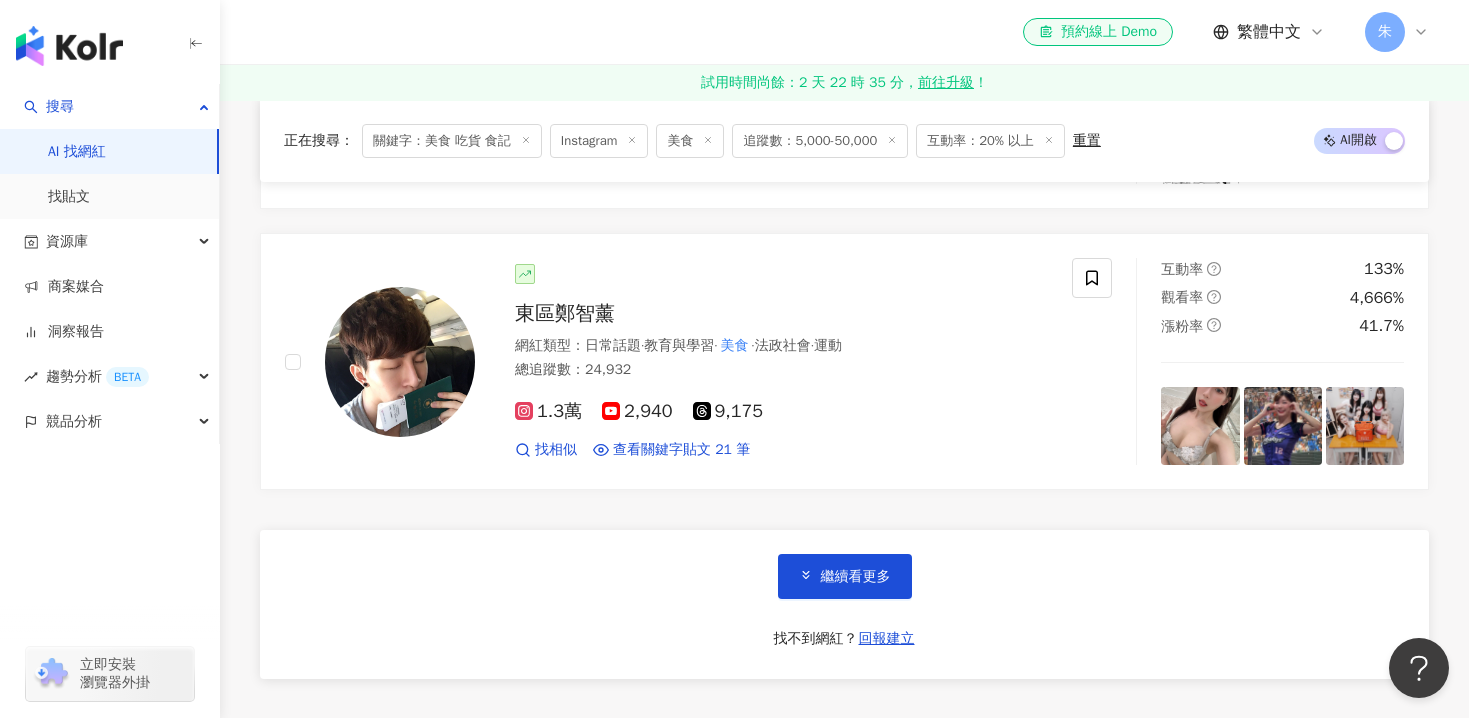 scroll, scrollTop: 37424, scrollLeft: 0, axis: vertical 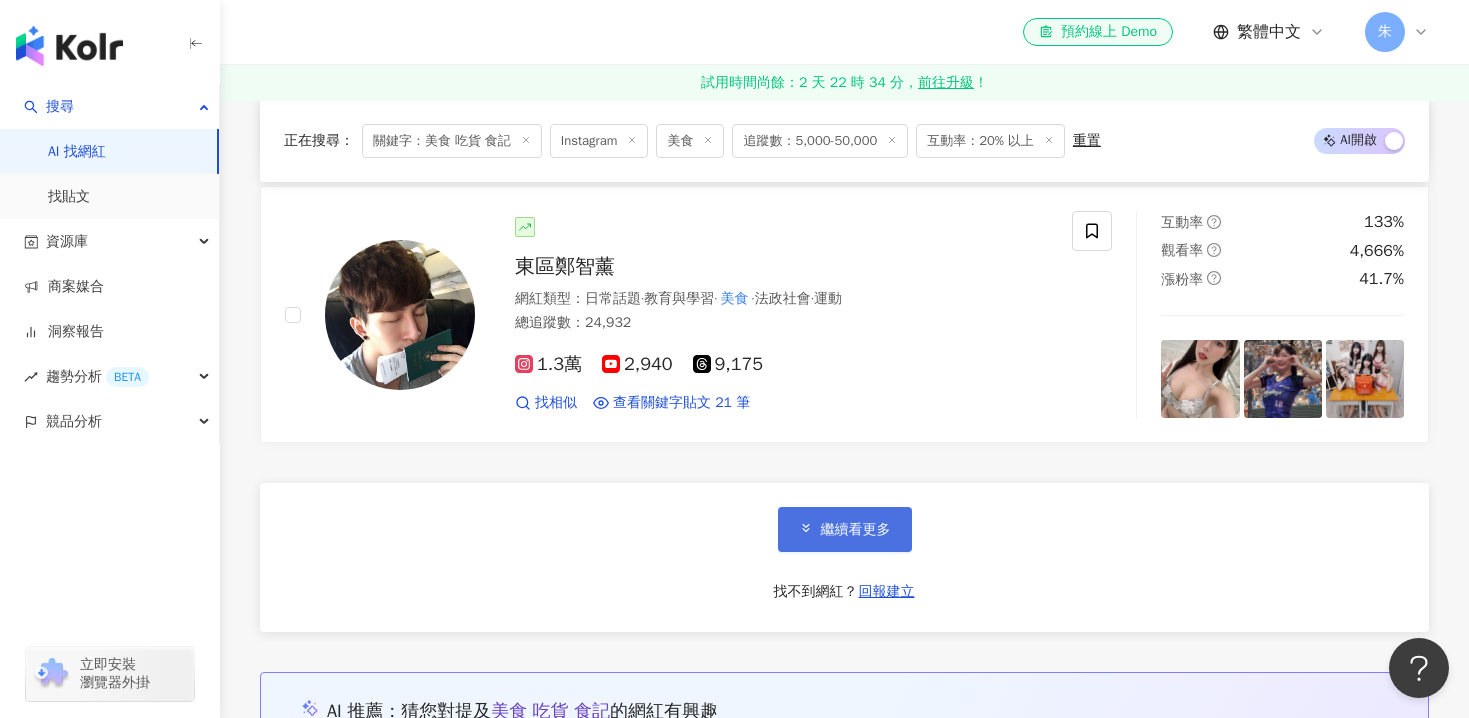 click on "繼續看更多" at bounding box center [856, 530] 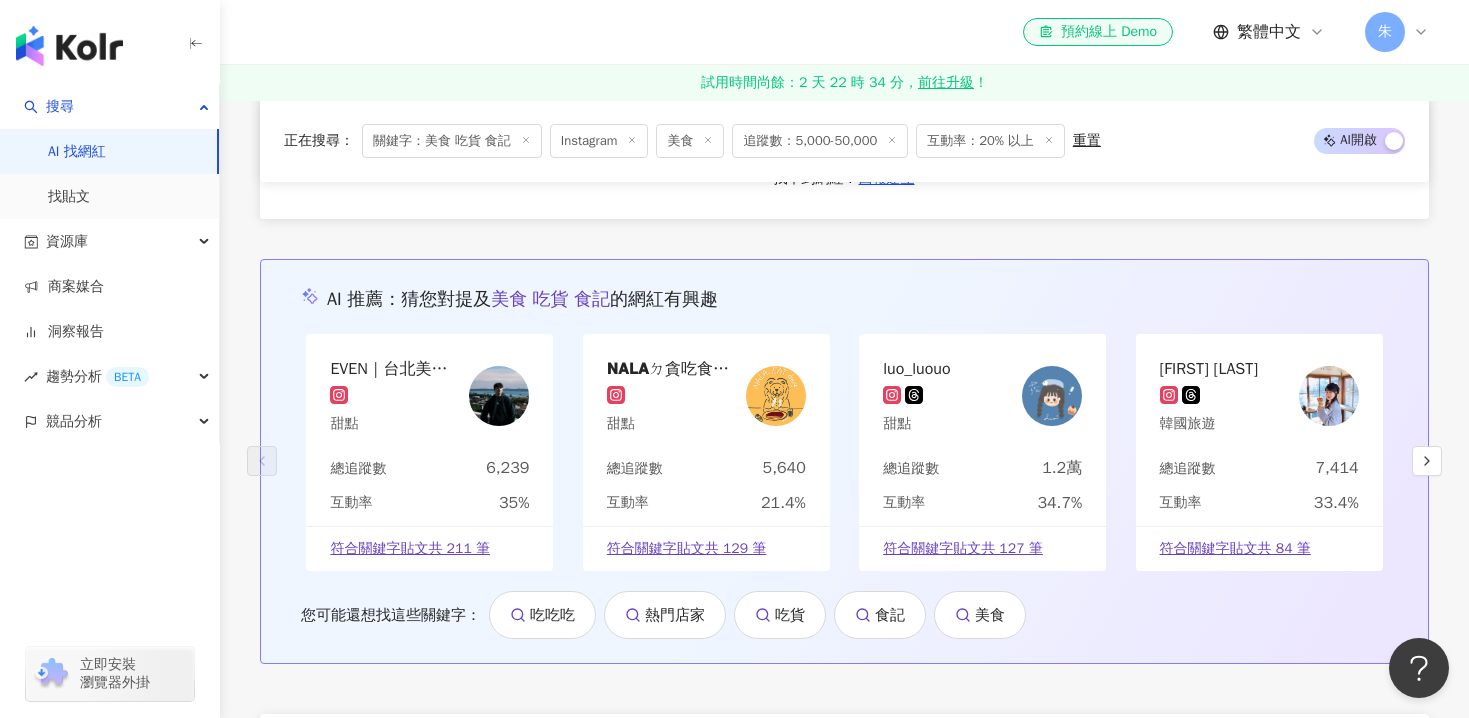 scroll, scrollTop: 40849, scrollLeft: 0, axis: vertical 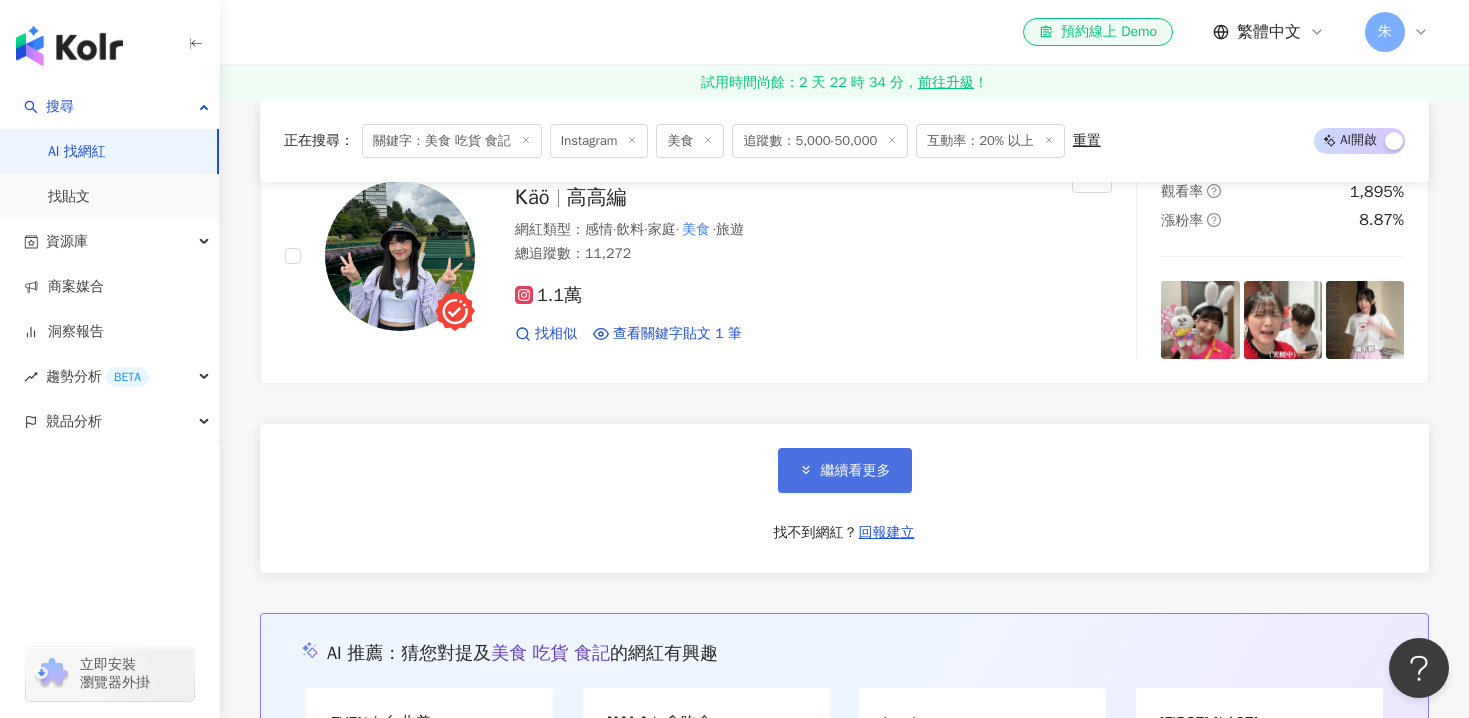 click on "繼續看更多" at bounding box center [856, 471] 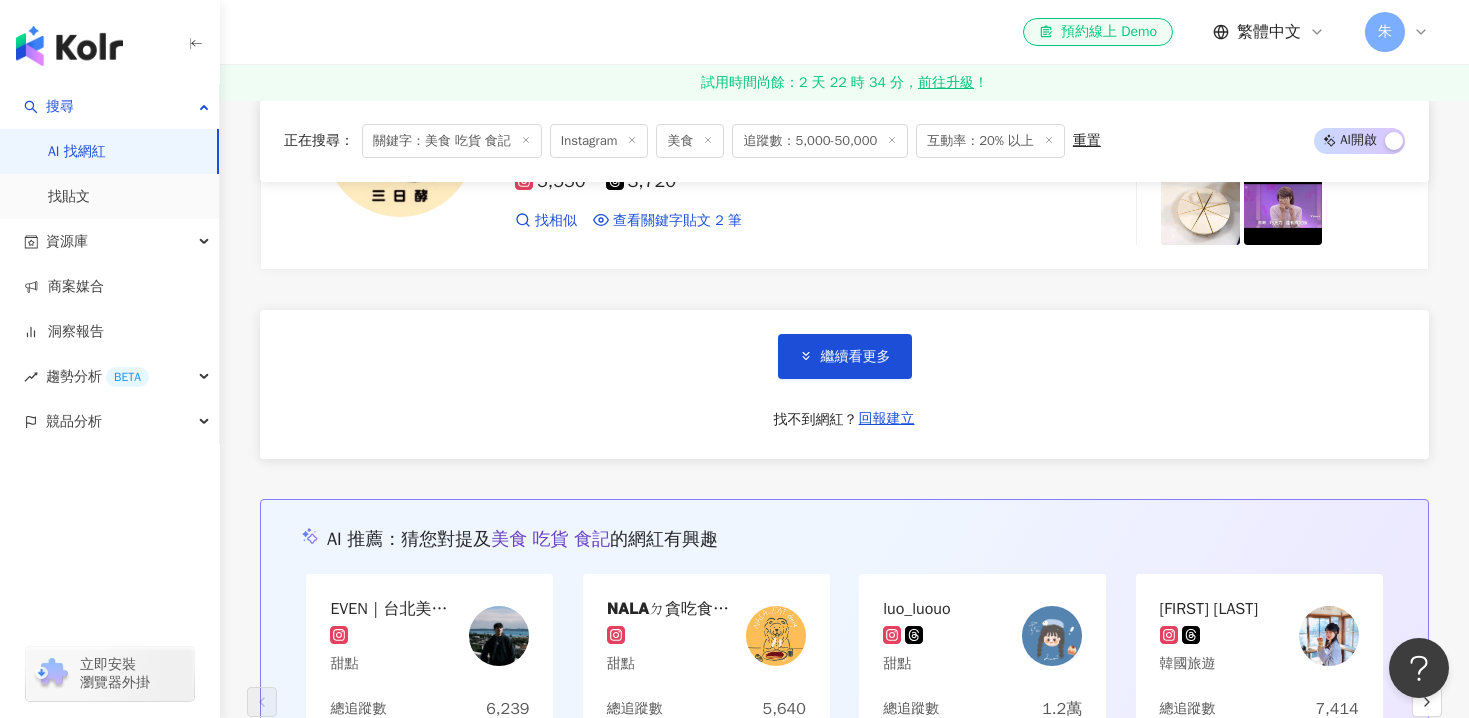 scroll, scrollTop: 44213, scrollLeft: 0, axis: vertical 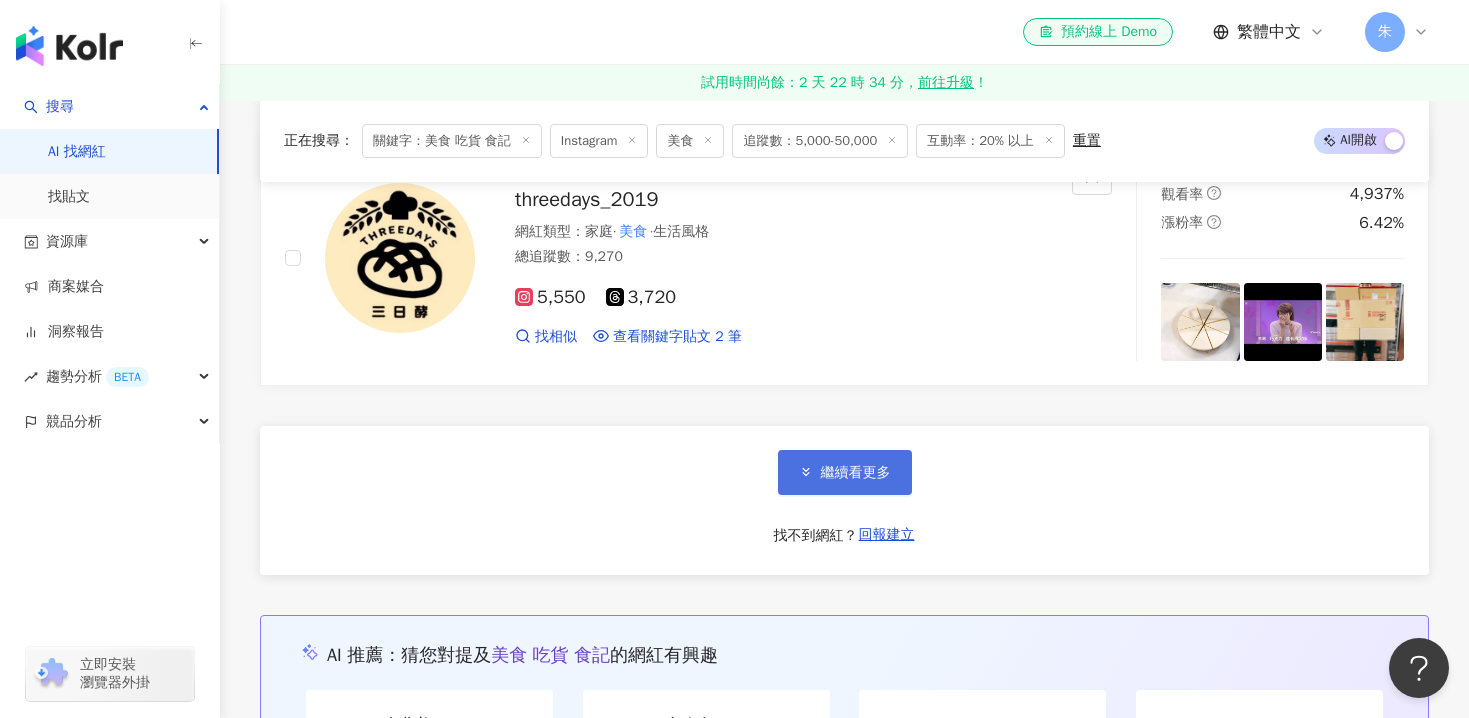 click on "繼續看更多" at bounding box center [856, 473] 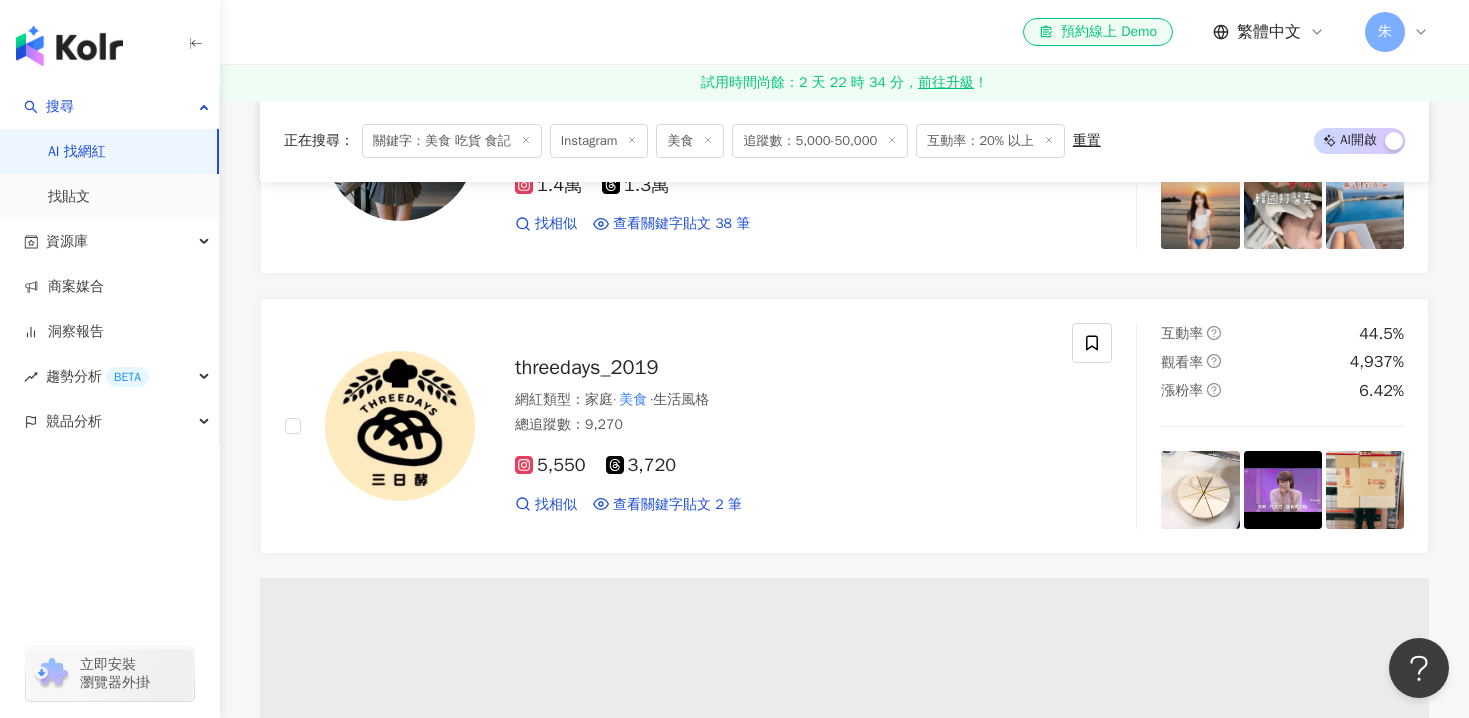 scroll, scrollTop: 44028, scrollLeft: 0, axis: vertical 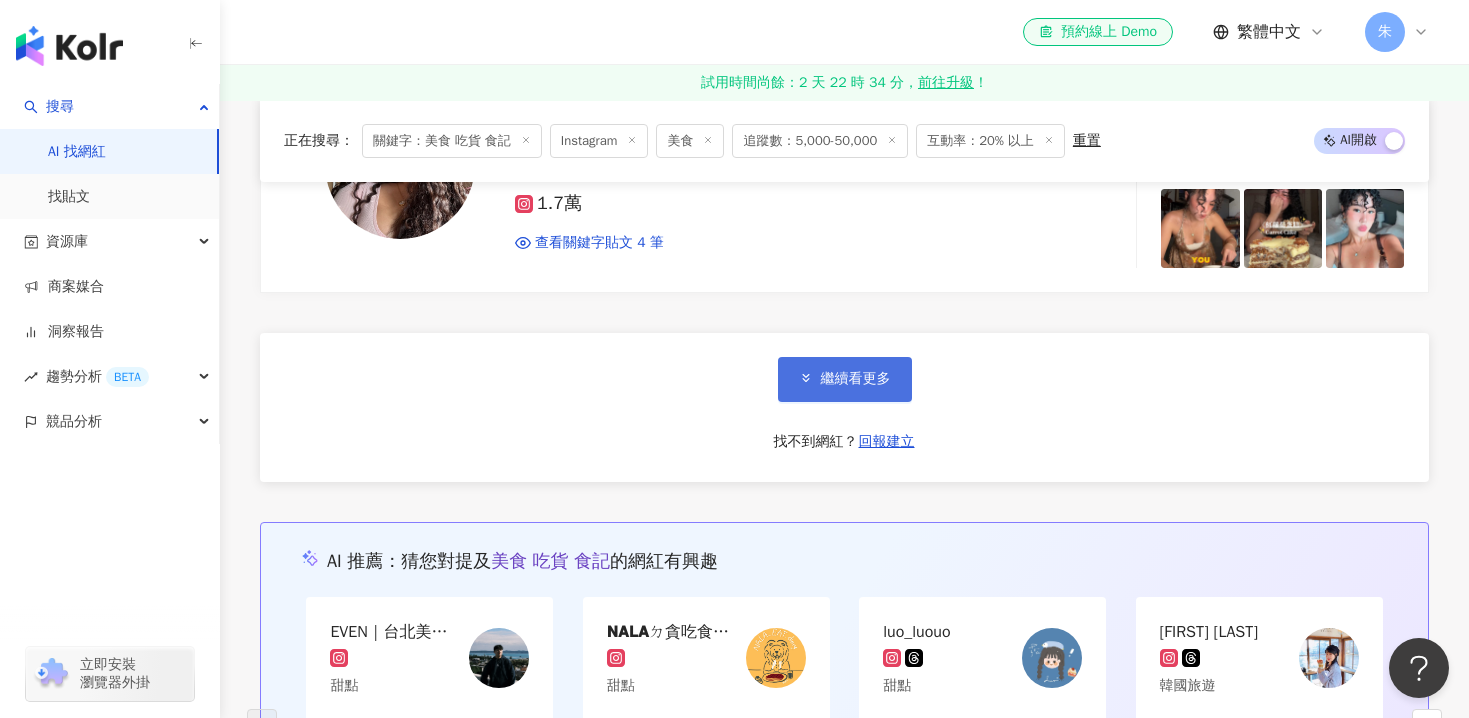 click on "繼續看更多" at bounding box center (856, 379) 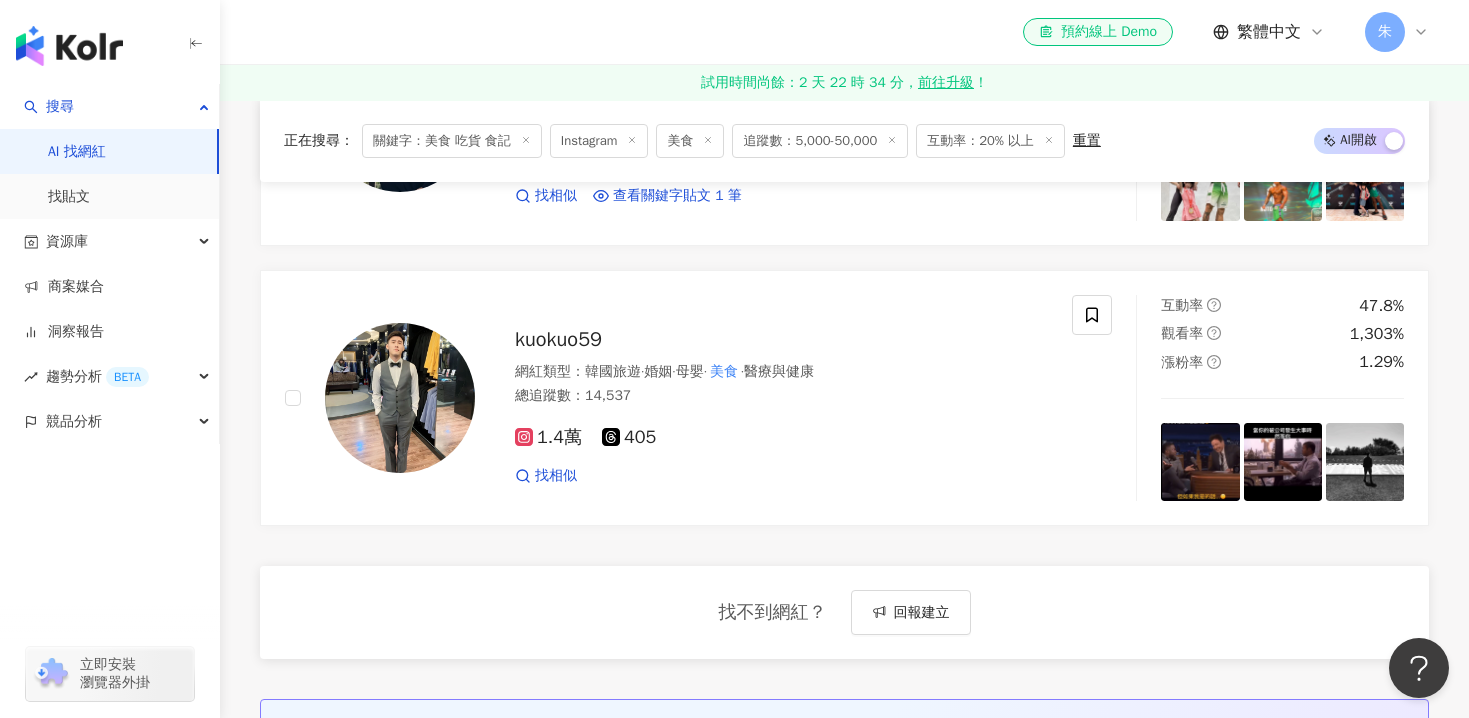 scroll, scrollTop: 50633, scrollLeft: 0, axis: vertical 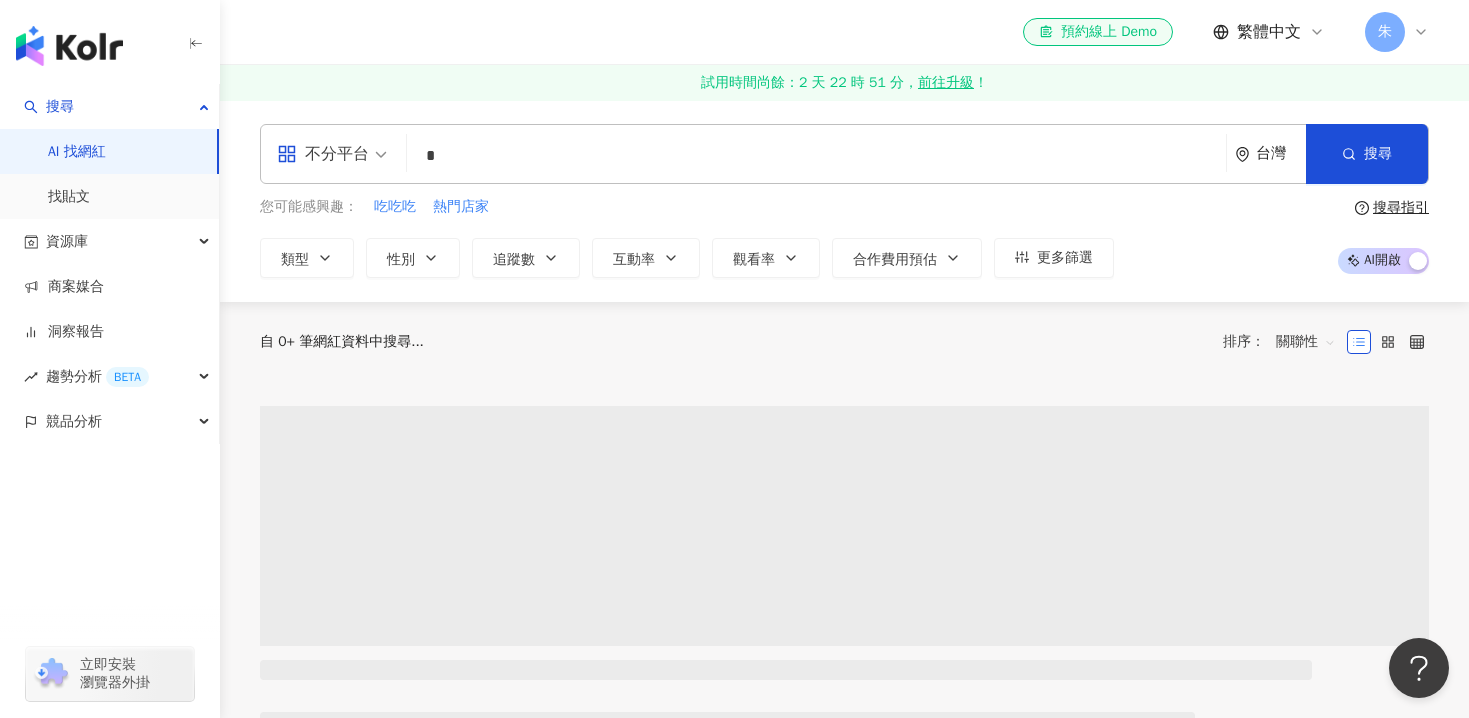 type on "**" 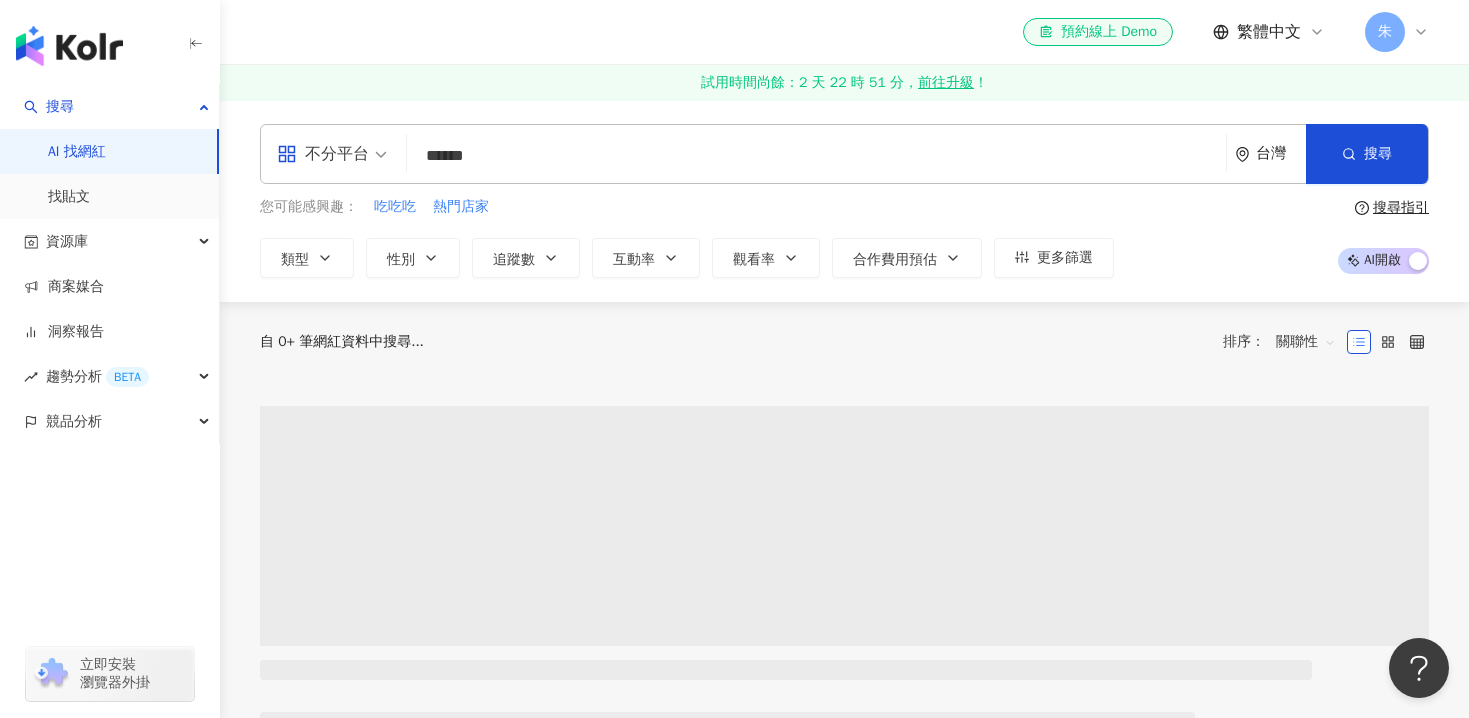 type on "******" 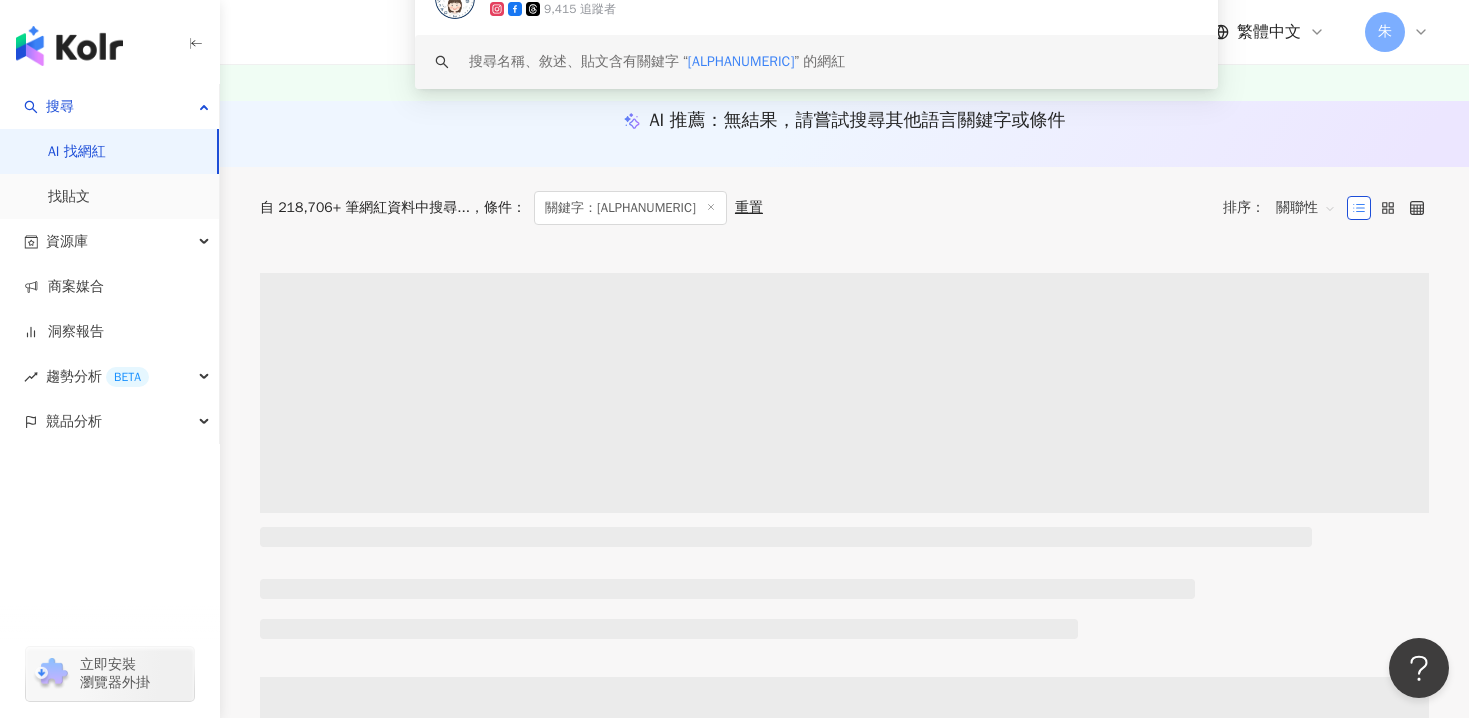 scroll, scrollTop: 292, scrollLeft: 0, axis: vertical 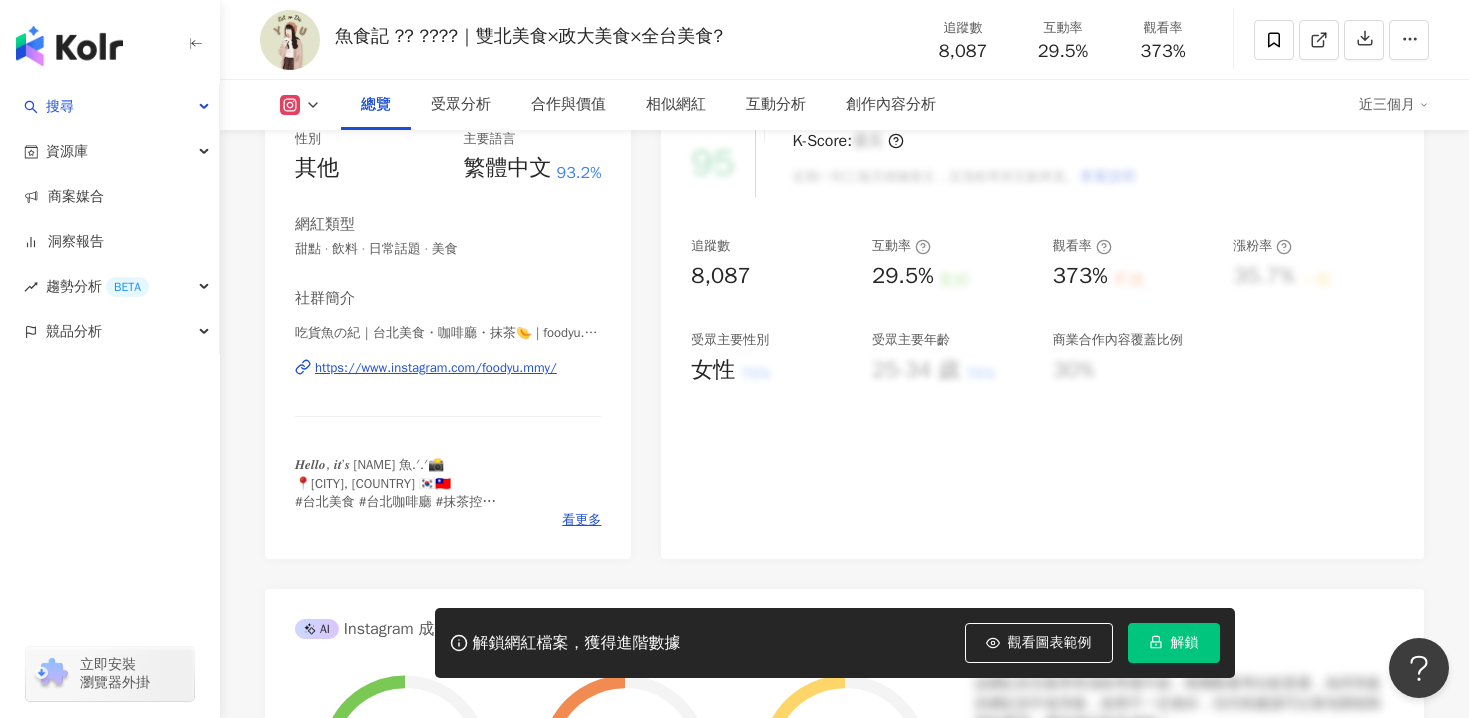 click on "https://www.instagram.com/foodyu.mmy/" at bounding box center [436, 368] 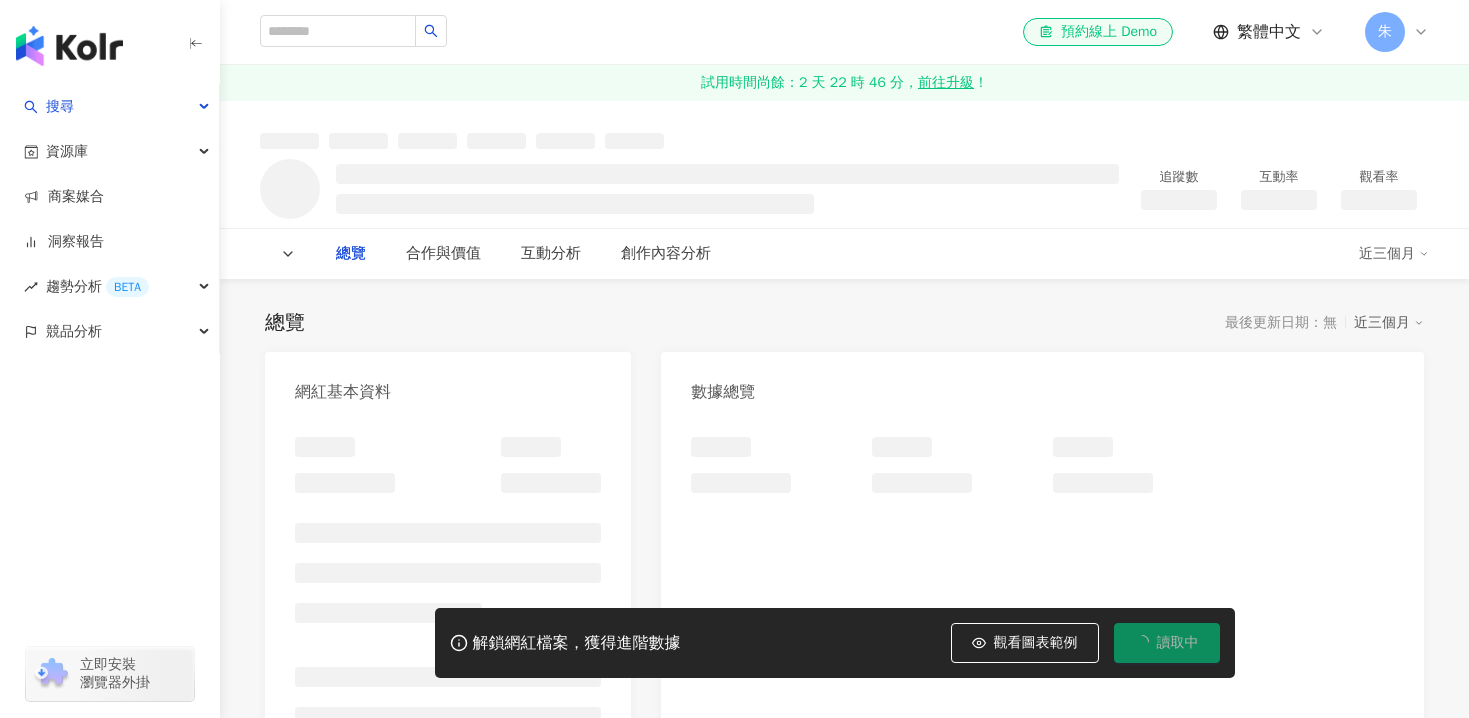 scroll, scrollTop: 0, scrollLeft: 0, axis: both 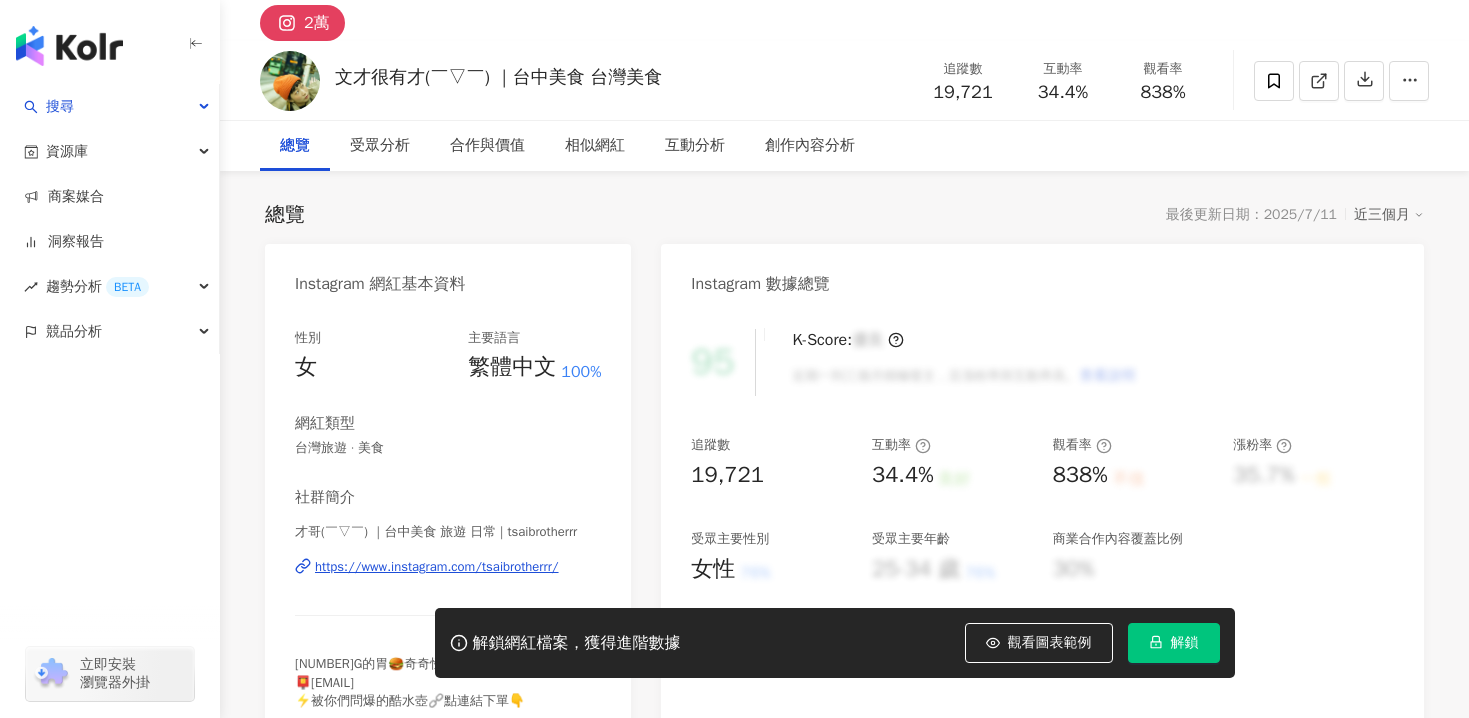 click on "https://www.instagram.com/tsaibrotherrr/" at bounding box center [437, 567] 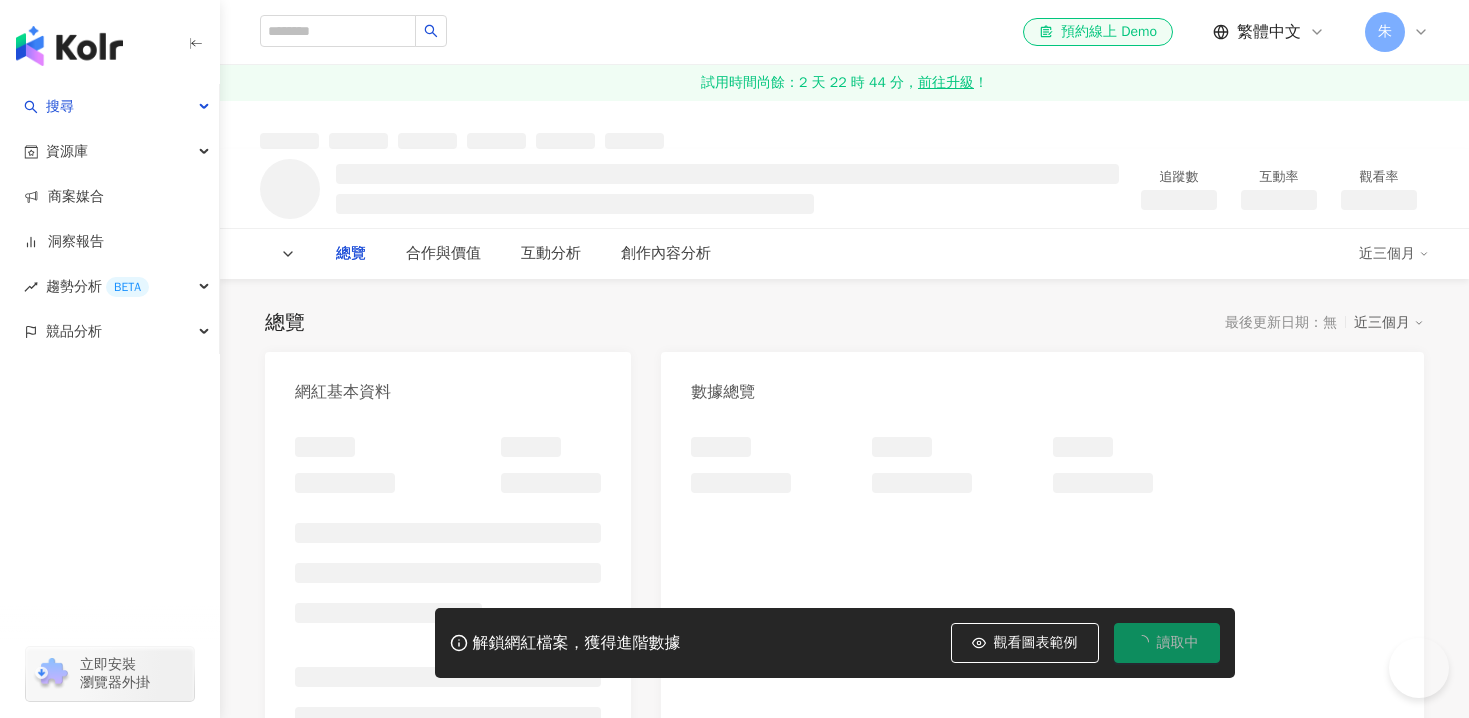 scroll, scrollTop: 0, scrollLeft: 0, axis: both 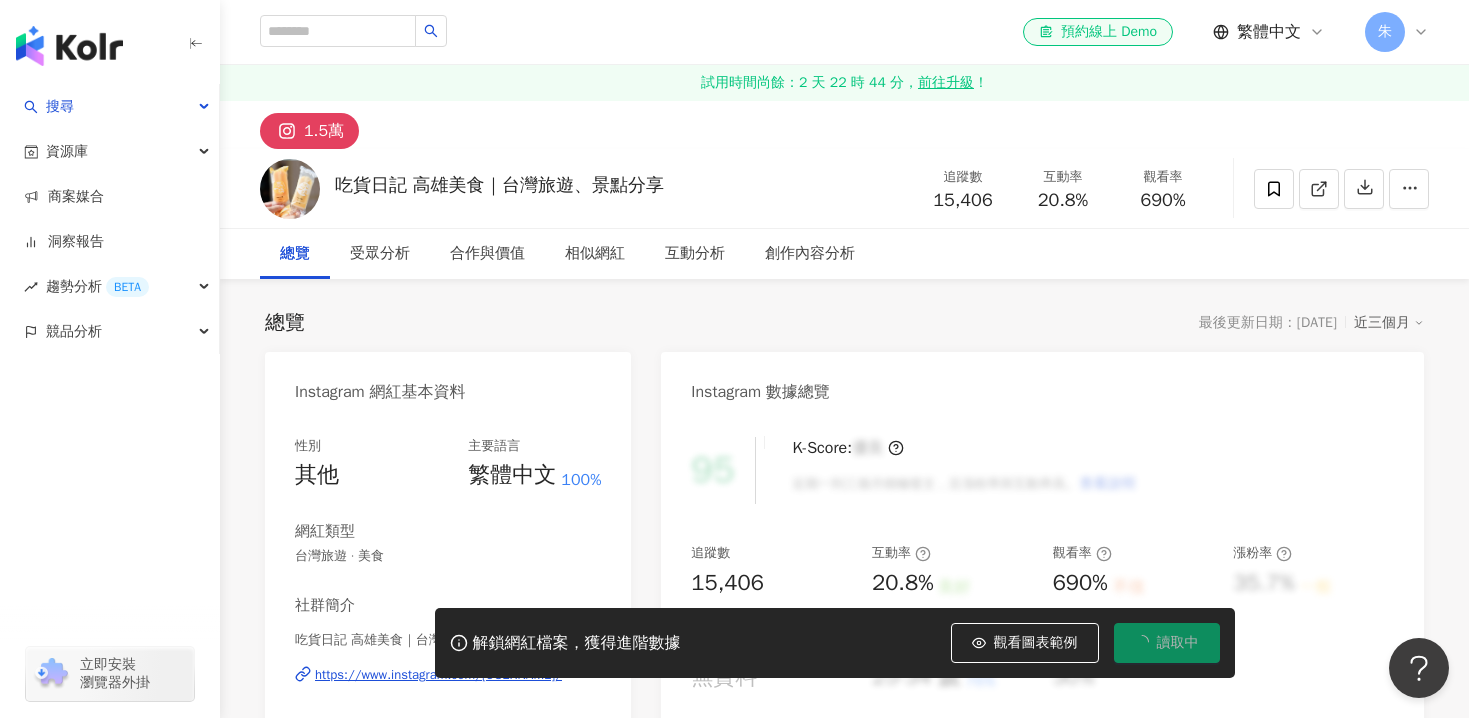 click on "總覽 最後更新日期：[DATE] 近三個月 Instagram 網紅基本資料 性別   其他 主要語言   繁體中文 100% 網紅類型 台灣旅遊 · 美食 社群簡介 吃貨日記 高雄美食｜台灣旅遊、景點分享 | [USERNAME] https://www.instagram.com/[USERNAME]/ 全台唯一3D印章團購優惠中[DATE]～[DATE]😍
送禮自用兩相宜～點擊下方連結下單⬇️
📍常駐 #高雄 🍴
✉️合作洽詢email｜[EMAIL]
𝑷𝒉𝒐𝒕𝒐𝒈𝒓𝒂𝒑𝒉｜𝒅𝒆𝒍𝒊𝒄𝒂𝒄𝒊𝒆𝒔｜𝒕𝒓𝒂𝒗𝒆𝒍
只要活著，就一定能遇見好吃的
#分享台灣好吃美食小吃😋💗 看更多 Instagram 數據總覽 95 K-Score :   優良 近期一到三個月積極發文，且漲粉率與互動率高。 查看說明 追蹤數   15,406 互動率   20.8% 良好 觀看率   690% 不佳 漲粉率   35.7% 一般 受眾主要性別   無資料 受眾主要年齡   25-34 歲 76% 商業合作內容覆蓋比例   30% AI 互動率 20.8% 良好" at bounding box center (844, 1081) 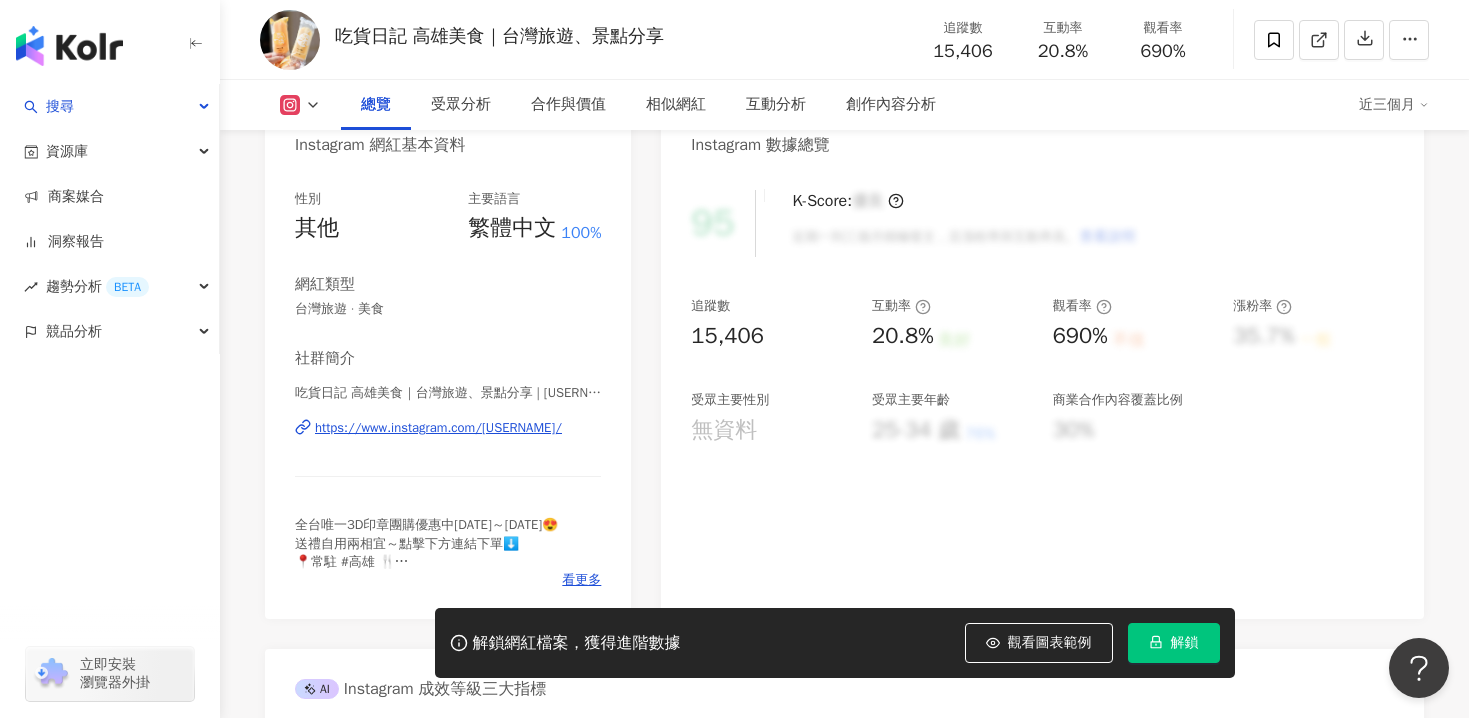 scroll, scrollTop: 285, scrollLeft: 0, axis: vertical 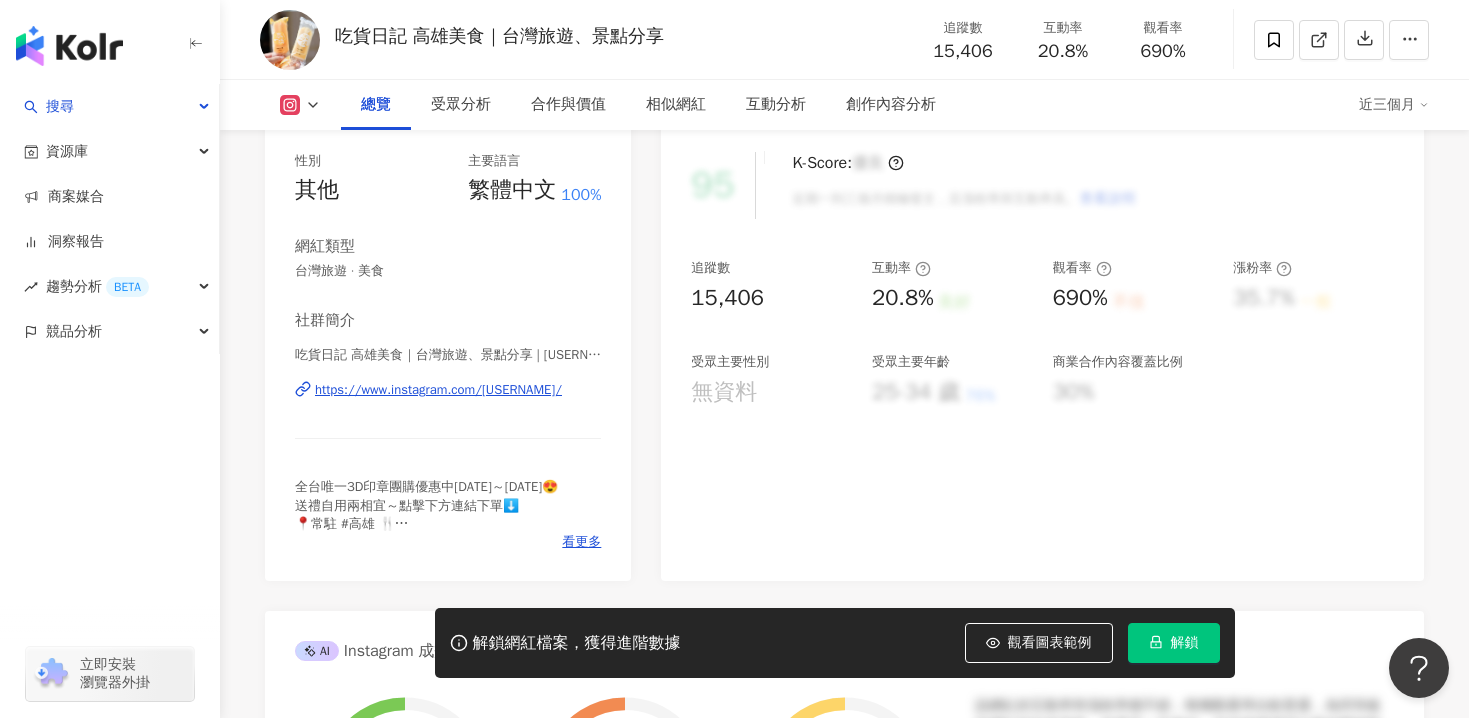 click on "吃貨日記 高雄美食｜台灣旅遊、景點分享 | riceball_ifood" at bounding box center (448, 355) 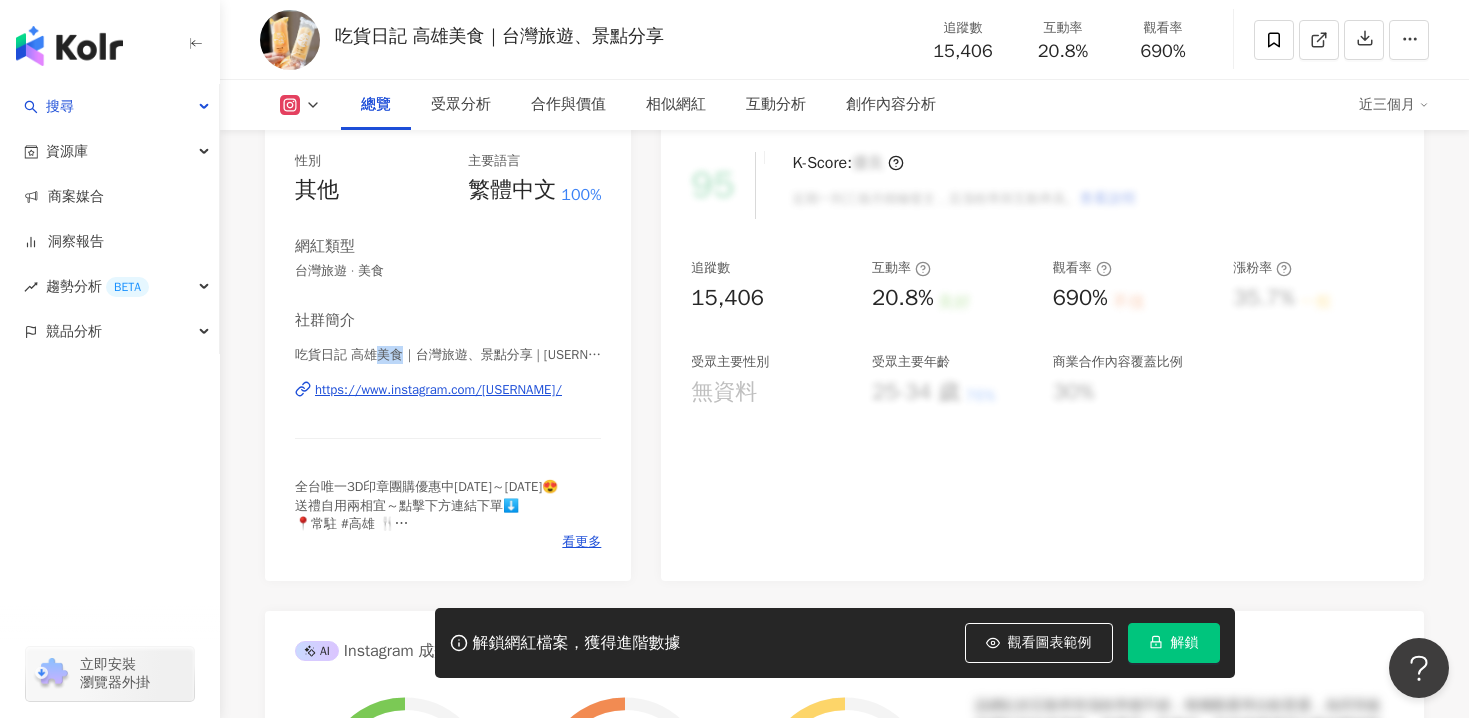 click on "吃貨日記 高雄美食｜台灣旅遊、景點分享 | riceball_ifood" at bounding box center [448, 355] 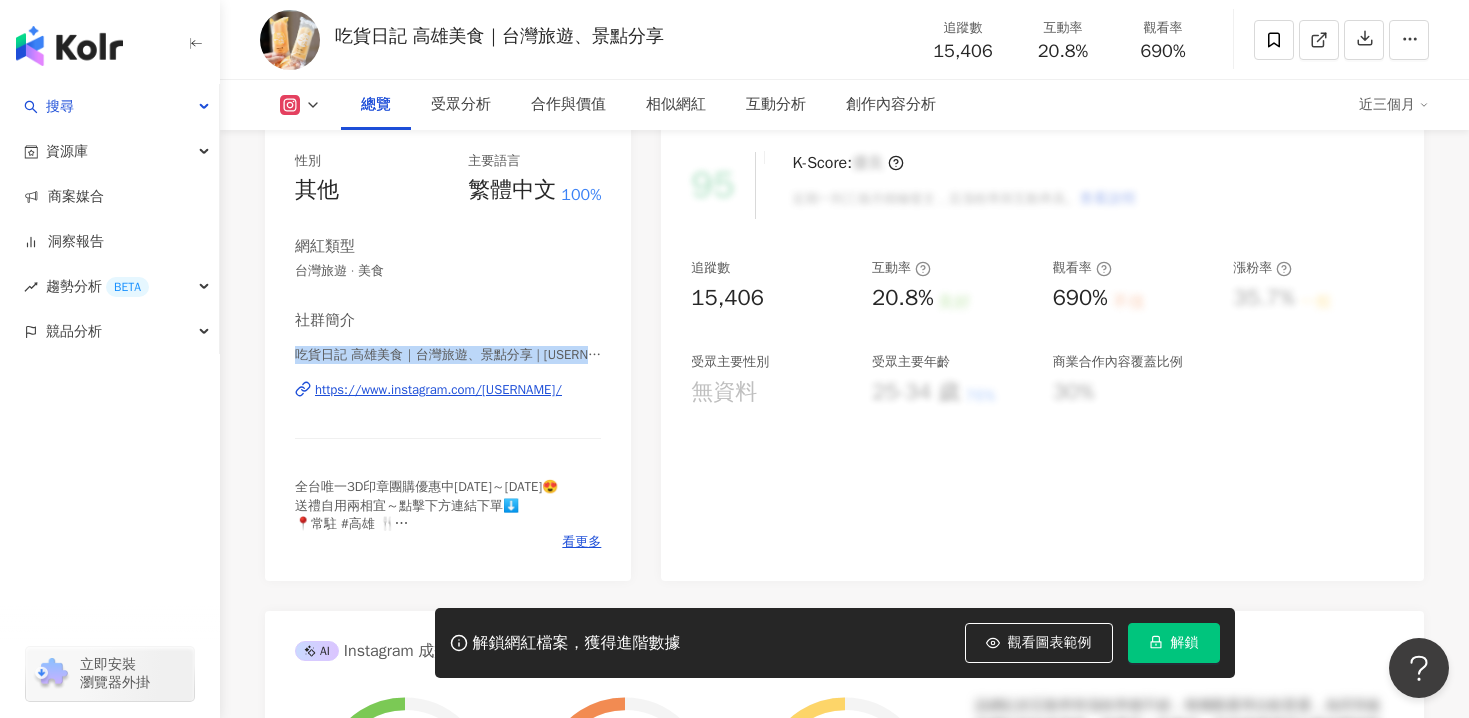 click on "吃貨日記 高雄美食｜台灣旅遊、景點分享 | riceball_ifood" at bounding box center [448, 355] 